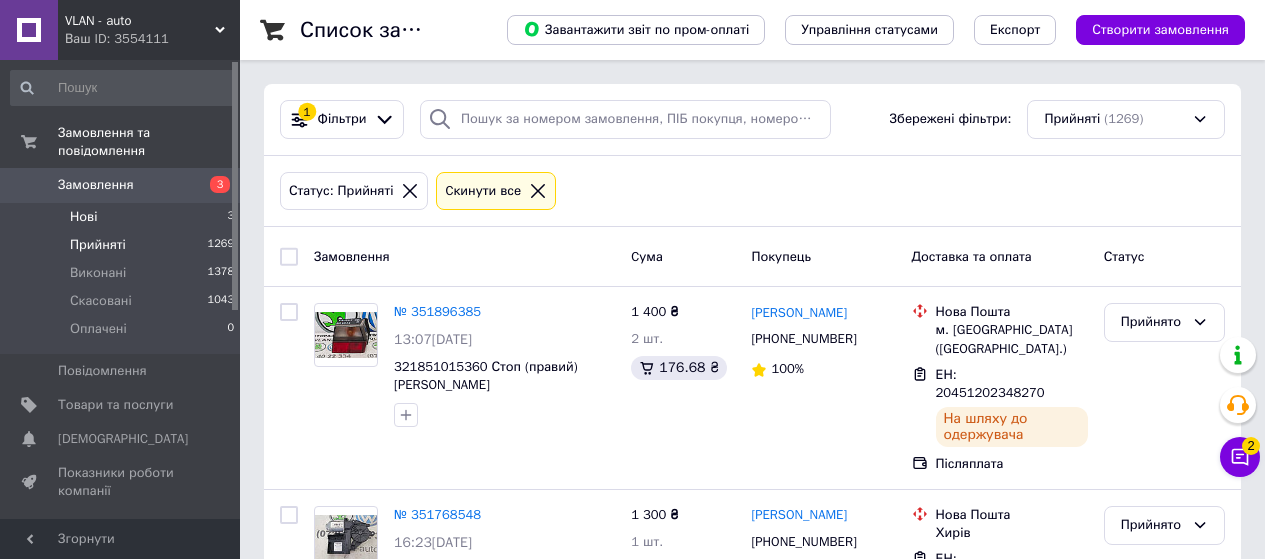 scroll, scrollTop: 0, scrollLeft: 0, axis: both 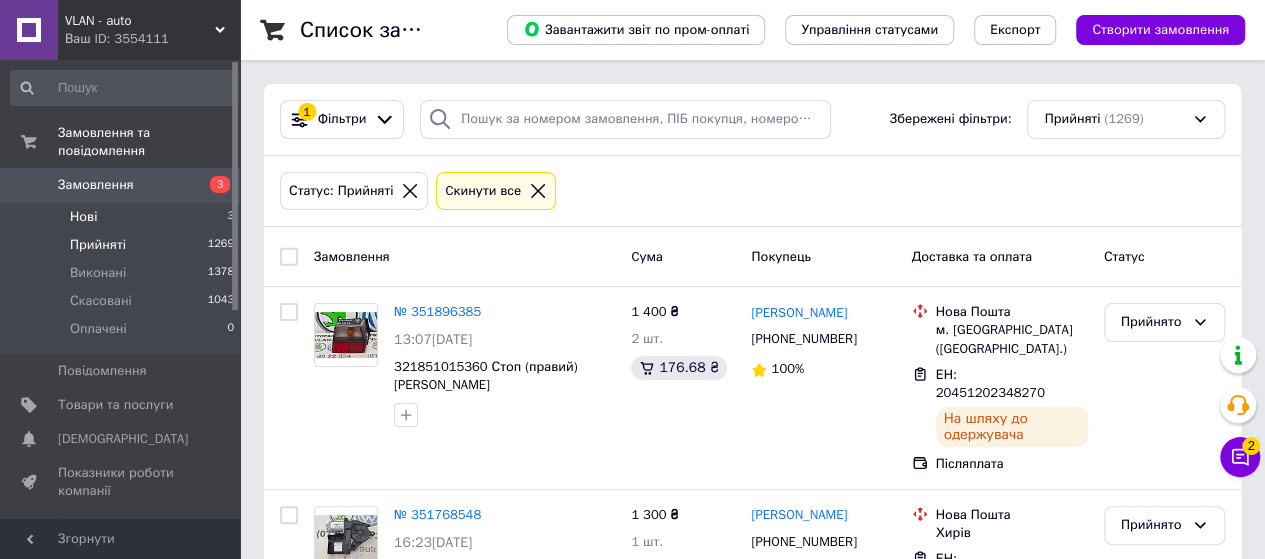 click on "Нові" at bounding box center [83, 217] 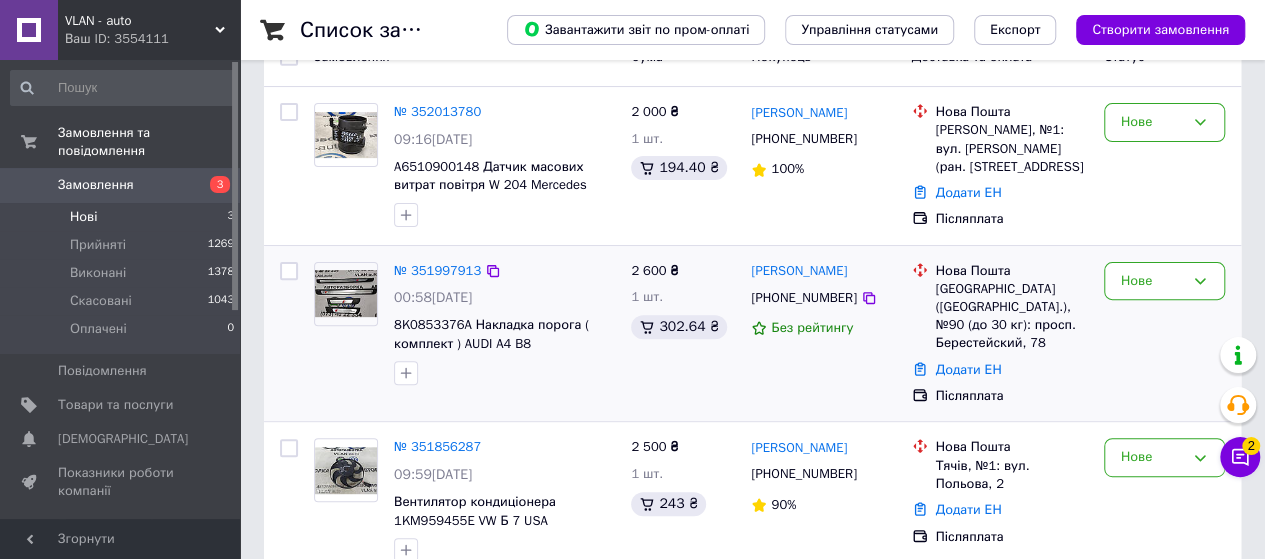 scroll, scrollTop: 222, scrollLeft: 0, axis: vertical 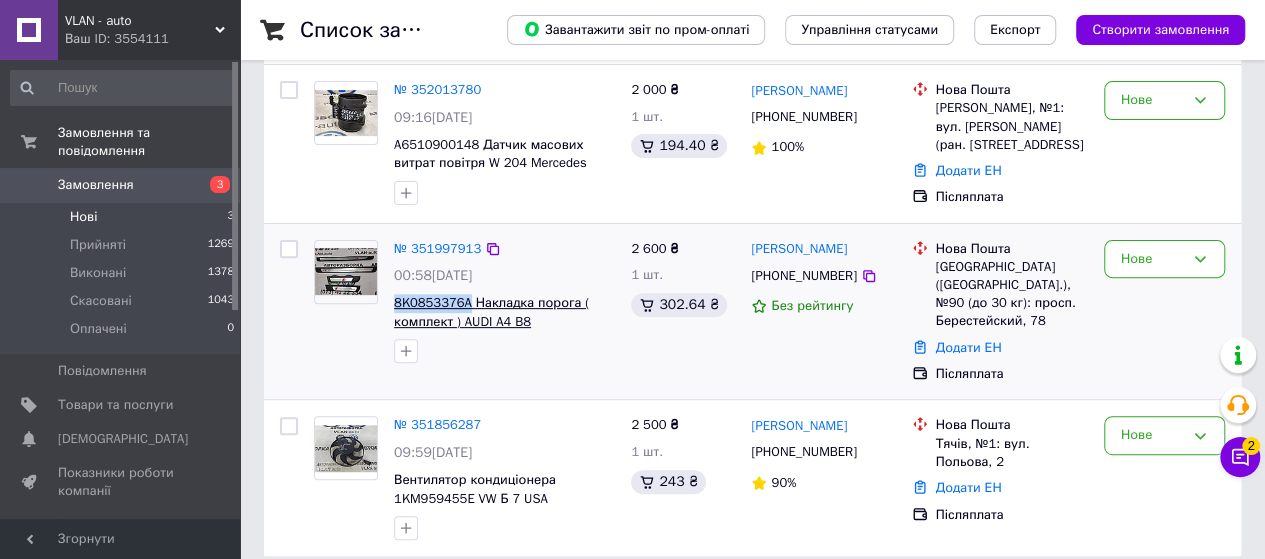 drag, startPoint x: 390, startPoint y: 302, endPoint x: 465, endPoint y: 303, distance: 75.00667 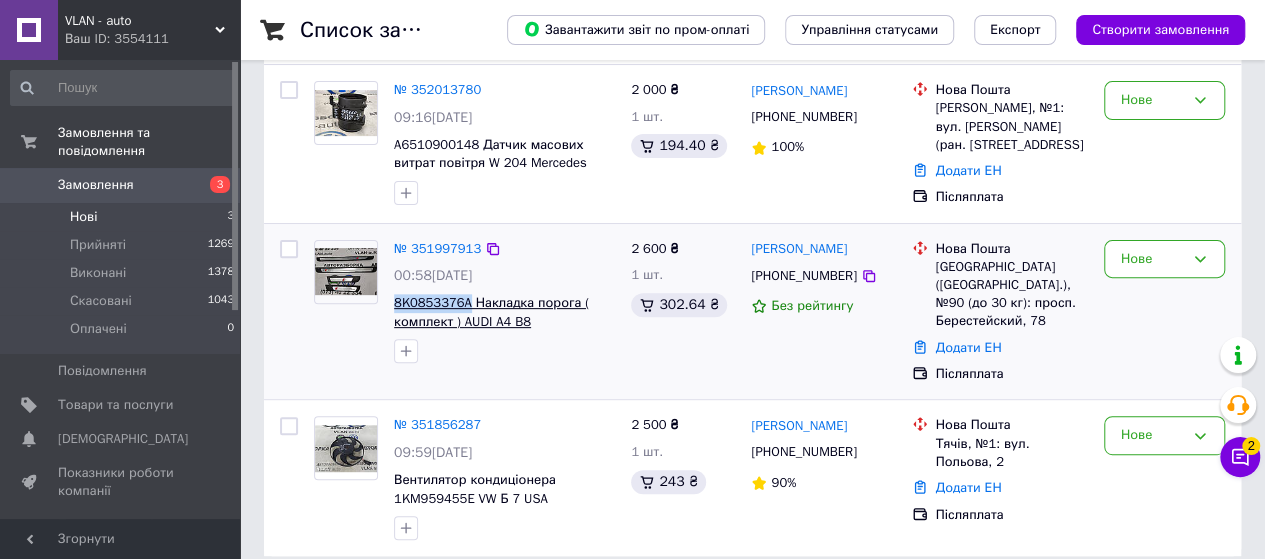 click on "№ 351997913 00:58, 10.07.2025 8K0853376A  Накладка порога ( комплект ) AUDI A4 B8" at bounding box center [504, 302] 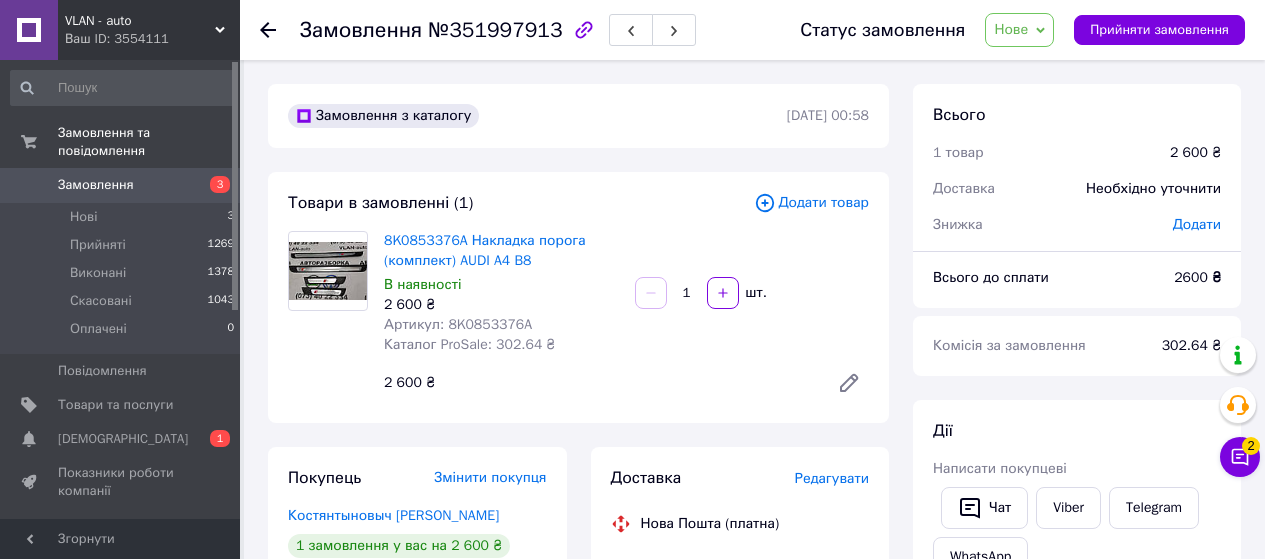 scroll, scrollTop: 0, scrollLeft: 0, axis: both 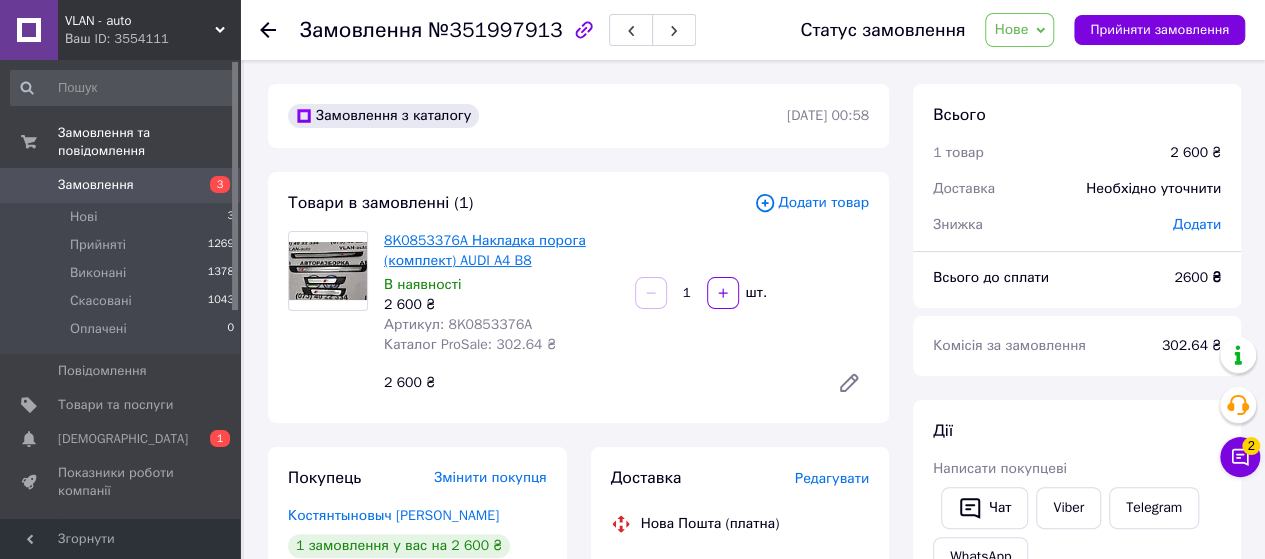 click on "8K0853376A Накладка порога (комплект) AUDI A4 B8" at bounding box center (485, 250) 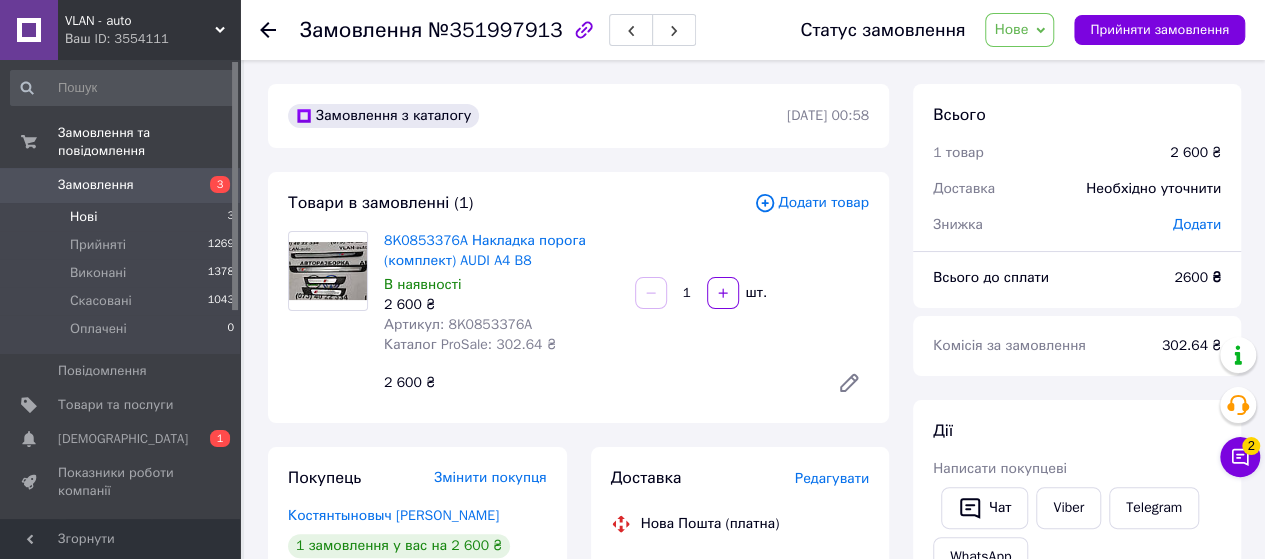 click on "Нові" at bounding box center [83, 217] 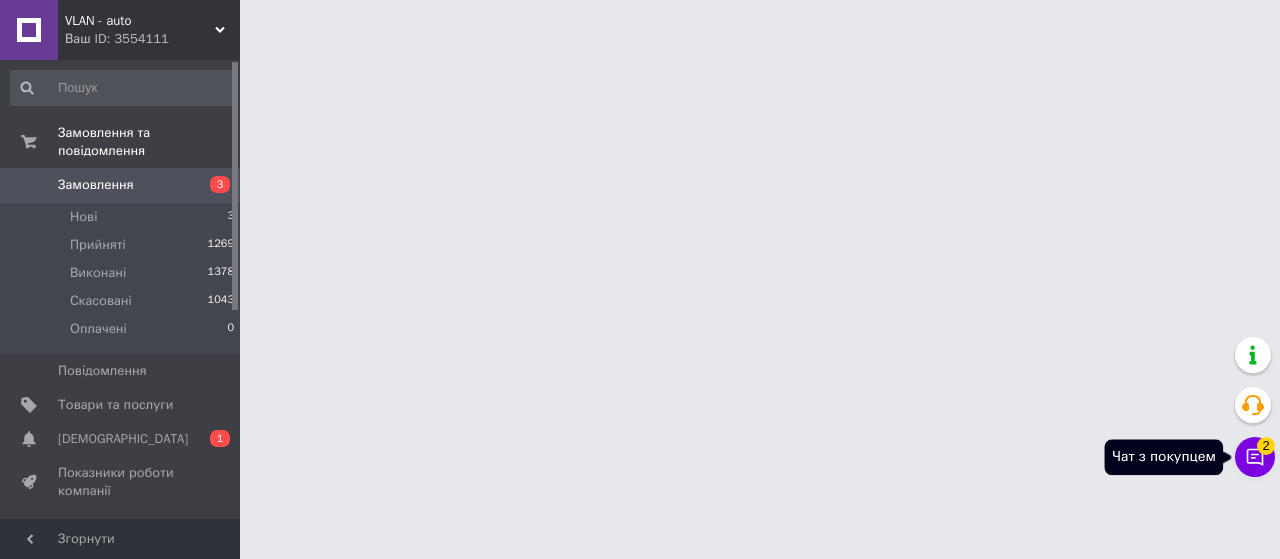click 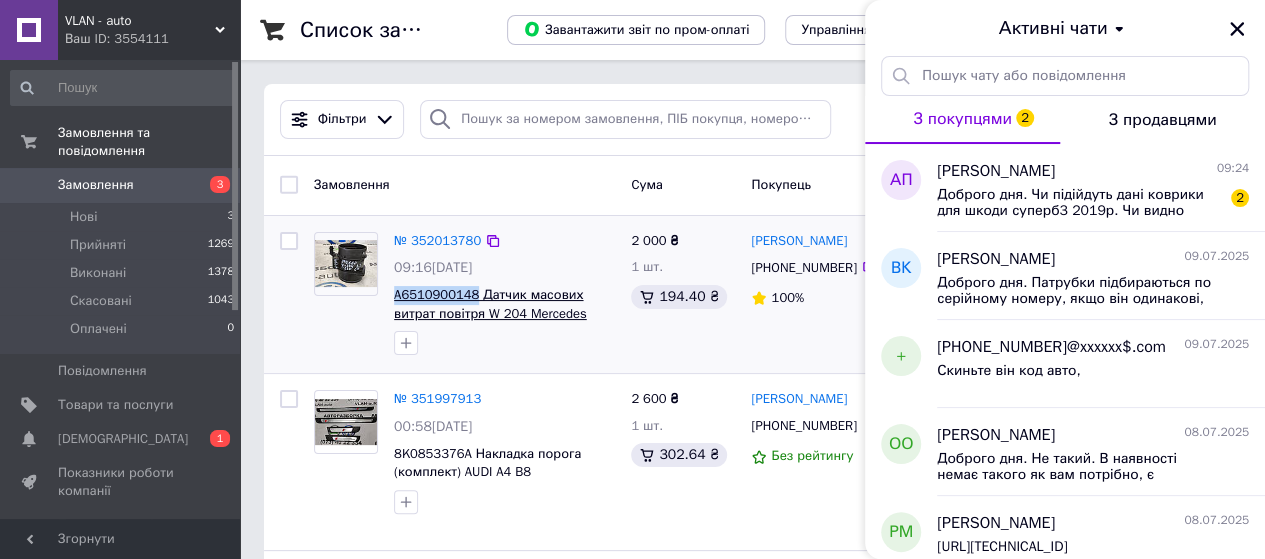 drag, startPoint x: 392, startPoint y: 299, endPoint x: 474, endPoint y: 294, distance: 82.1523 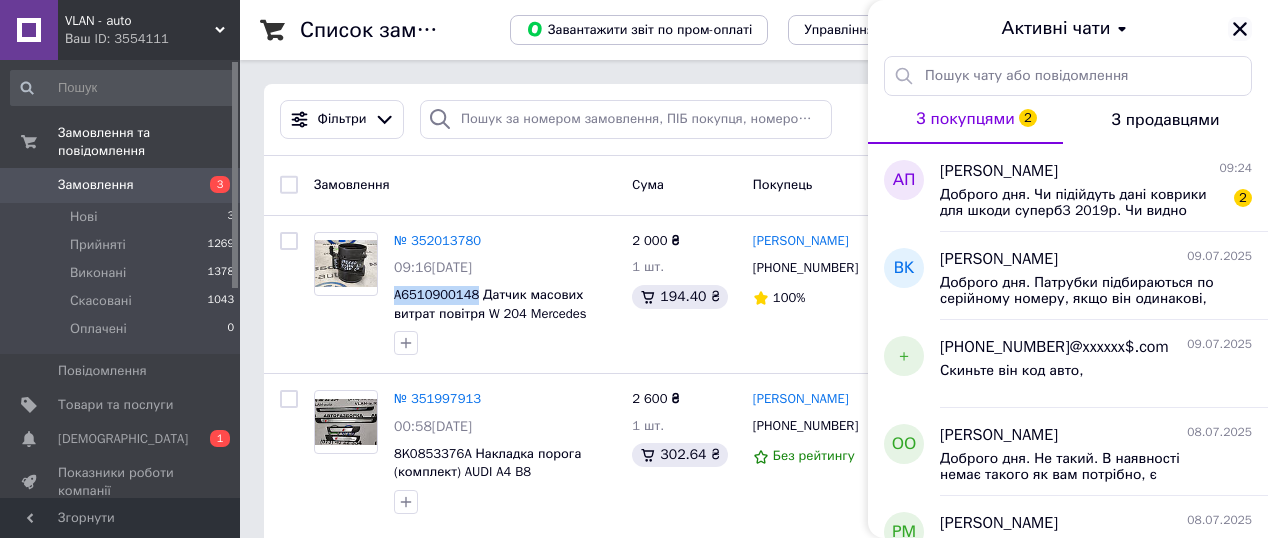 click 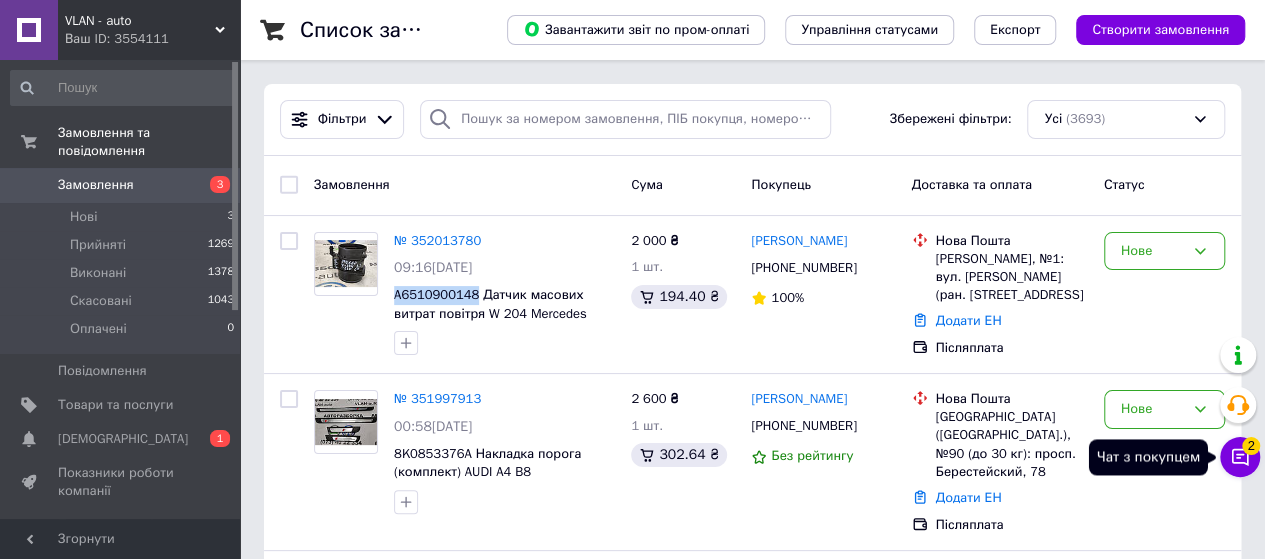 click 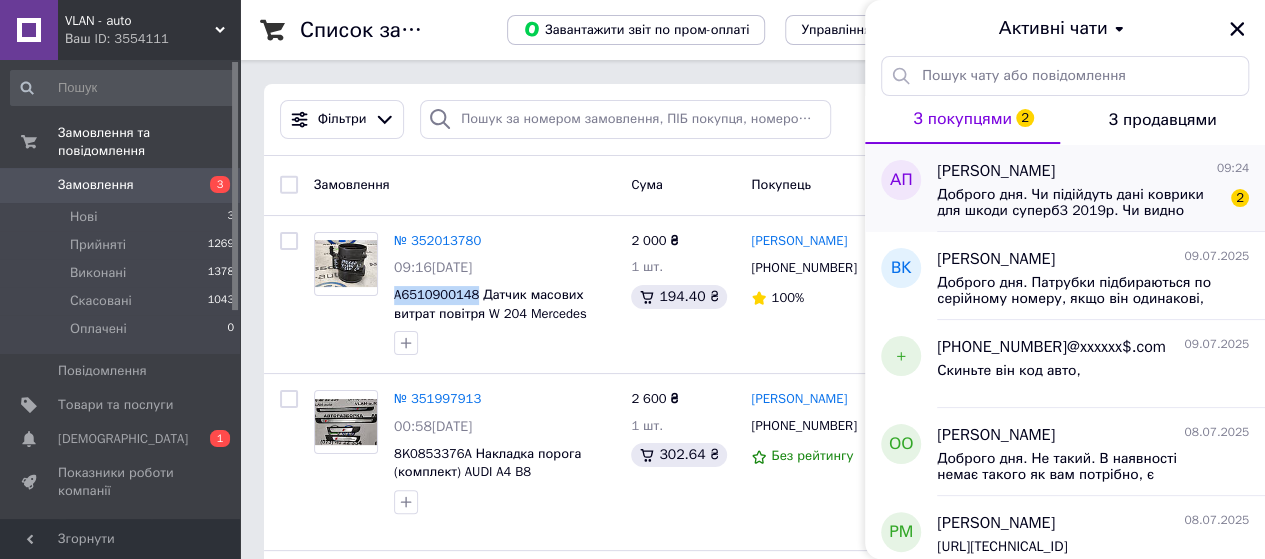 click on "Андрій Палюга" at bounding box center [996, 171] 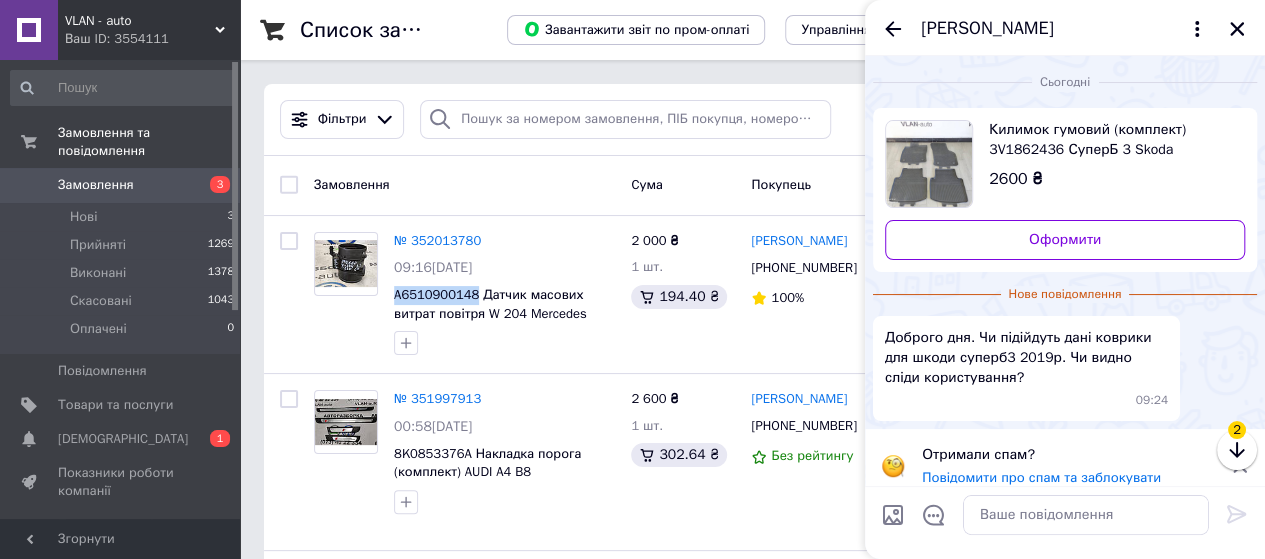 scroll, scrollTop: 16, scrollLeft: 0, axis: vertical 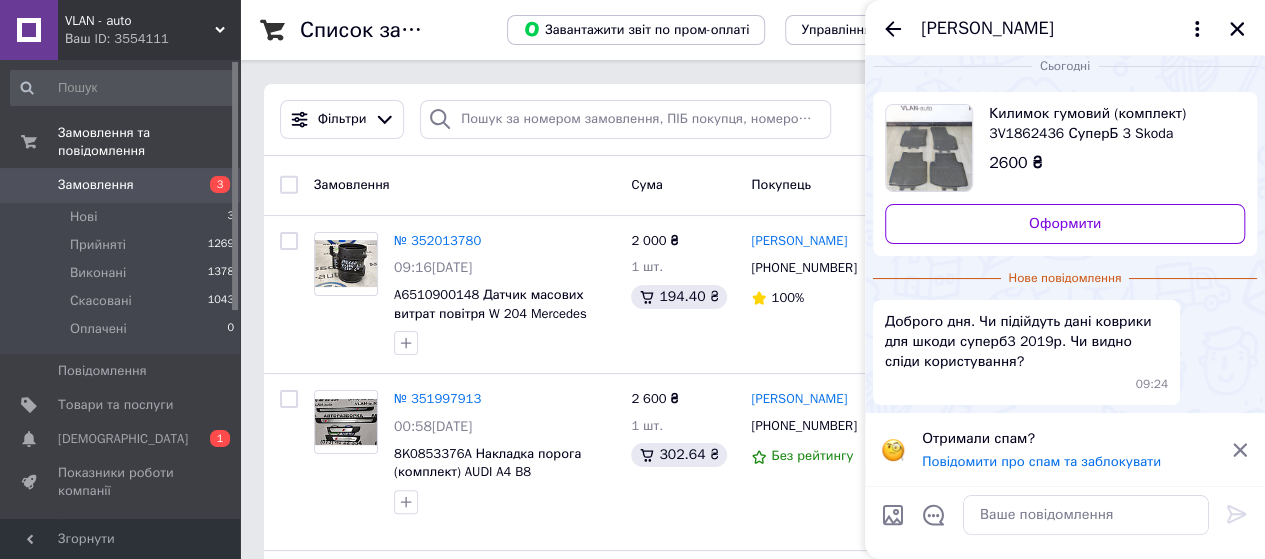 click 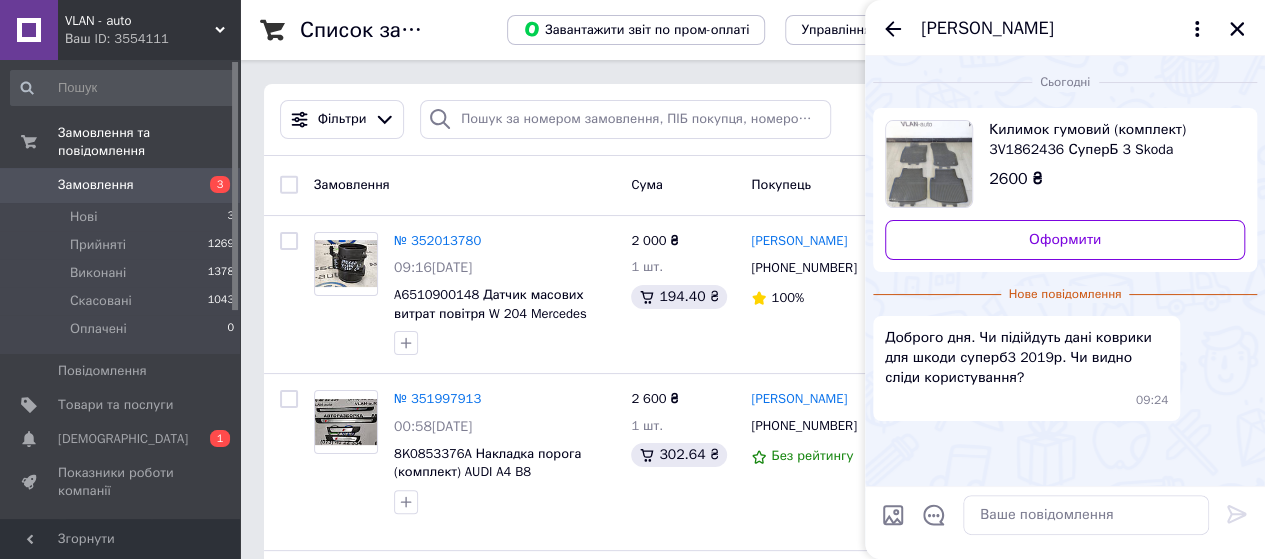 click on "Килимок гумовий (комплект) 3V1862436 СуперБ 3 Skoda" at bounding box center (1109, 140) 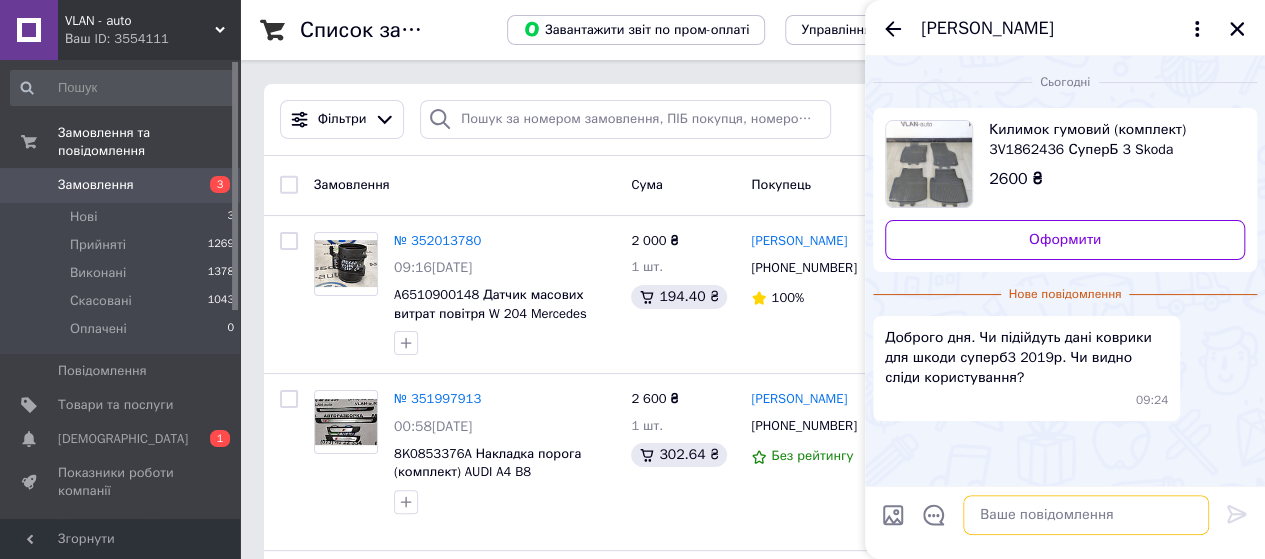 click at bounding box center [1086, 515] 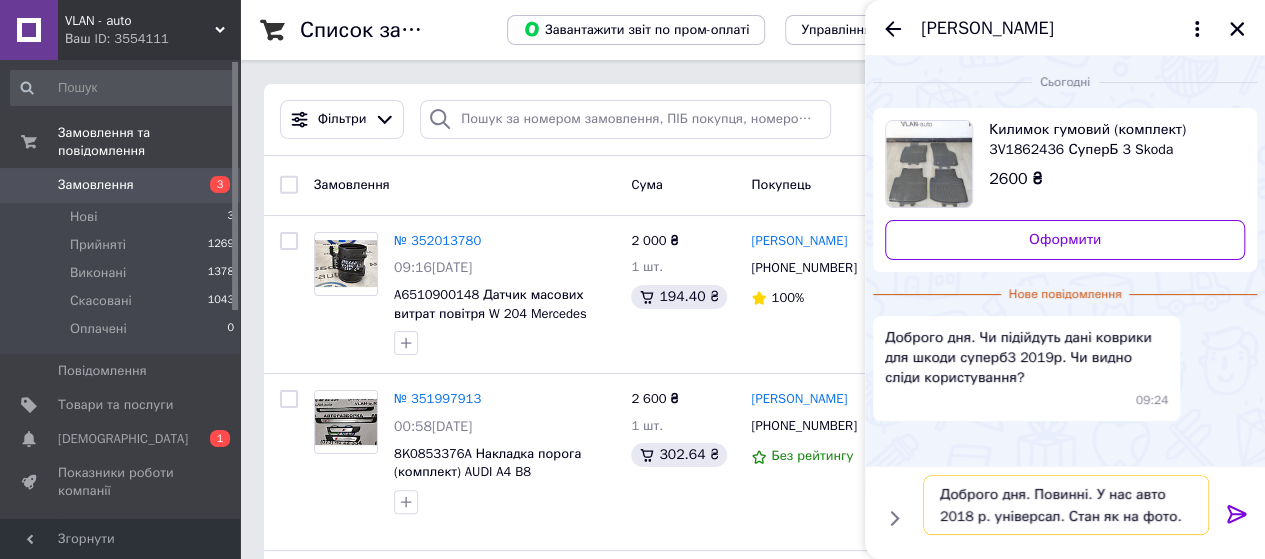 type on "Доброго дня. Повинні. У нас авто 2018 р. універсал. Стан як на фото." 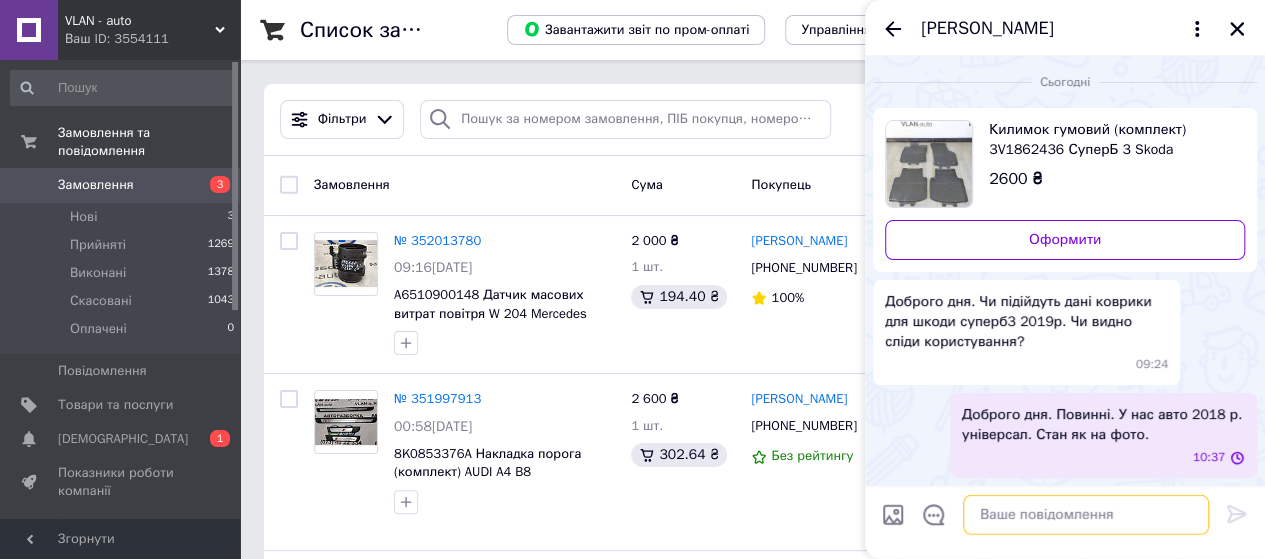 scroll, scrollTop: 0, scrollLeft: 0, axis: both 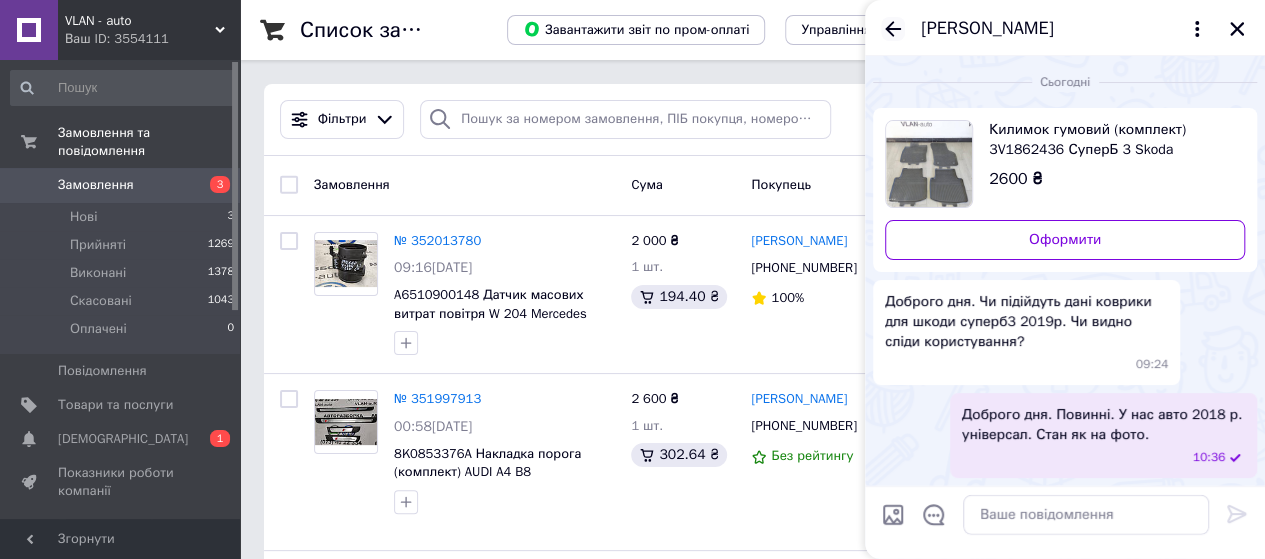 click 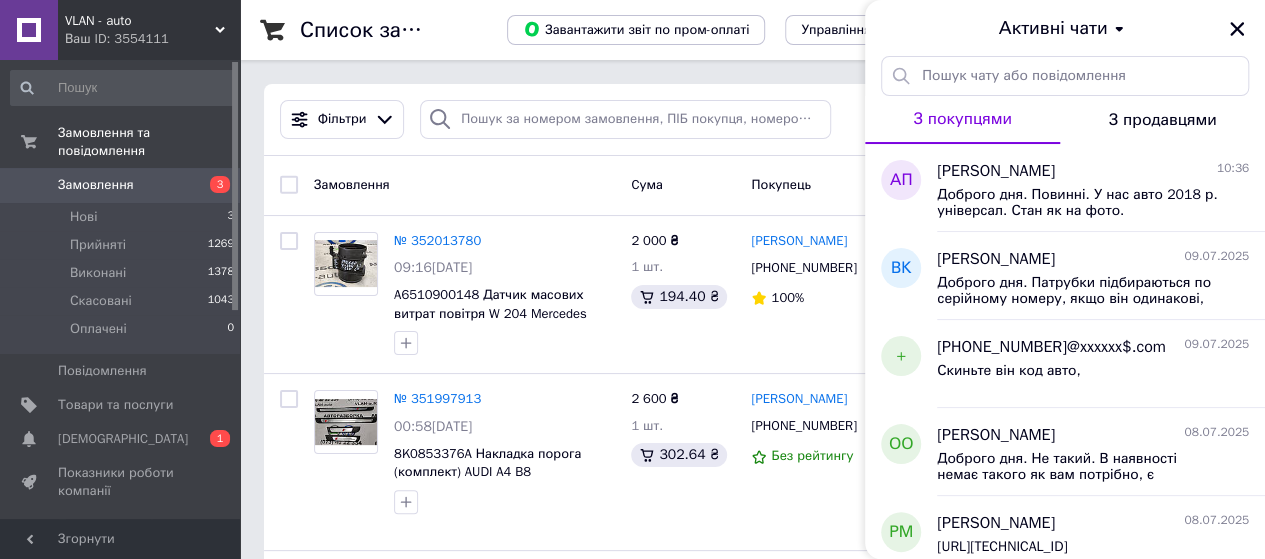drag, startPoint x: 1242, startPoint y: 29, endPoint x: 1197, endPoint y: 33, distance: 45.17743 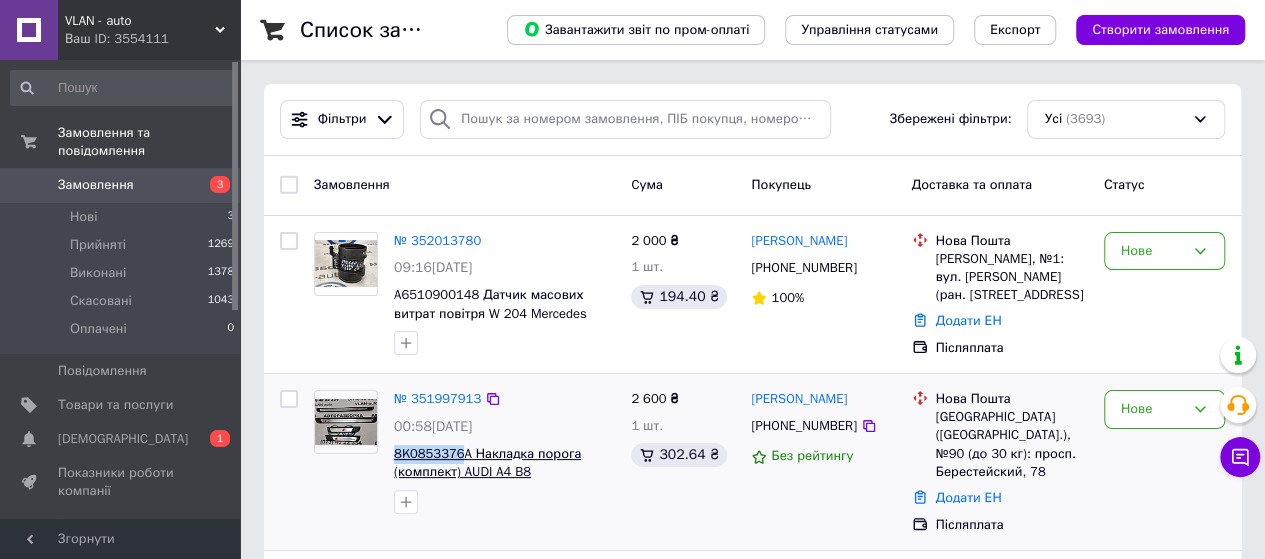 drag, startPoint x: 392, startPoint y: 455, endPoint x: 456, endPoint y: 453, distance: 64.03124 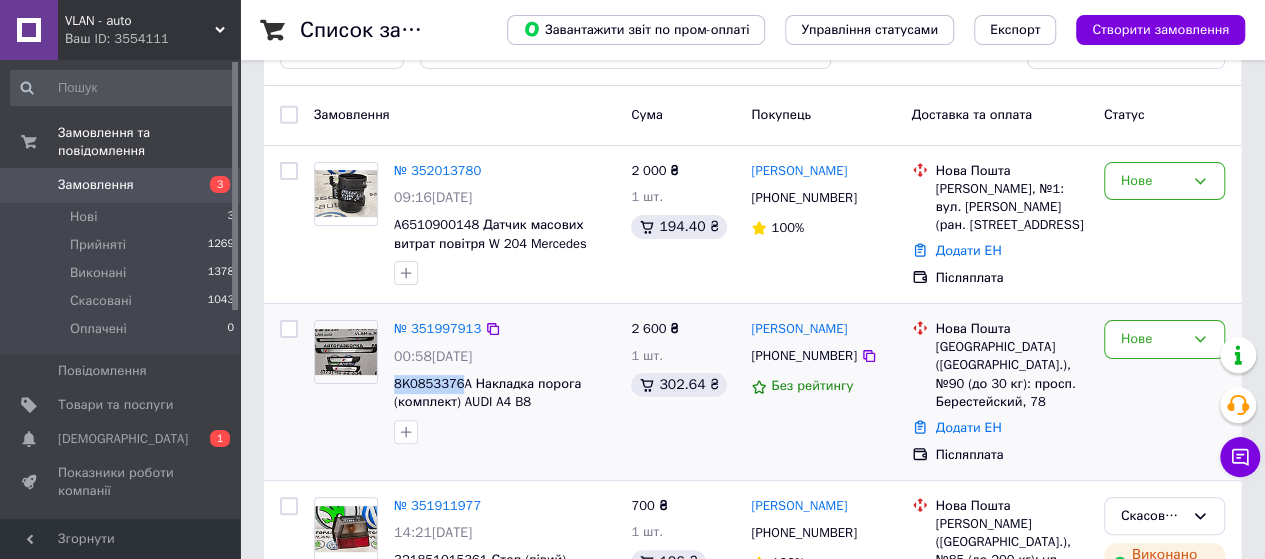 scroll, scrollTop: 100, scrollLeft: 0, axis: vertical 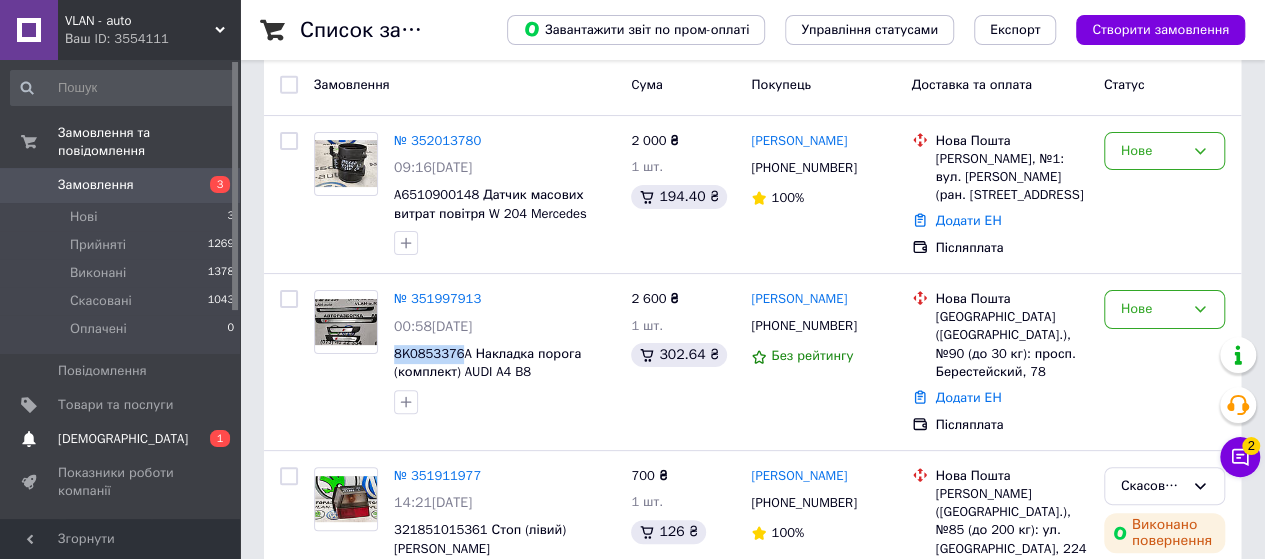 click on "[DEMOGRAPHIC_DATA]" at bounding box center (123, 439) 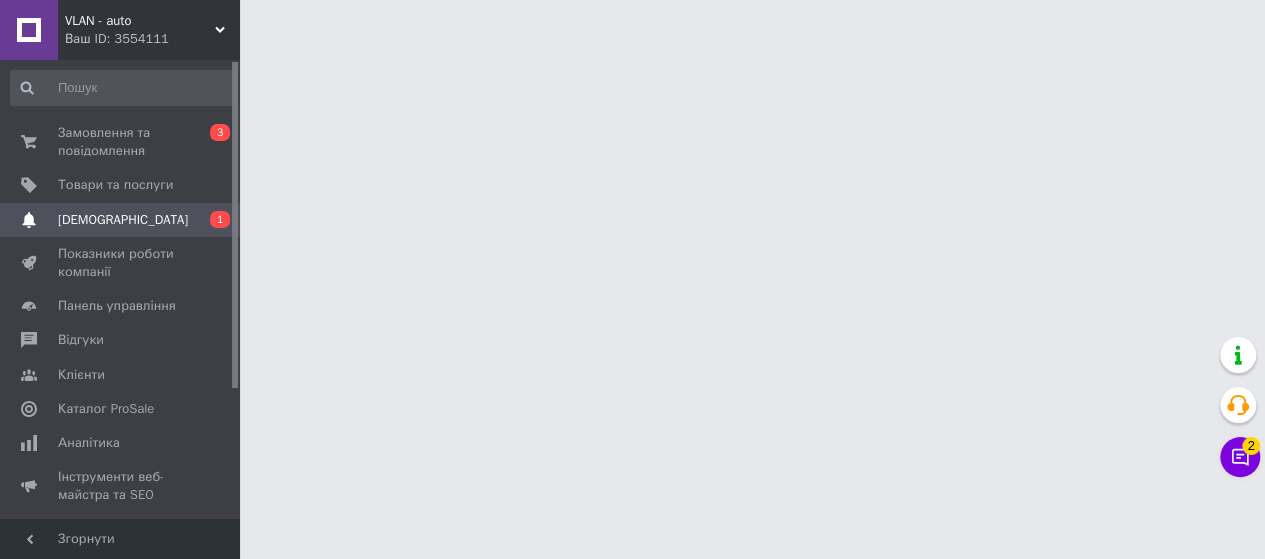 scroll, scrollTop: 0, scrollLeft: 0, axis: both 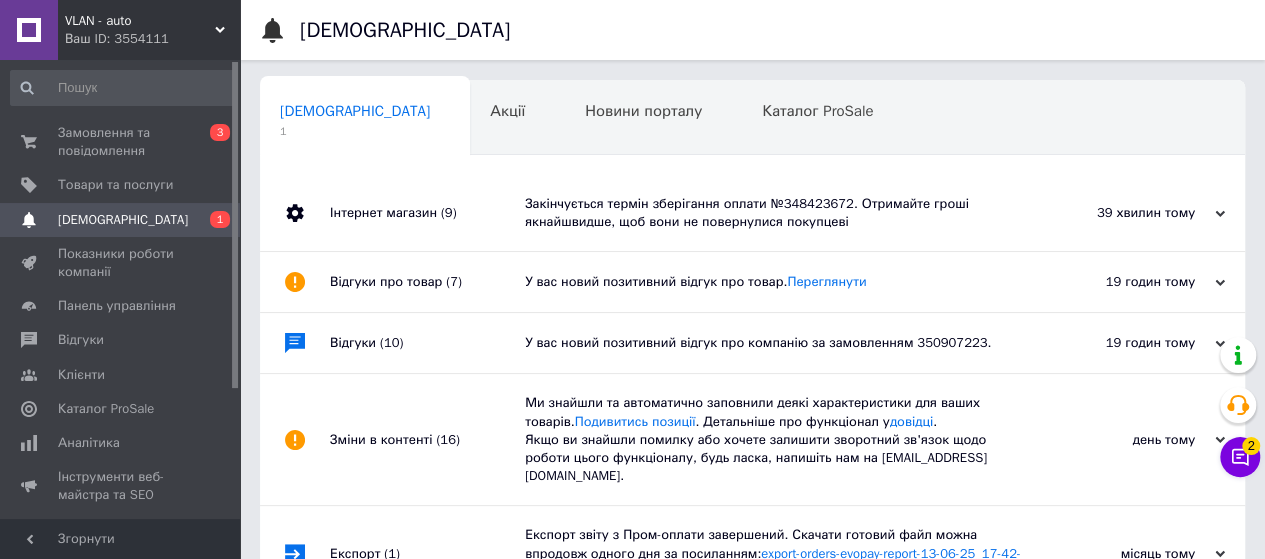 click on "Закінчується термін зберігання оплати №348423672. Отримайте гроші якнайшвидше, щоб вони не повернулися покупцеві" at bounding box center (775, 213) 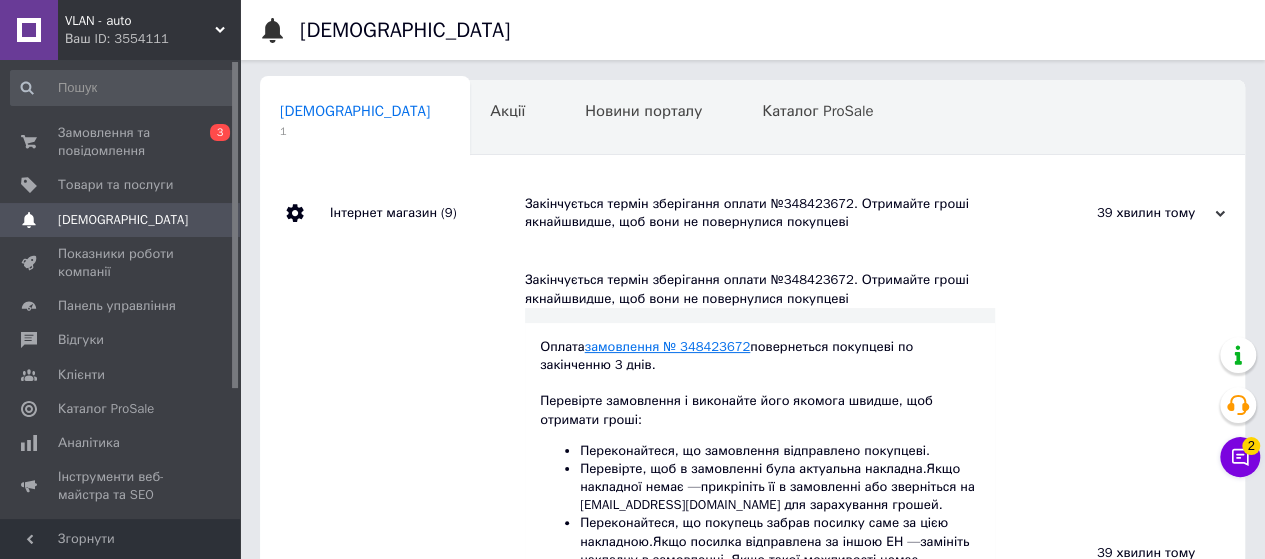 click on "замовлення № 348423672" at bounding box center (668, 346) 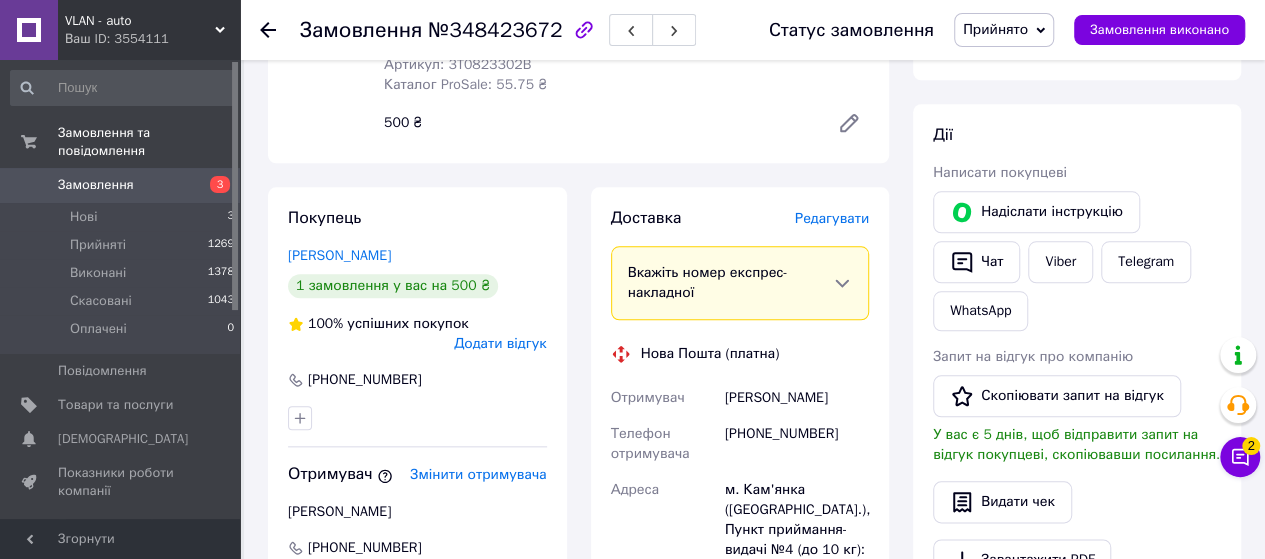 scroll, scrollTop: 901, scrollLeft: 0, axis: vertical 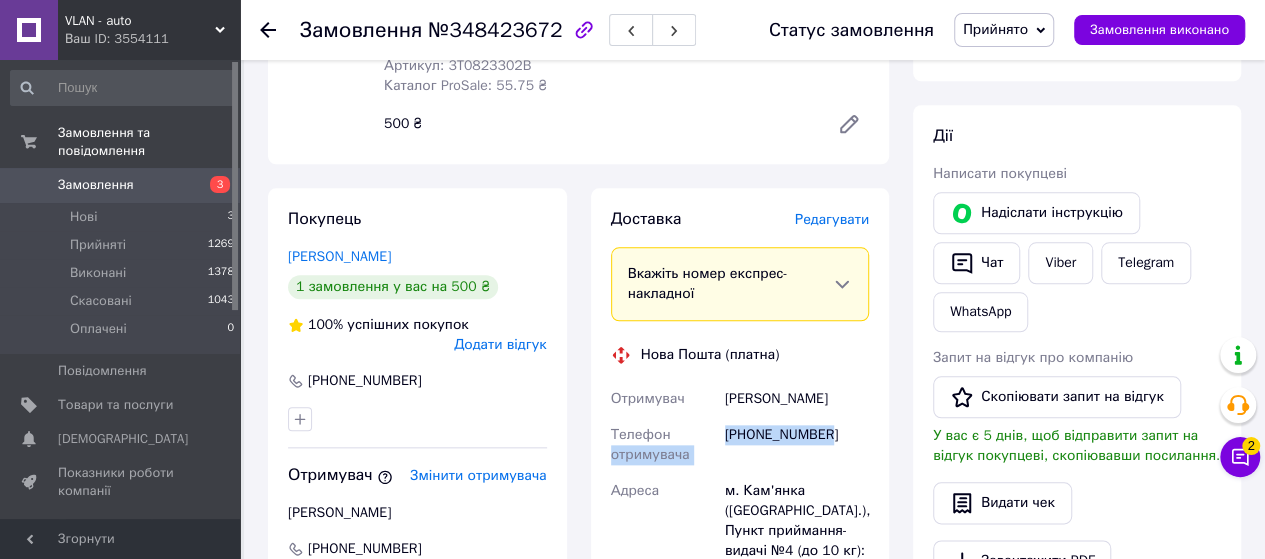 drag, startPoint x: 838, startPoint y: 434, endPoint x: 724, endPoint y: 431, distance: 114.03947 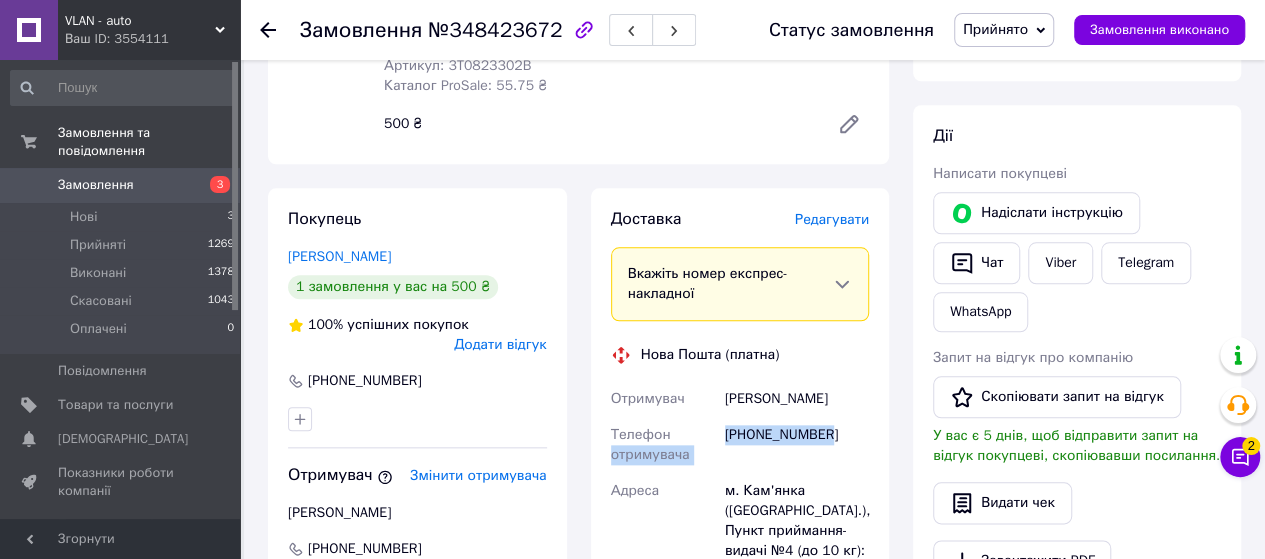 click on "Отримувач [PERSON_NAME] отримувача [PHONE_NUMBER] Адреса [PERSON_NAME]. Кам'янка ([GEOGRAPHIC_DATA].), Пункт приймання-видачі №4 (до 10 кг): вул. [PERSON_NAME][STREET_ADDRESS] Дата відправки [DATE] Платник Отримувач Оціночна вартість 500 ₴" at bounding box center (740, 559) 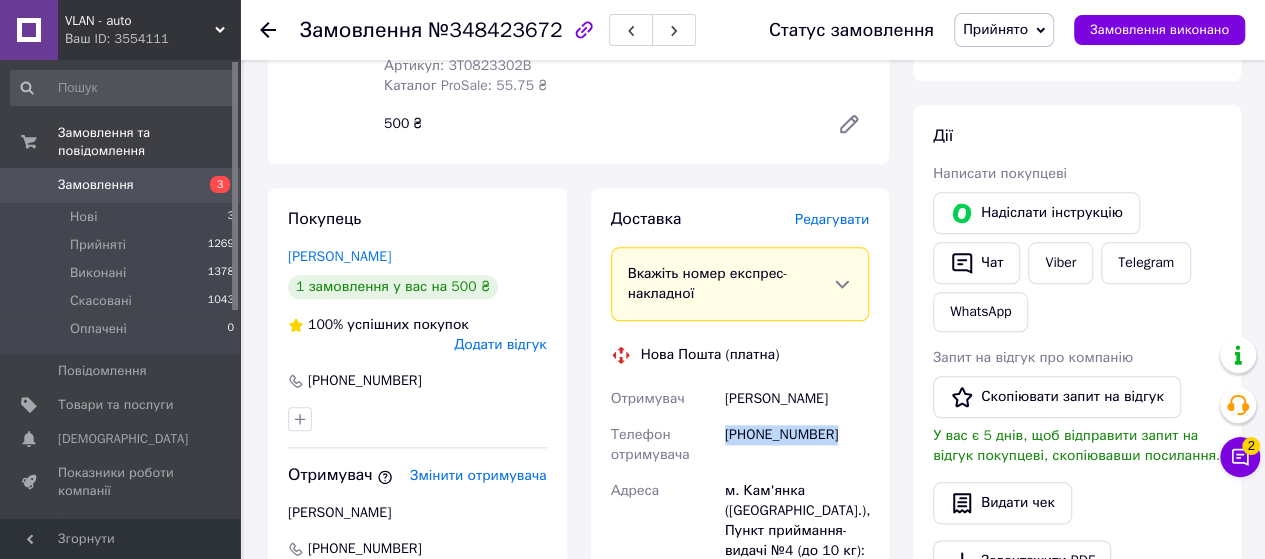 click on "[PHONE_NUMBER]" at bounding box center (797, 445) 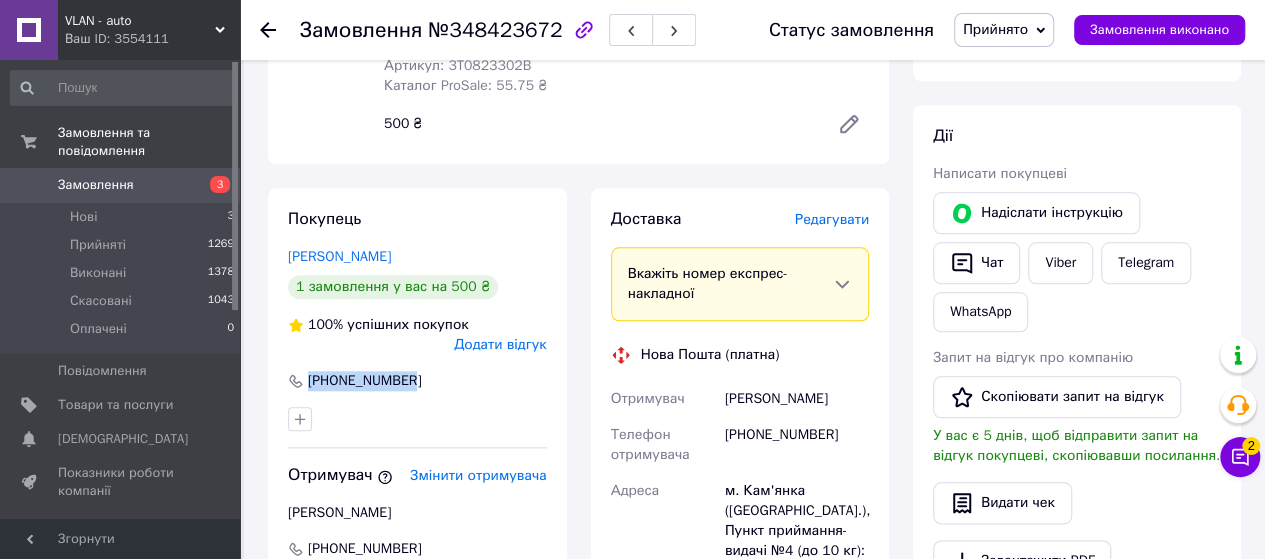 drag, startPoint x: 426, startPoint y: 387, endPoint x: 382, endPoint y: 383, distance: 44.181442 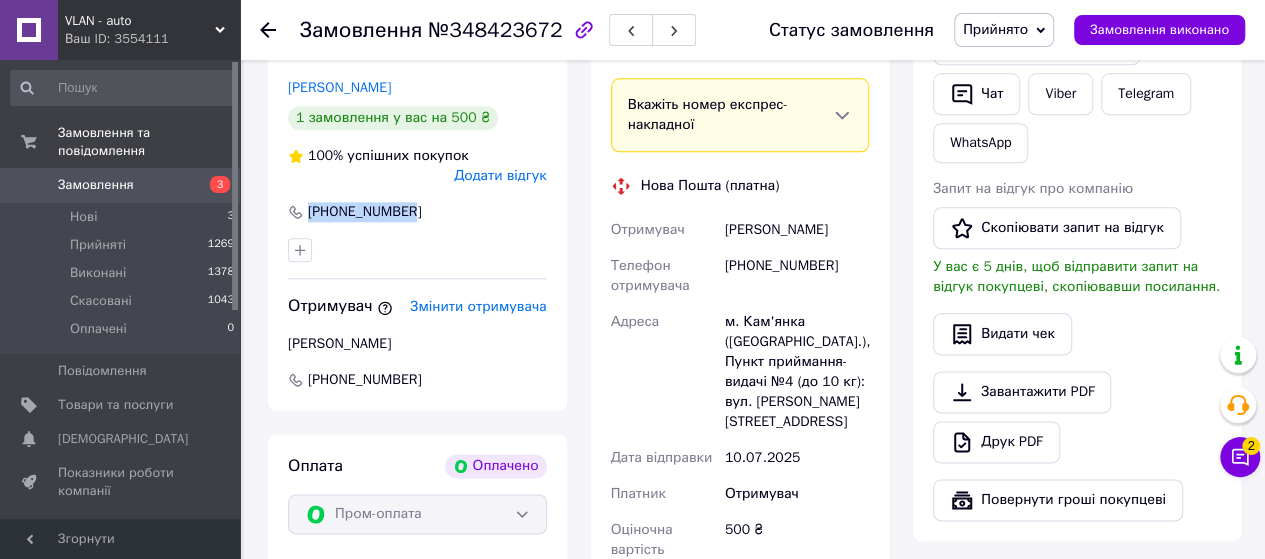 scroll, scrollTop: 1201, scrollLeft: 0, axis: vertical 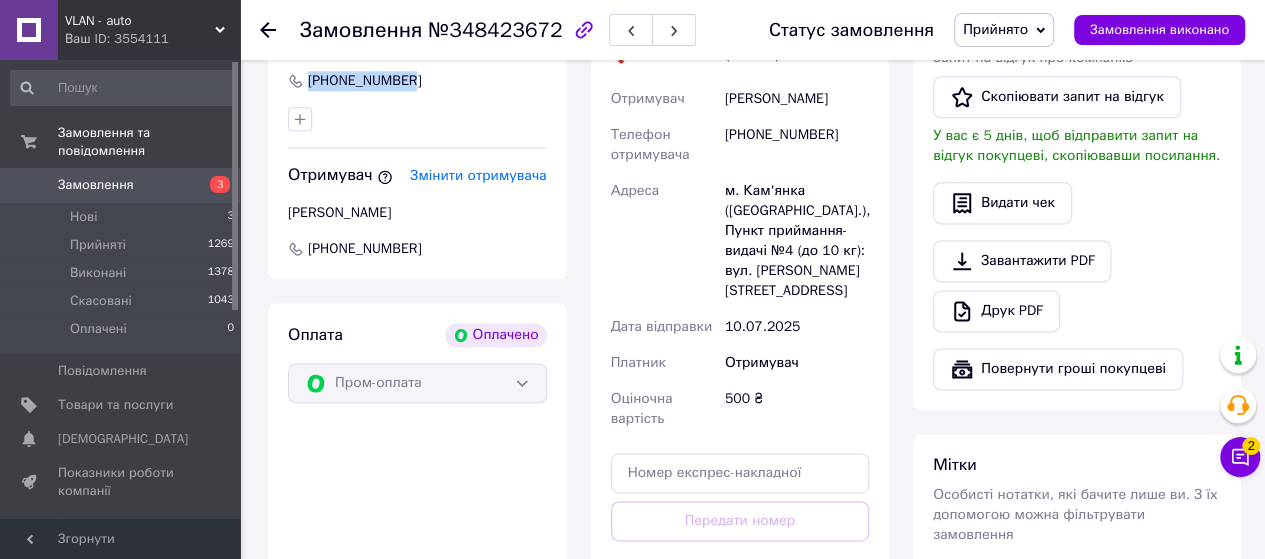 copy on "[PHONE_NUMBER]" 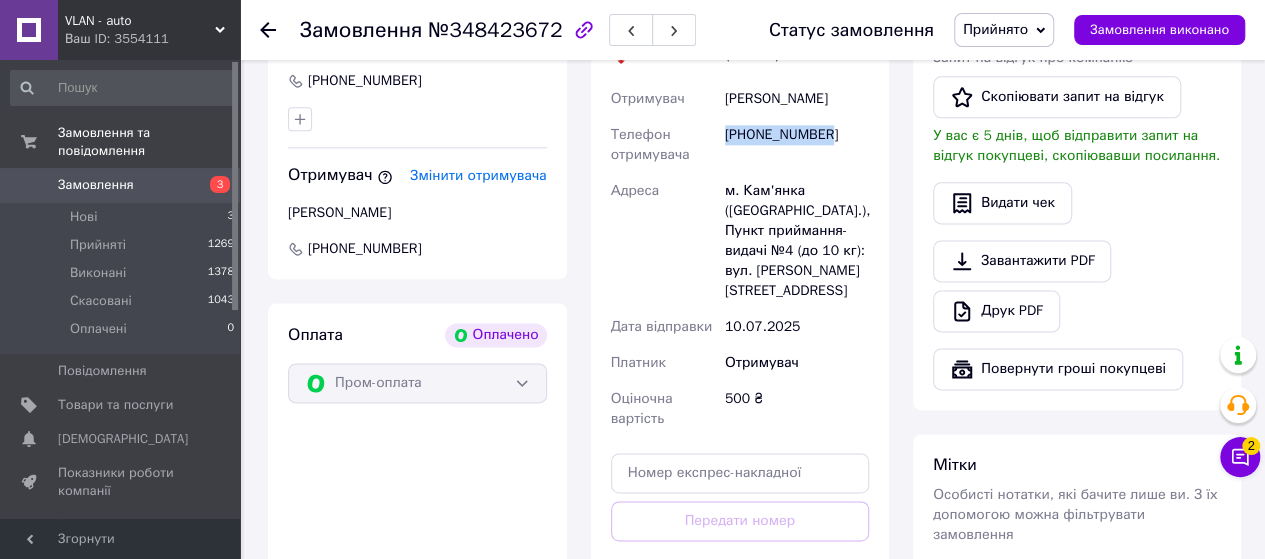 drag, startPoint x: 833, startPoint y: 139, endPoint x: 768, endPoint y: 145, distance: 65.27634 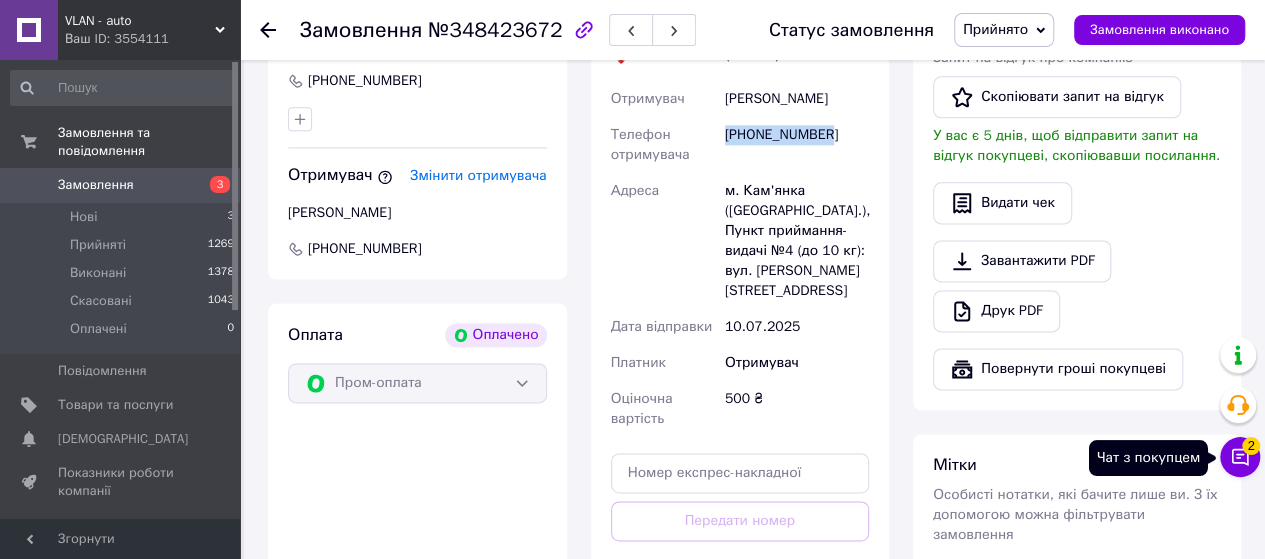click on "2" at bounding box center (1251, 446) 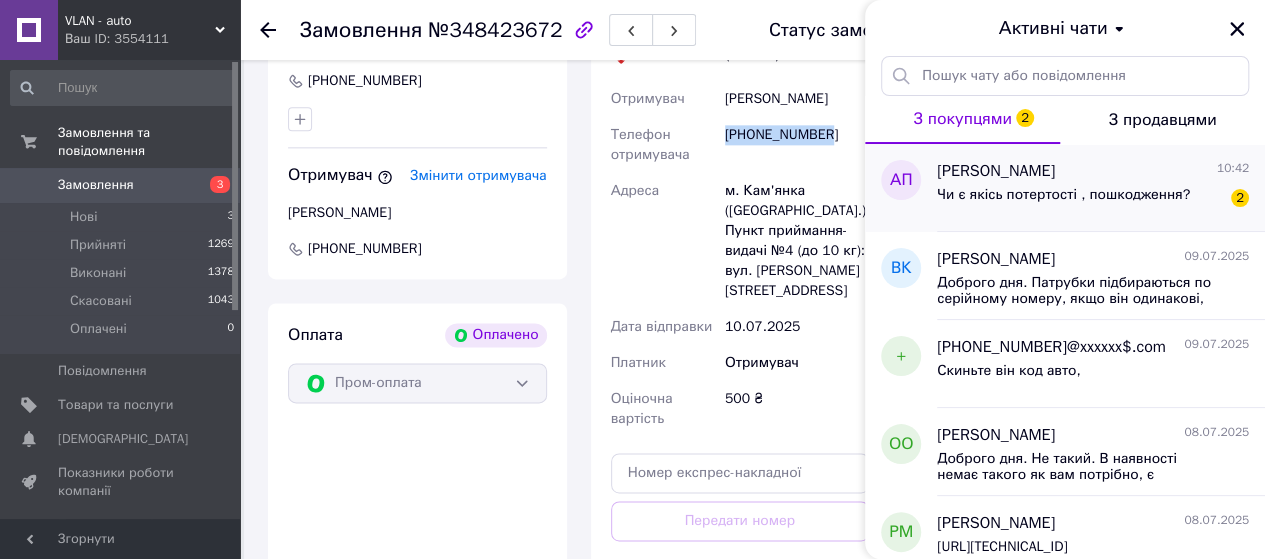 click on "Чи є якісь потертості , пошкодження?" at bounding box center (1063, 195) 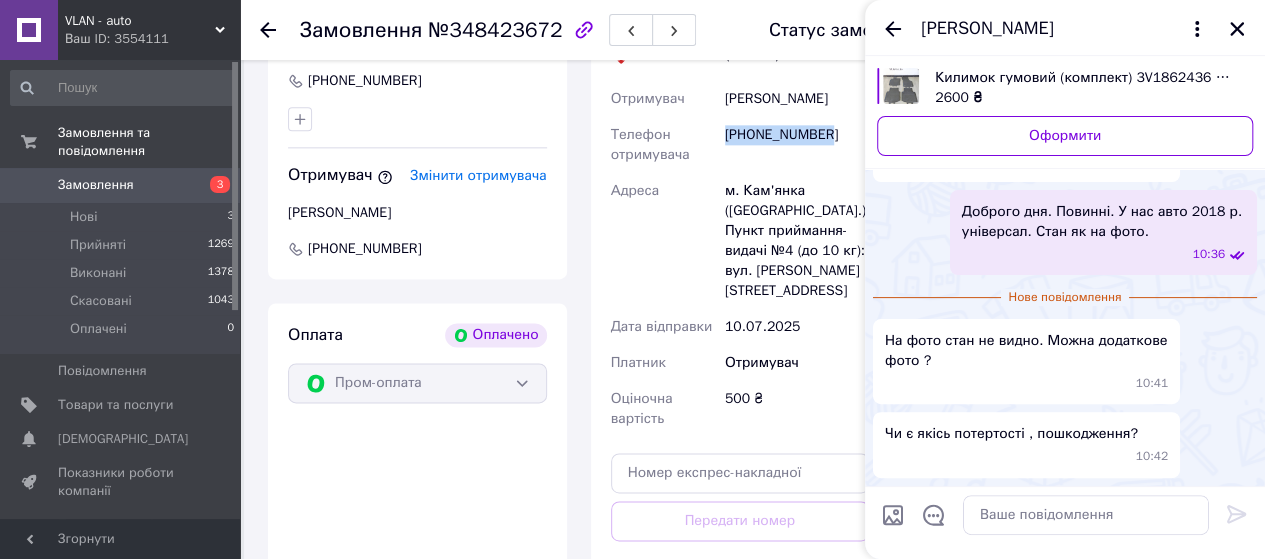 scroll, scrollTop: 0, scrollLeft: 0, axis: both 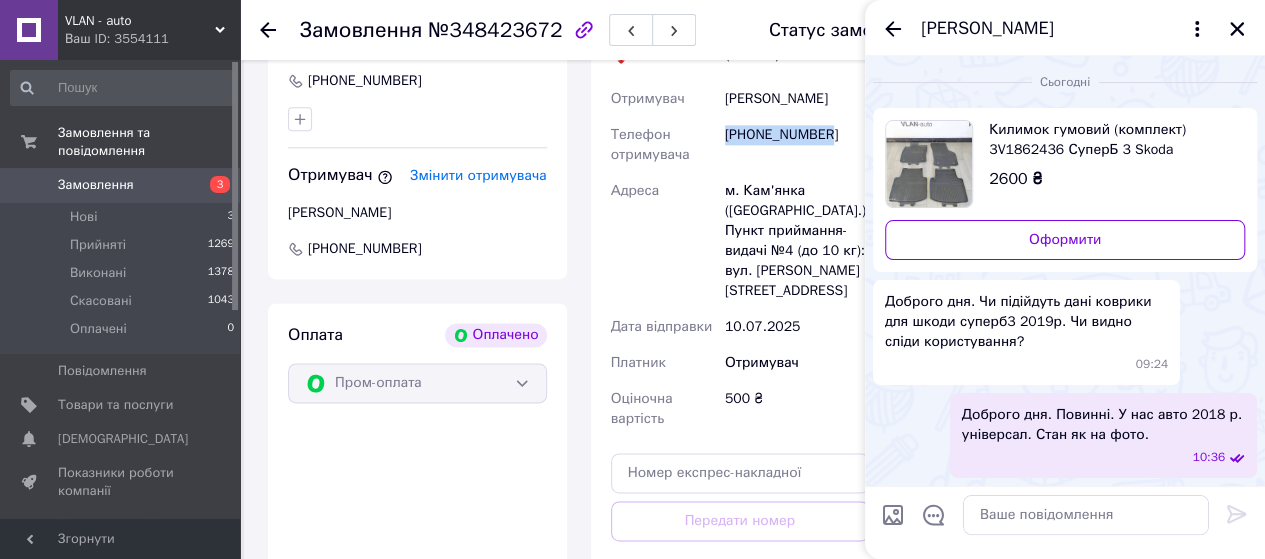 click on "Замовлення" at bounding box center [96, 185] 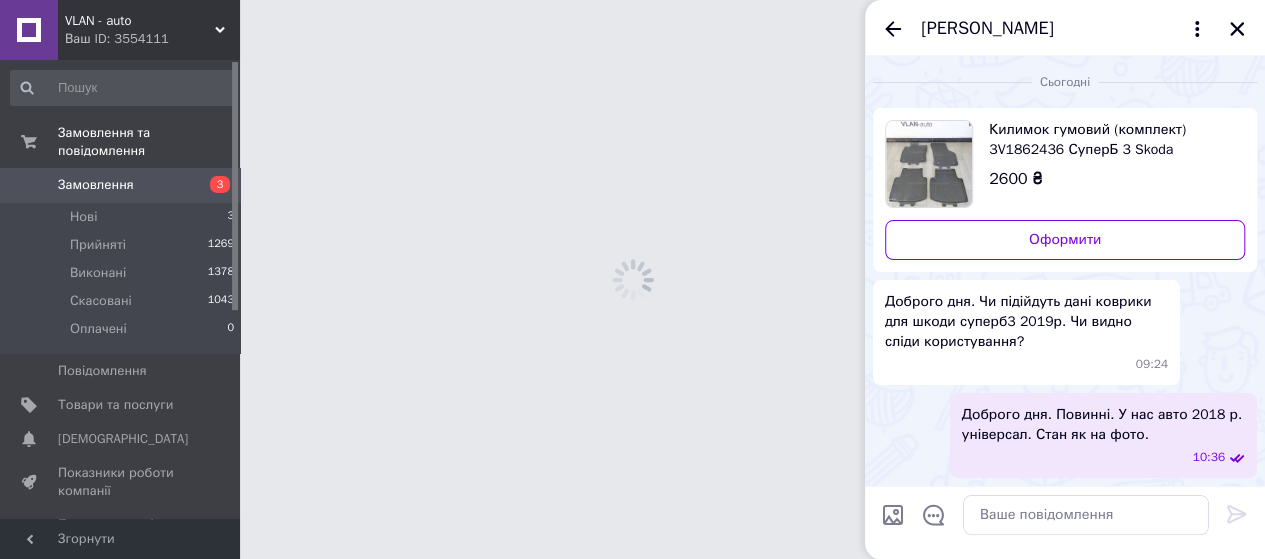 scroll, scrollTop: 0, scrollLeft: 0, axis: both 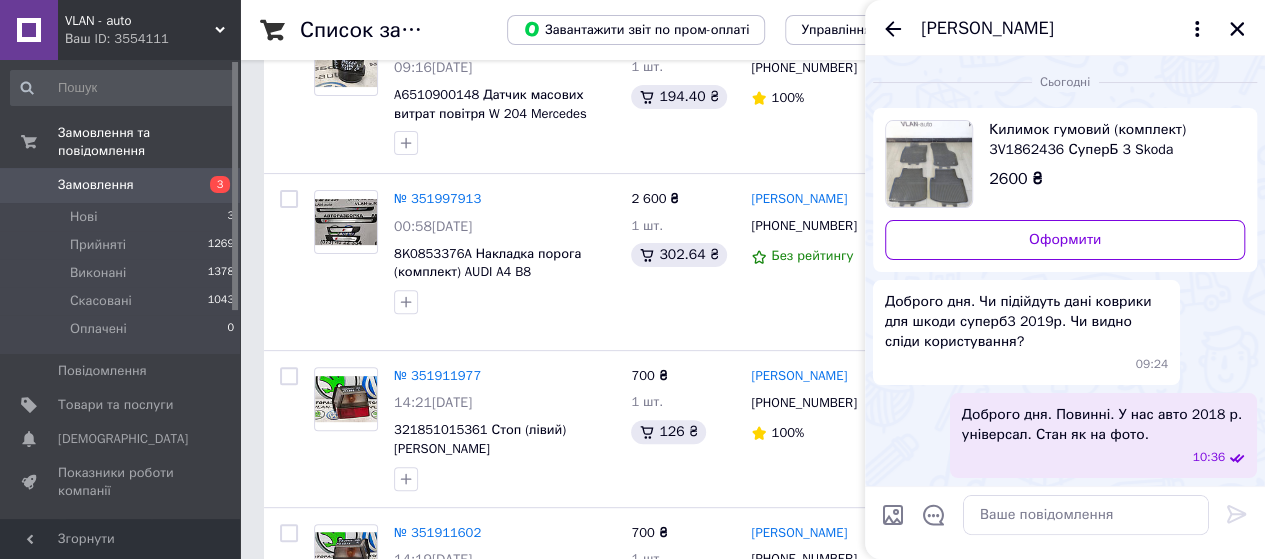 click on "Килимок гумовий (комплект) 3V1862436 СуперБ 3 Skoda" at bounding box center [1109, 140] 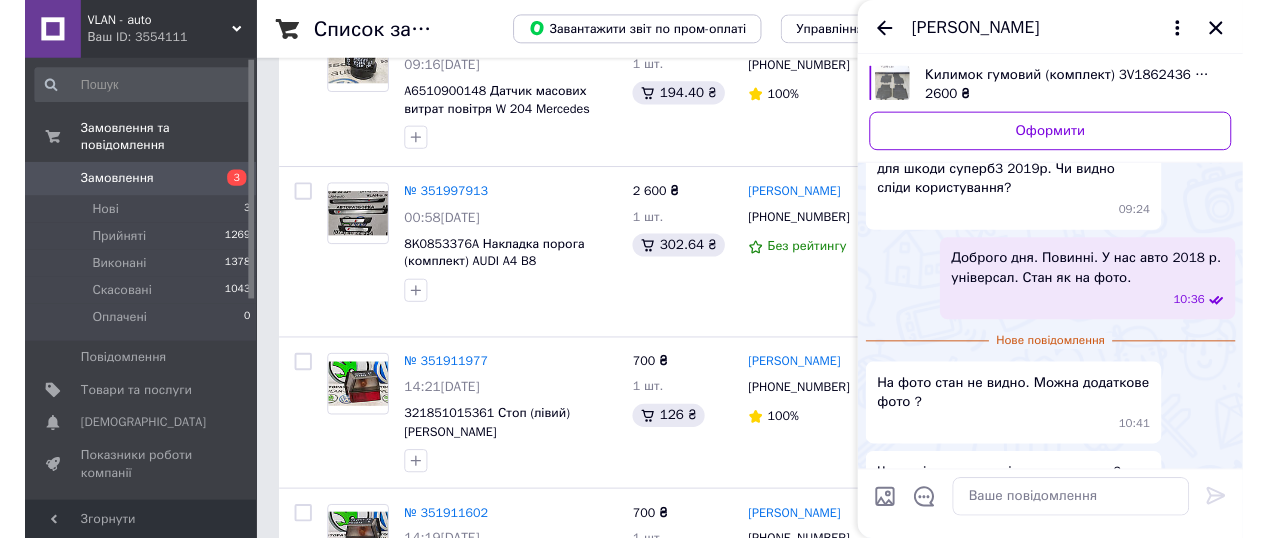 scroll, scrollTop: 130, scrollLeft: 0, axis: vertical 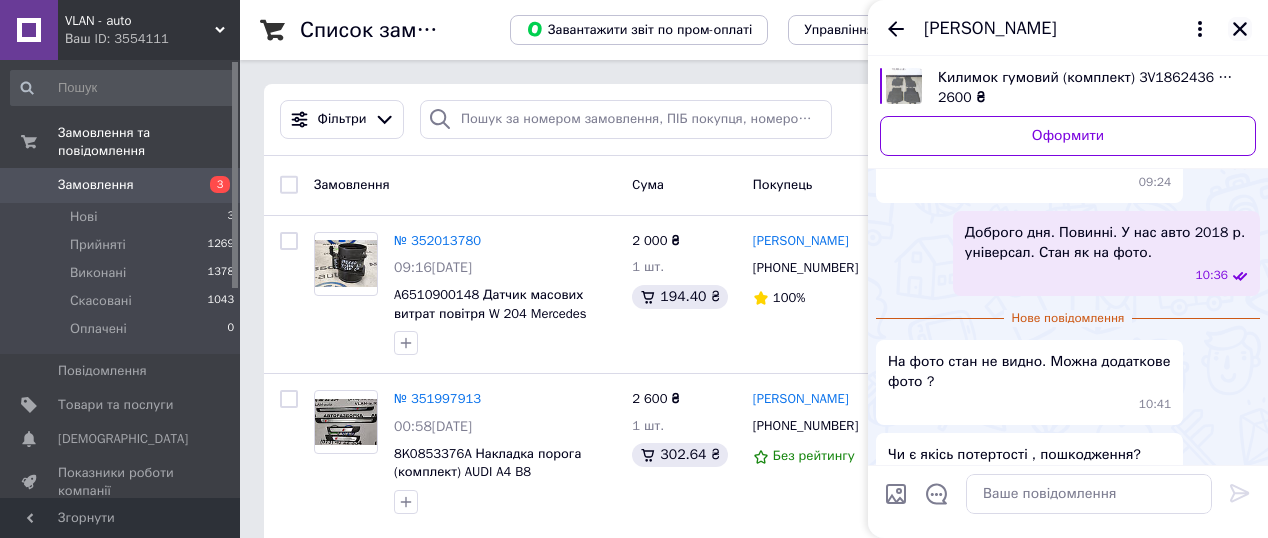 click 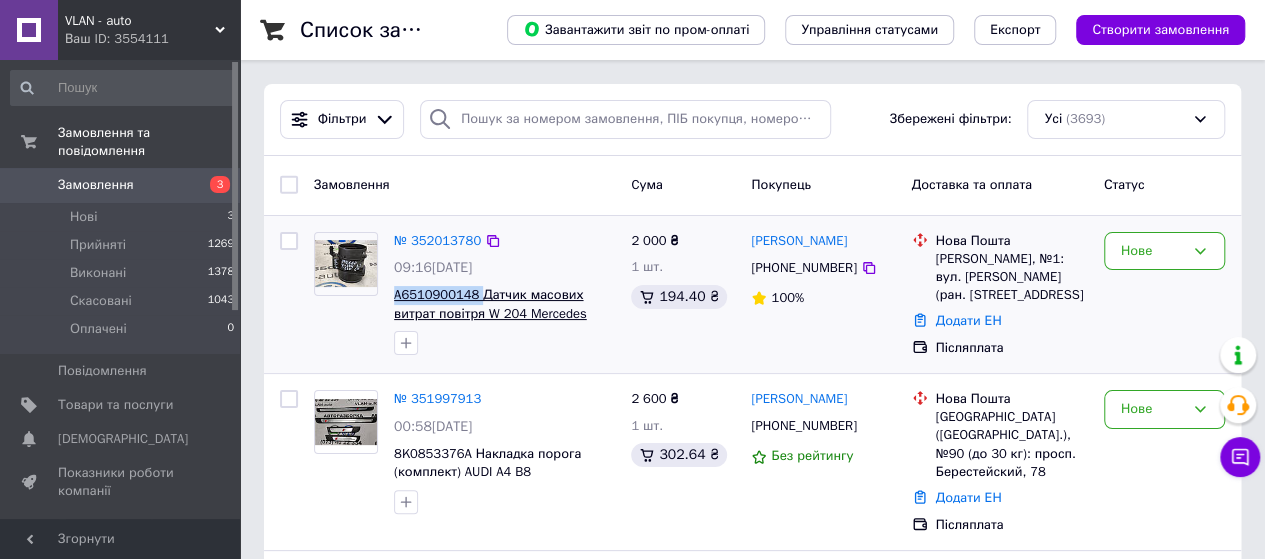 drag, startPoint x: 392, startPoint y: 298, endPoint x: 474, endPoint y: 300, distance: 82.02438 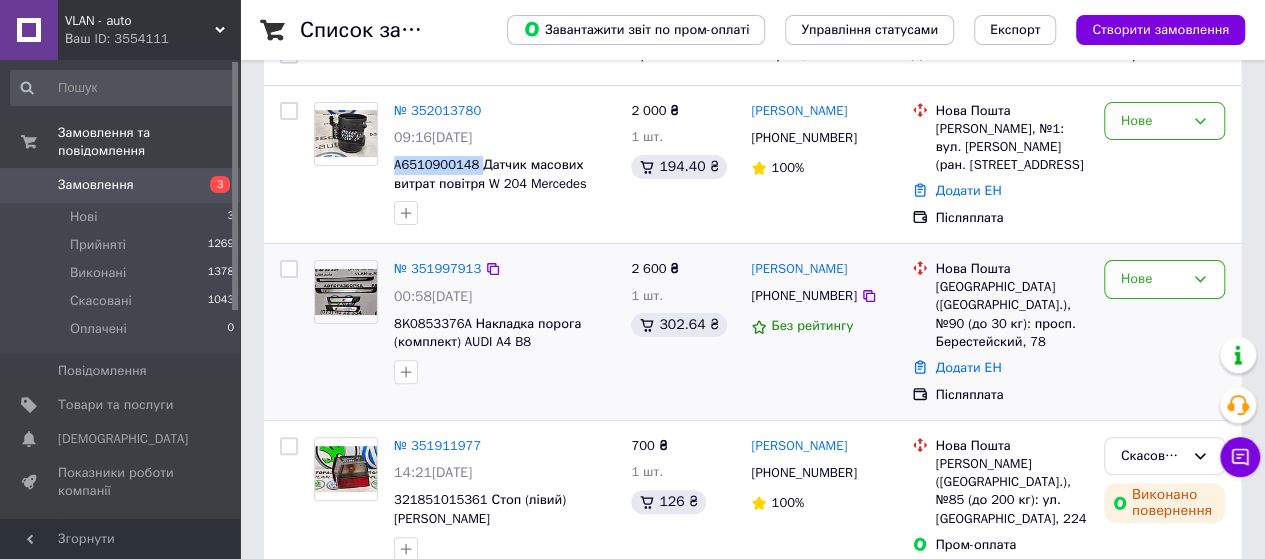 scroll, scrollTop: 100, scrollLeft: 0, axis: vertical 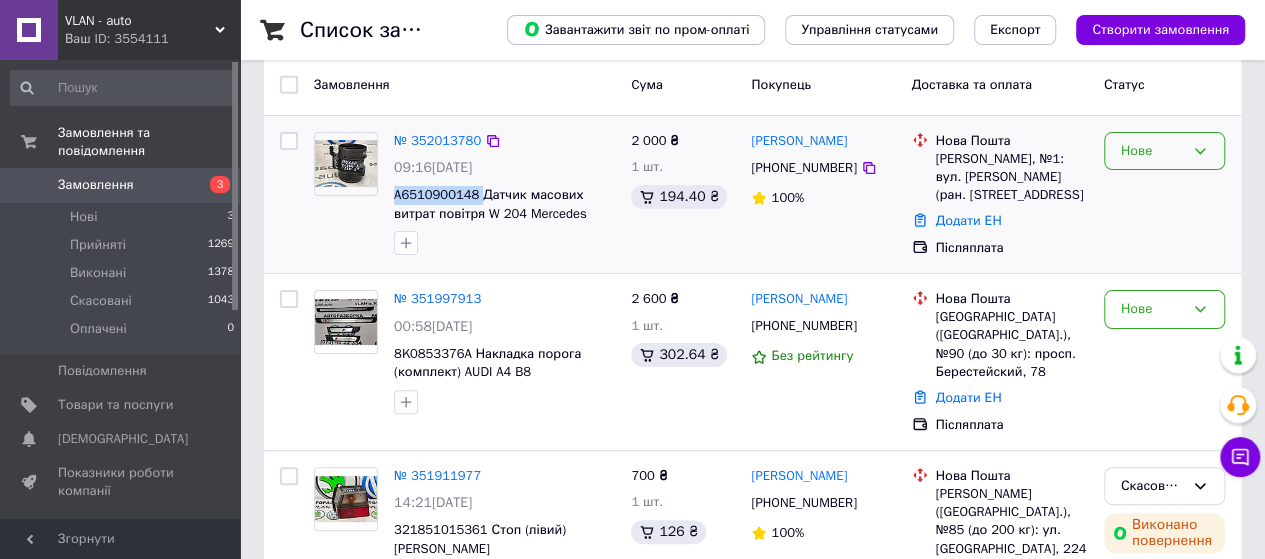 click on "Нове" at bounding box center (1152, 151) 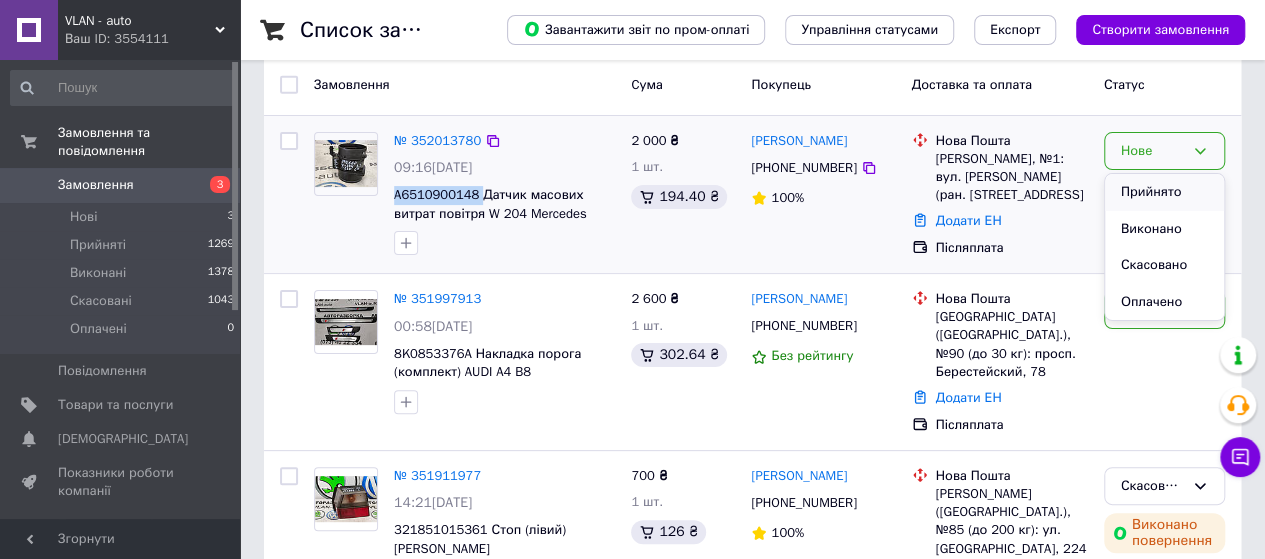 click on "Прийнято" at bounding box center [1164, 192] 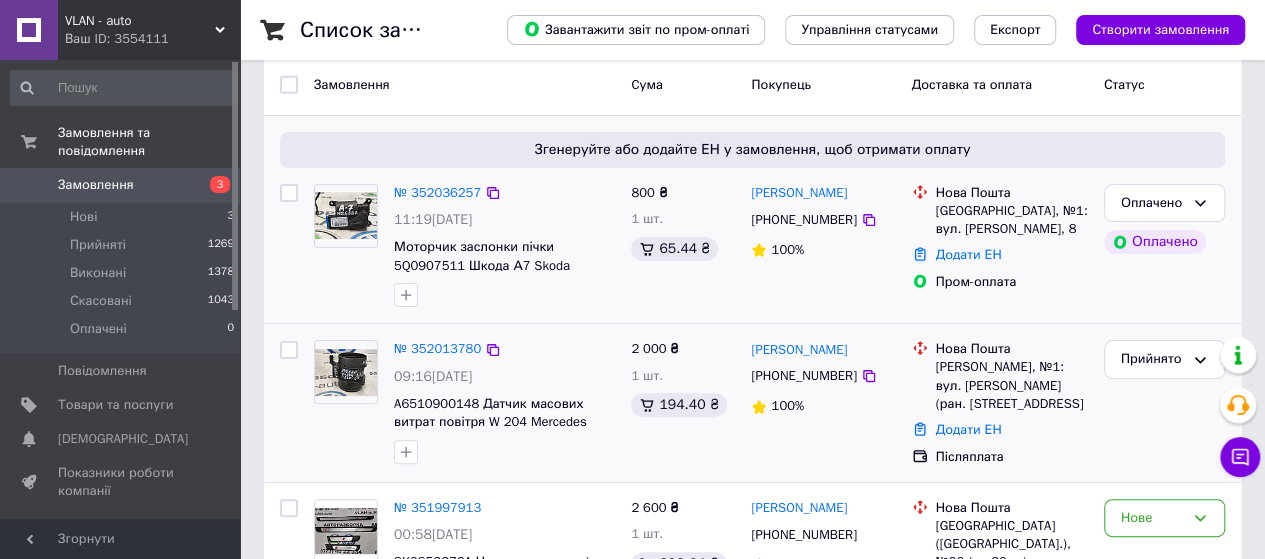 click on "Згенеруйте або додайте ЕН у замовлення, щоб отримати оплату № 352036257 11:19, 10.07.2025 Моторчик заслонки пічки 5Q0907511 Шкода А7	Skoda 800 ₴ 1 шт. 65.44 ₴ Петро Сміх +380988777737 100% Нова Пошта Івано-Франківськ, №1: вул. Максимовича, 8 Додати ЕН Пром-оплата Оплачено Оплачено" at bounding box center [752, 220] 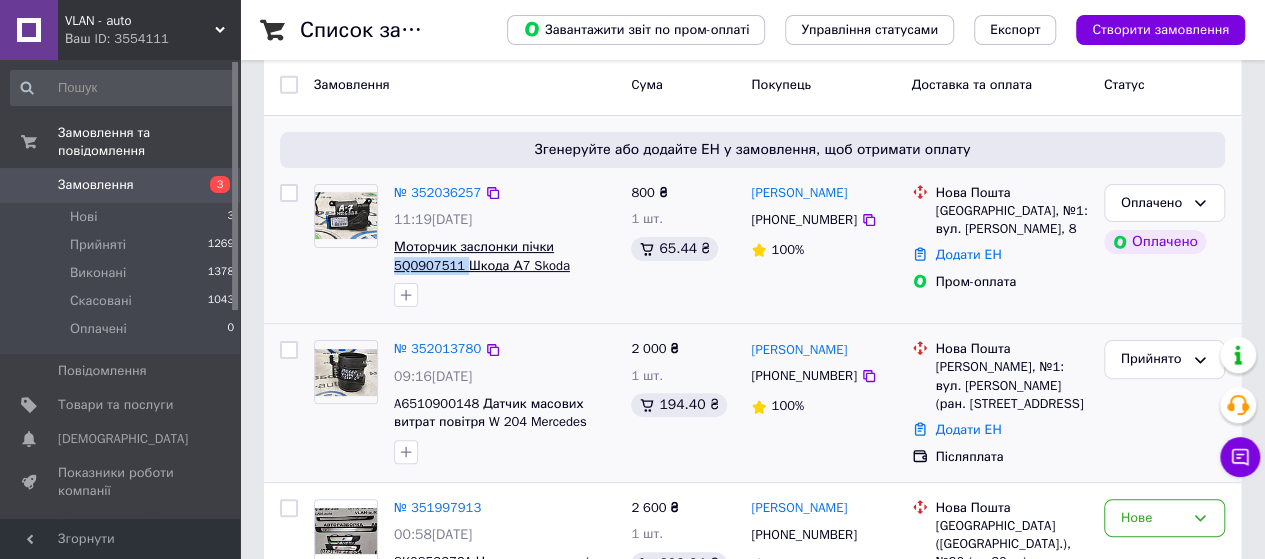 drag, startPoint x: 391, startPoint y: 265, endPoint x: 468, endPoint y: 263, distance: 77.02597 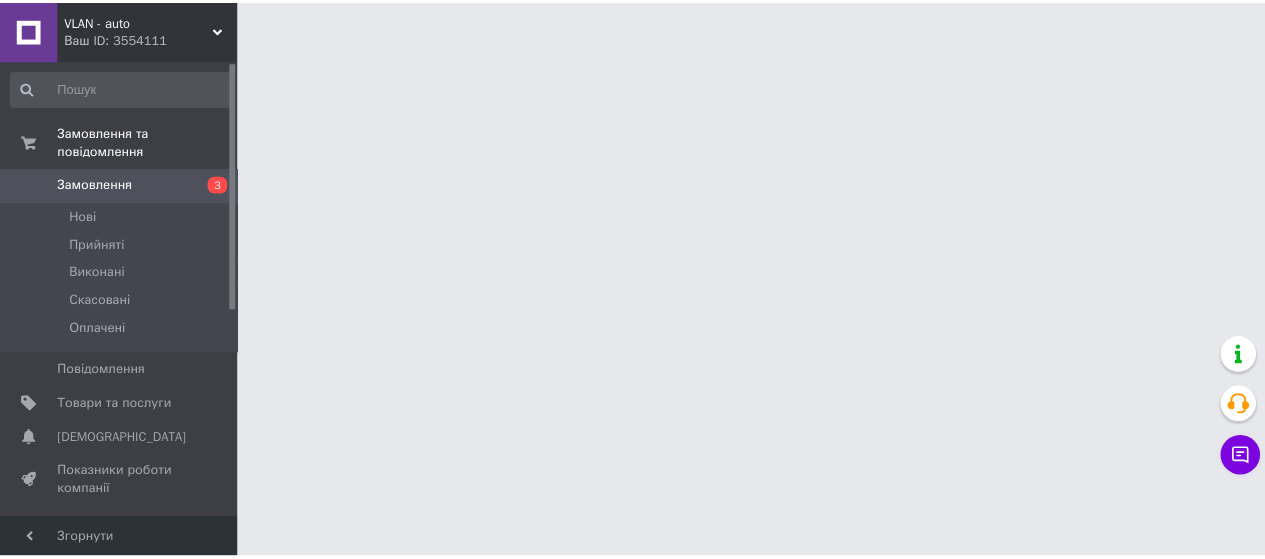 scroll, scrollTop: 0, scrollLeft: 0, axis: both 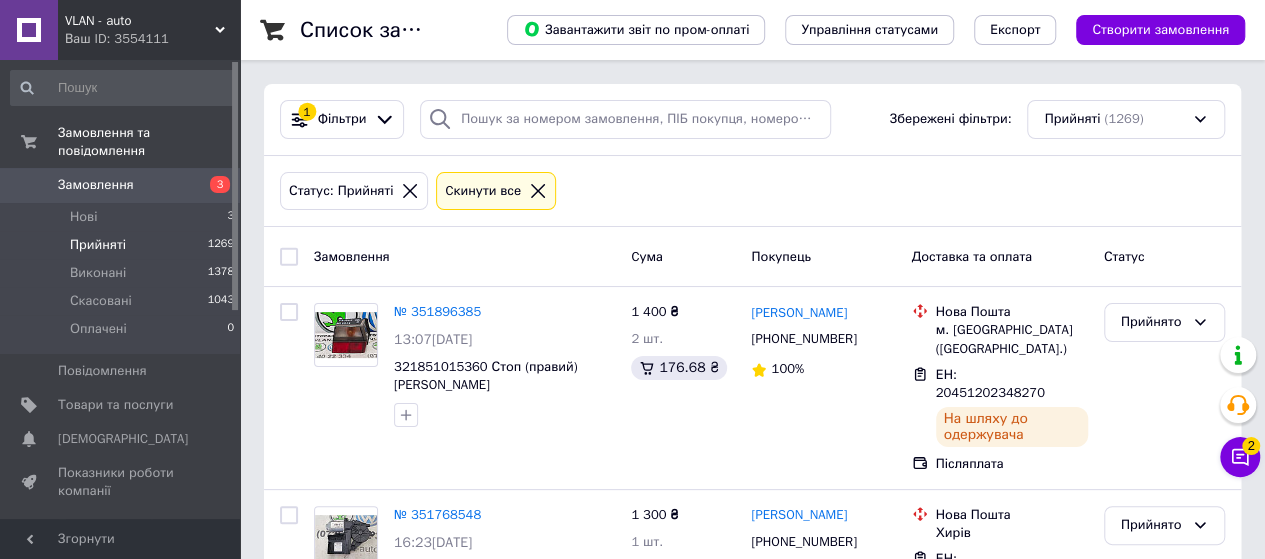 click 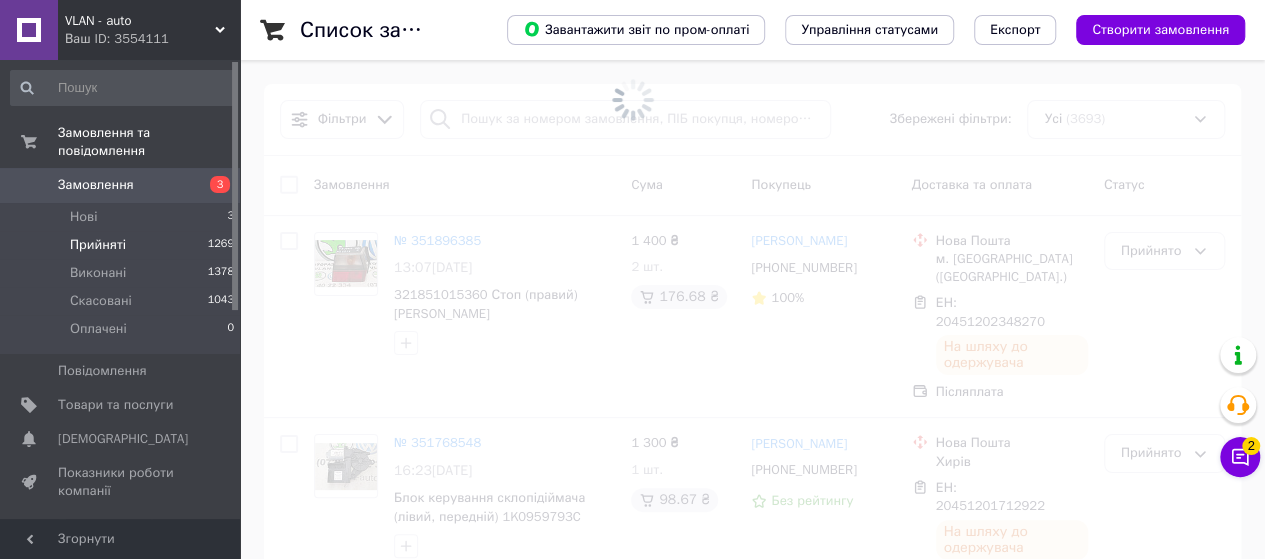 click at bounding box center (632, 100) 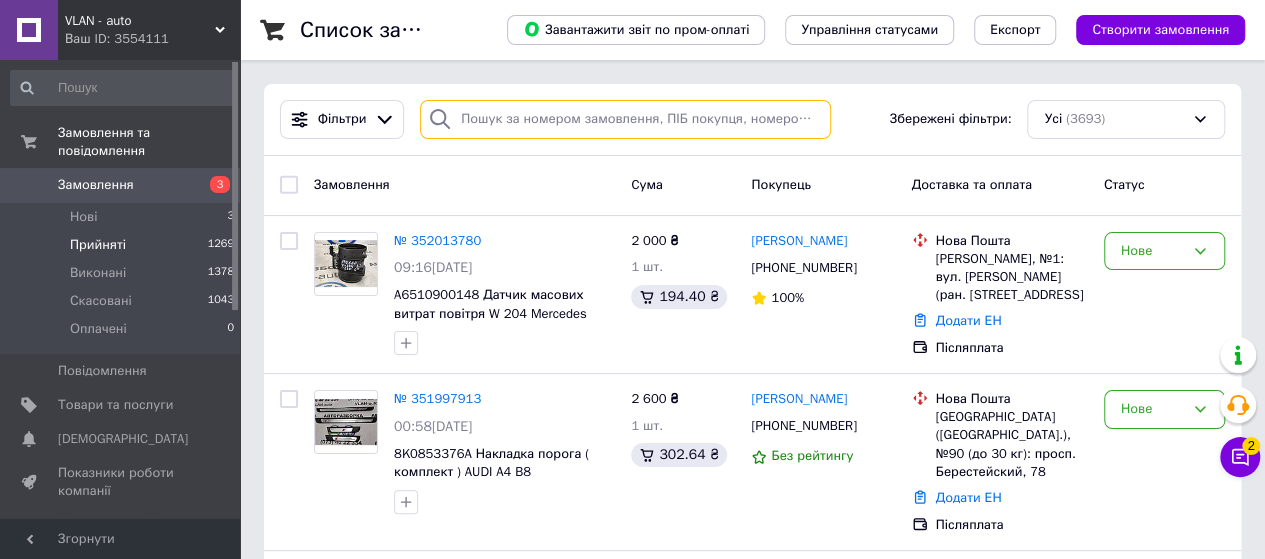 click at bounding box center [625, 119] 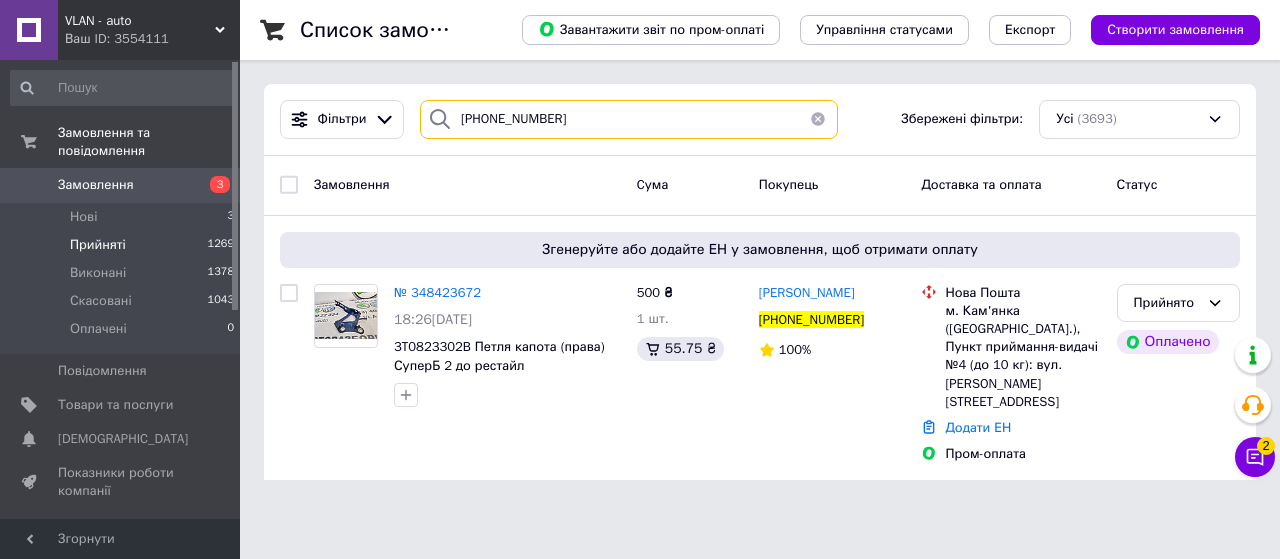 click on "[PHONE_NUMBER]" at bounding box center [629, 119] 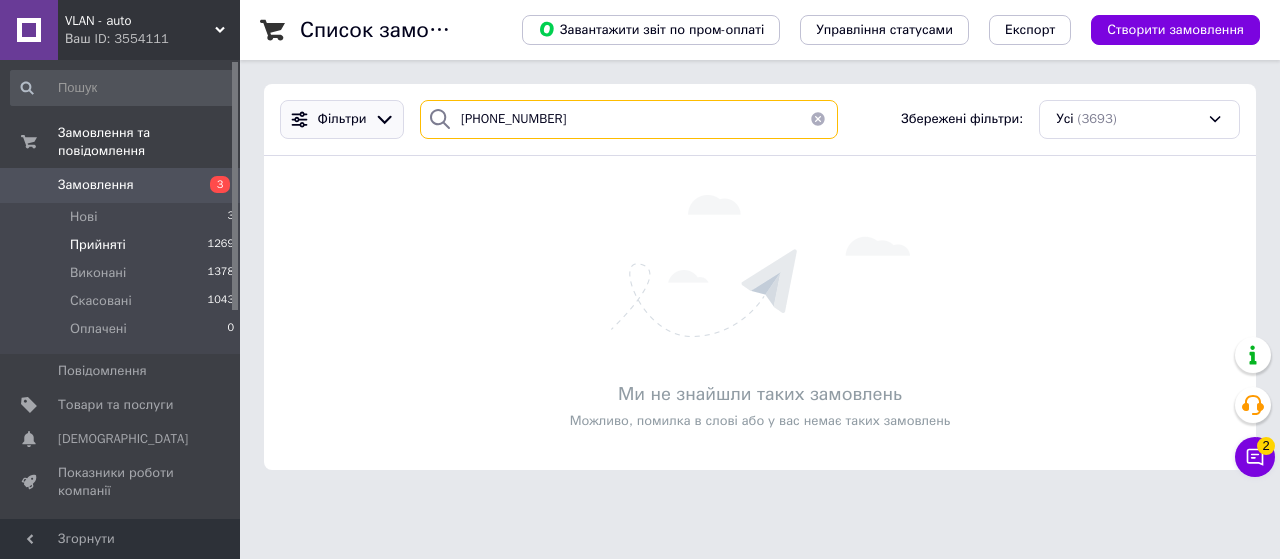 drag, startPoint x: 479, startPoint y: 117, endPoint x: 378, endPoint y: 115, distance: 101.0198 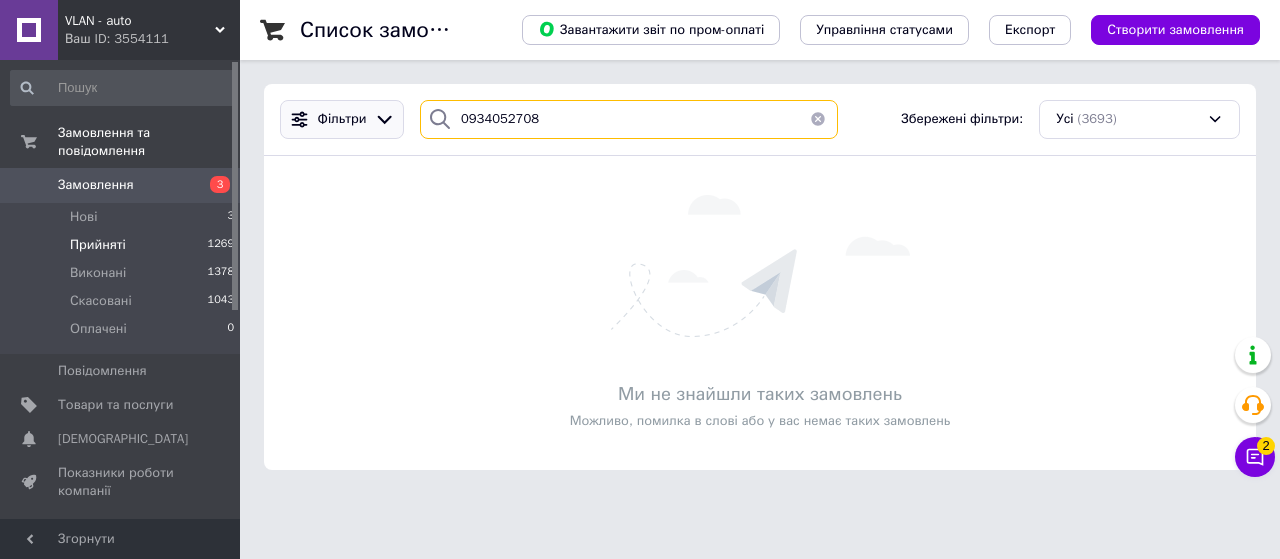 type on "0934052708" 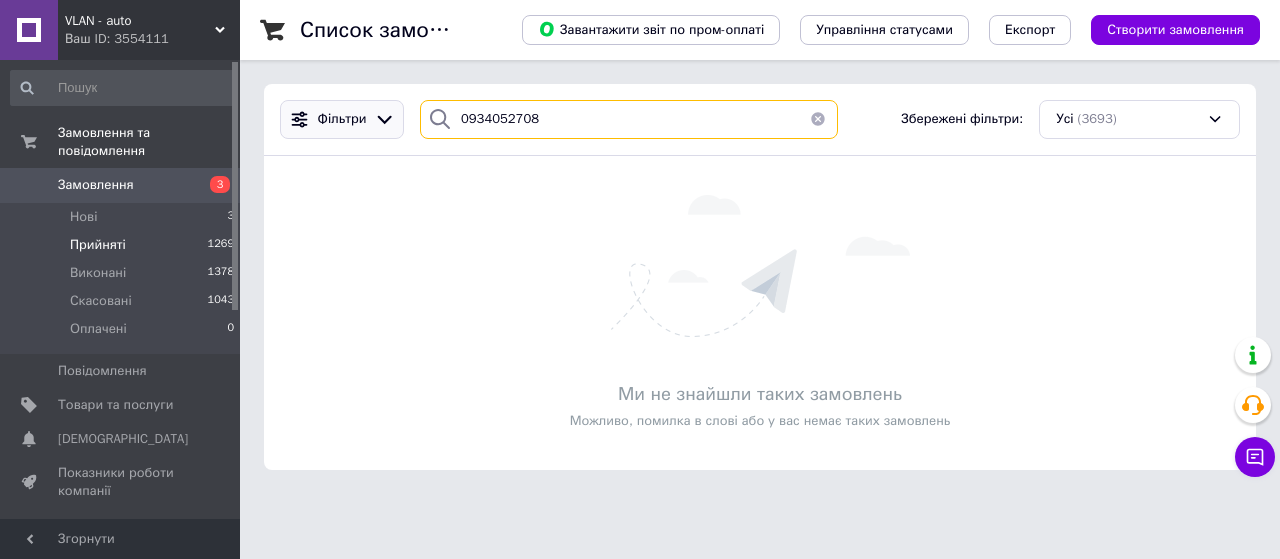 drag, startPoint x: 547, startPoint y: 117, endPoint x: 345, endPoint y: 137, distance: 202.98769 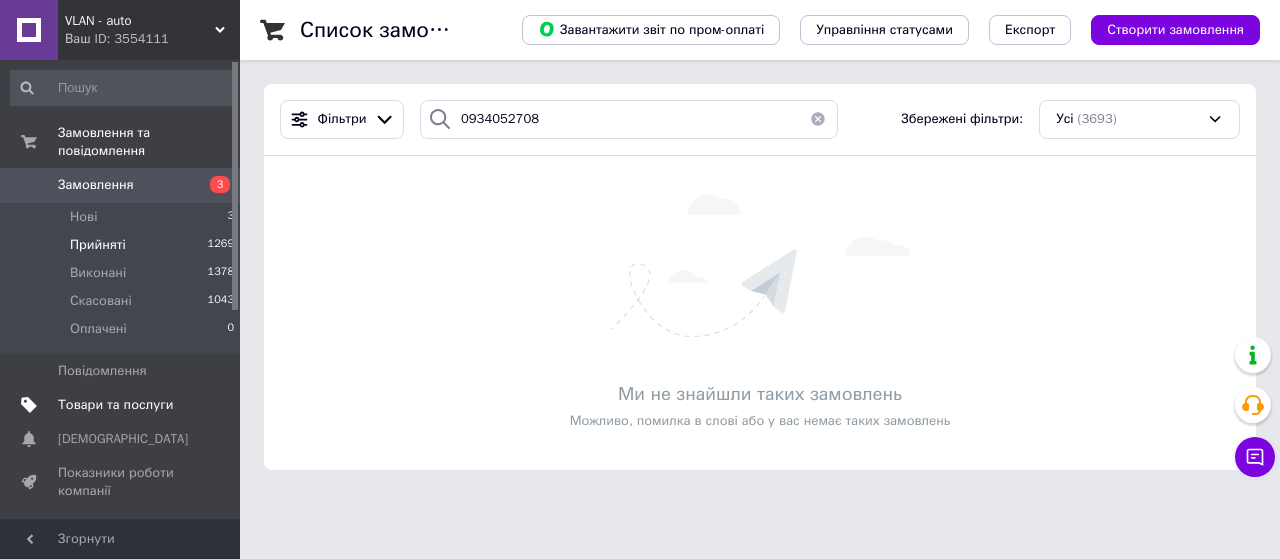 click on "Товари та послуги" at bounding box center (115, 405) 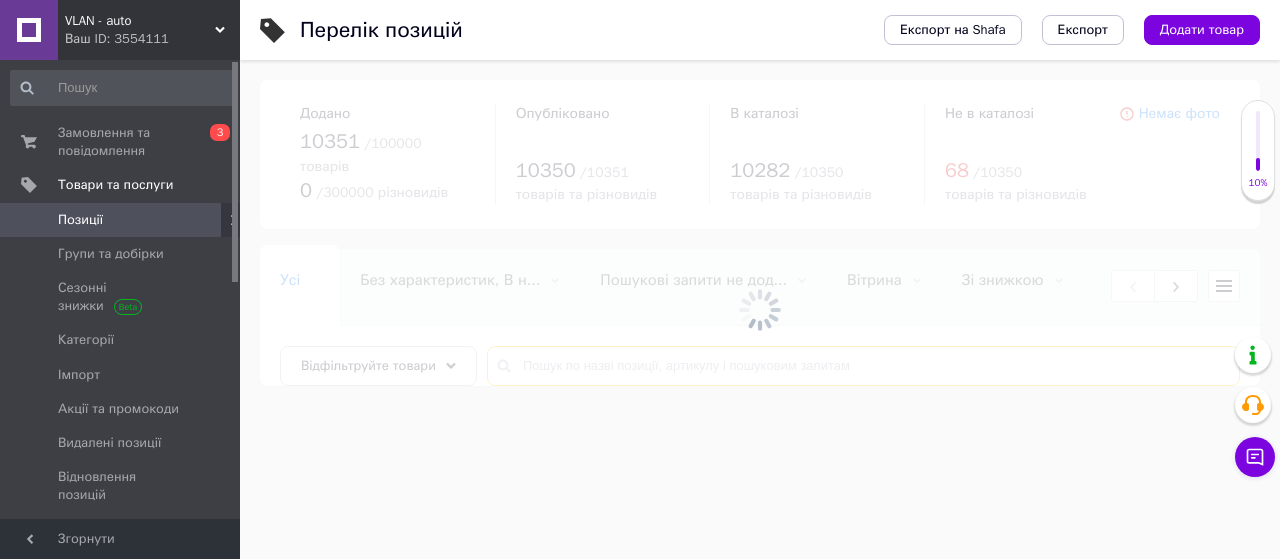 click at bounding box center (863, 366) 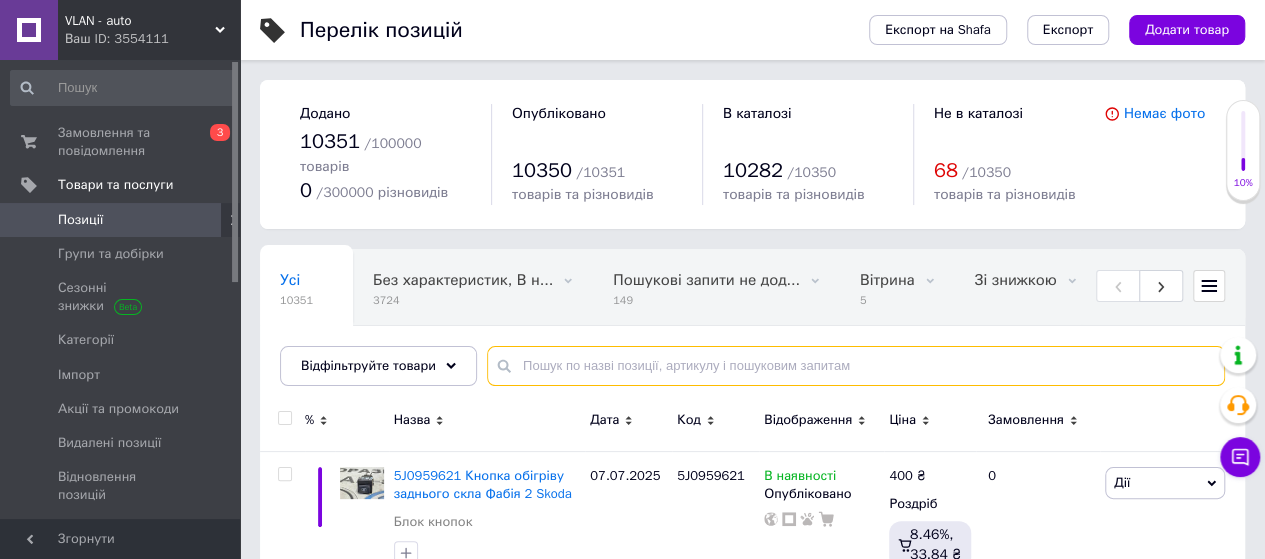 paste on "A6510900148" 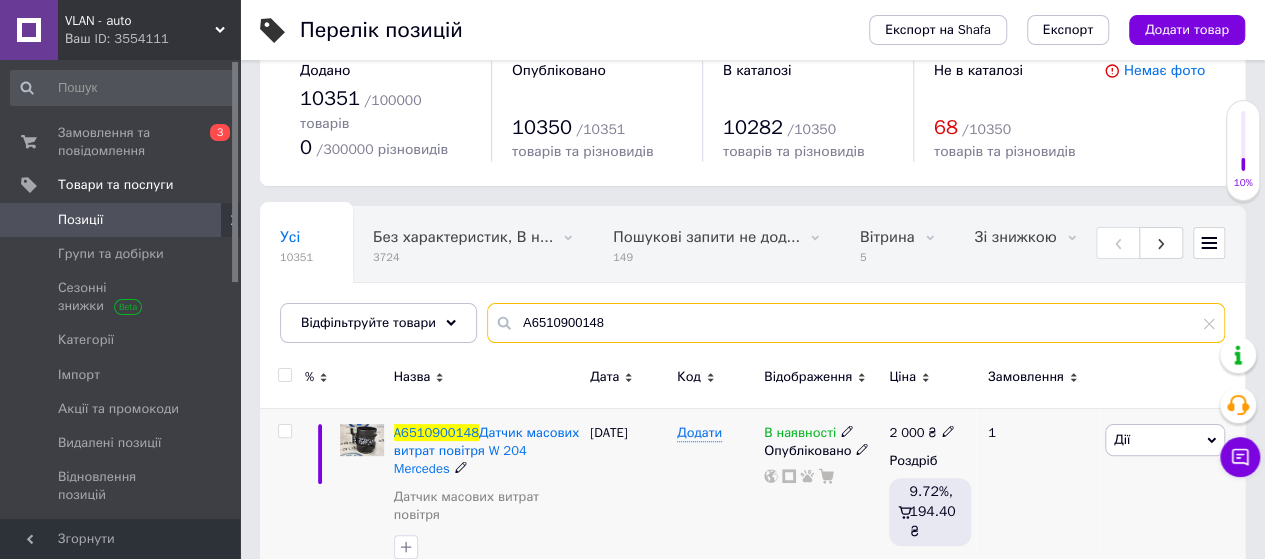 scroll, scrollTop: 66, scrollLeft: 0, axis: vertical 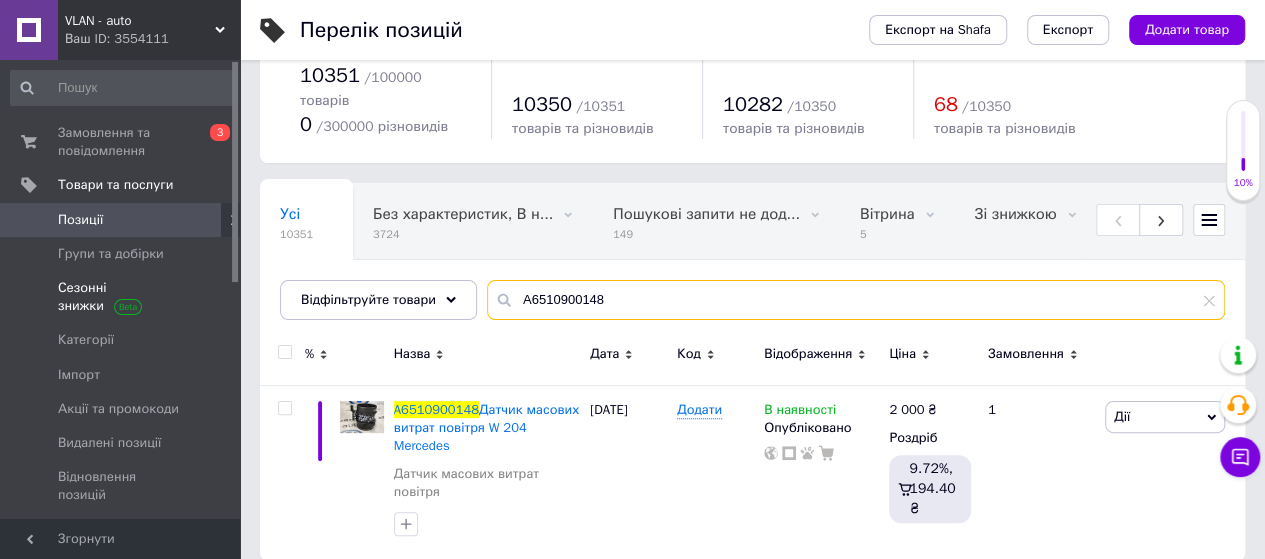 drag, startPoint x: 630, startPoint y: 278, endPoint x: 152, endPoint y: 273, distance: 478.02615 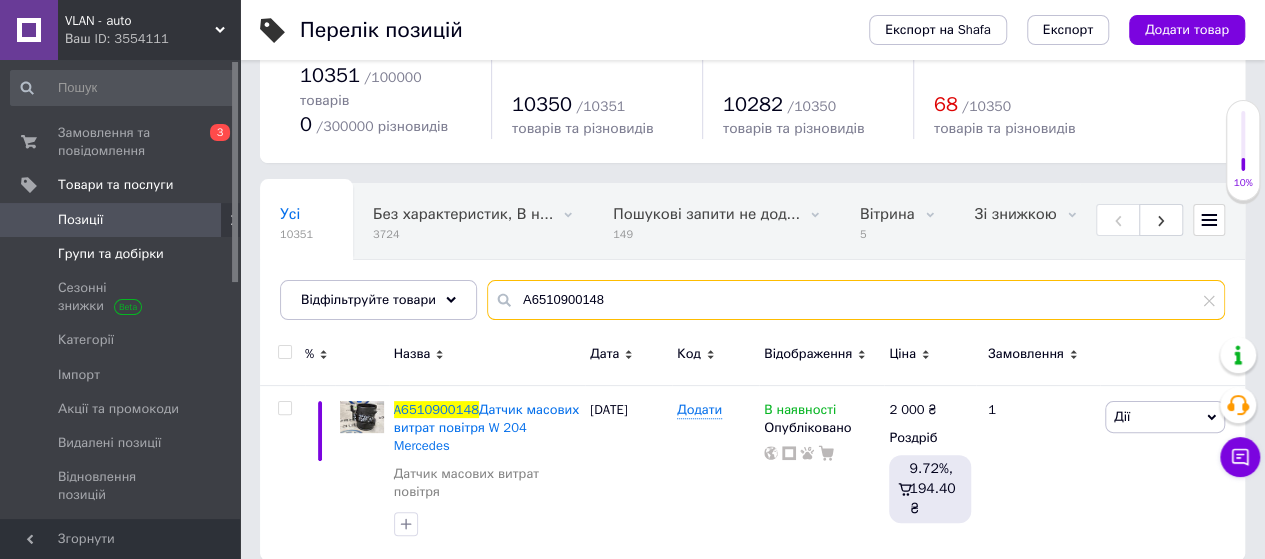 paste on "1K0711202J" 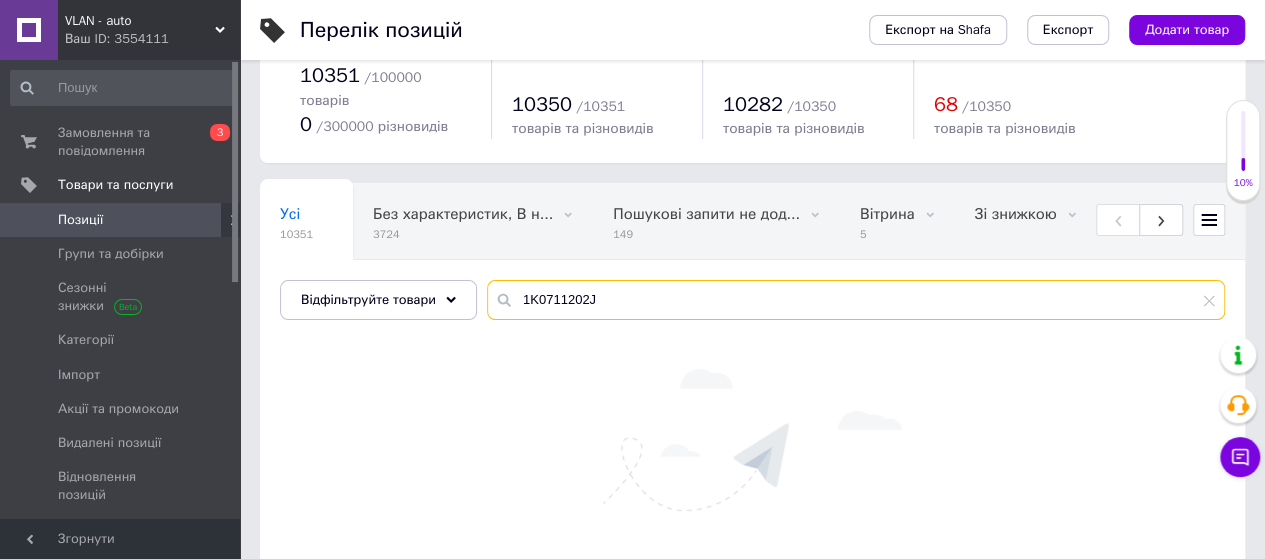 type on "1K0711202J" 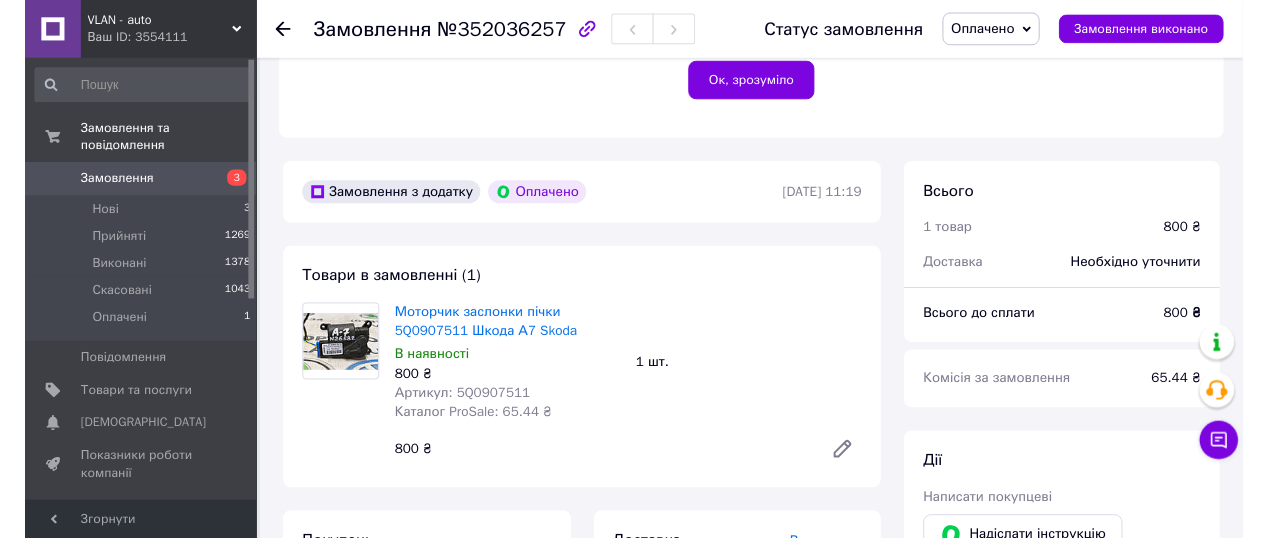 scroll, scrollTop: 700, scrollLeft: 0, axis: vertical 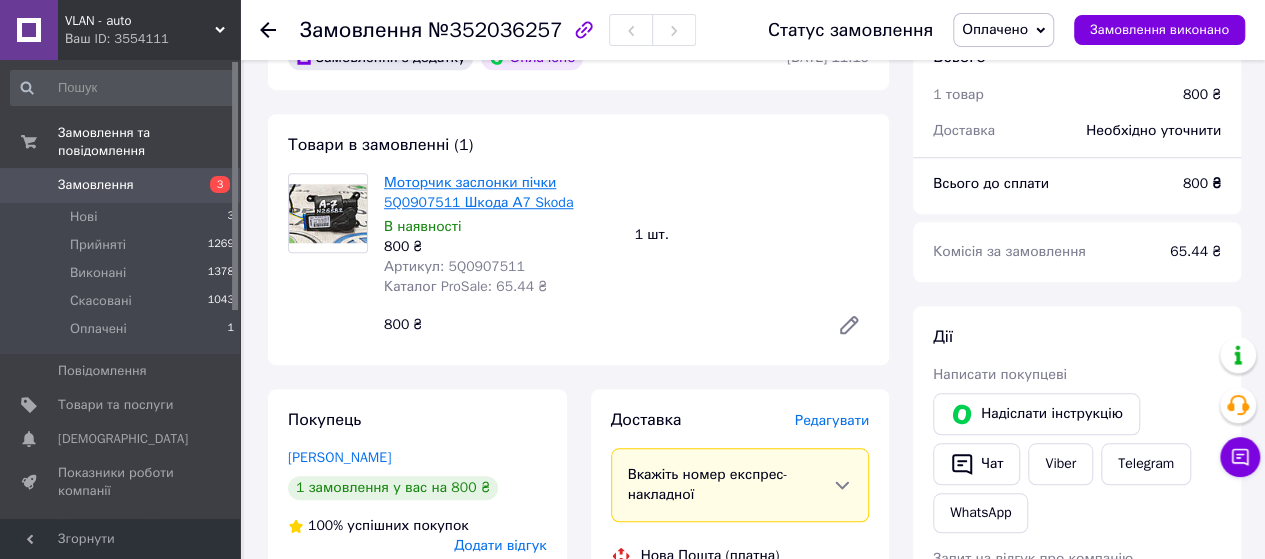 click on "Моторчик заслонки пічки 5Q0907511 Шкода А7	Skoda" at bounding box center [478, 192] 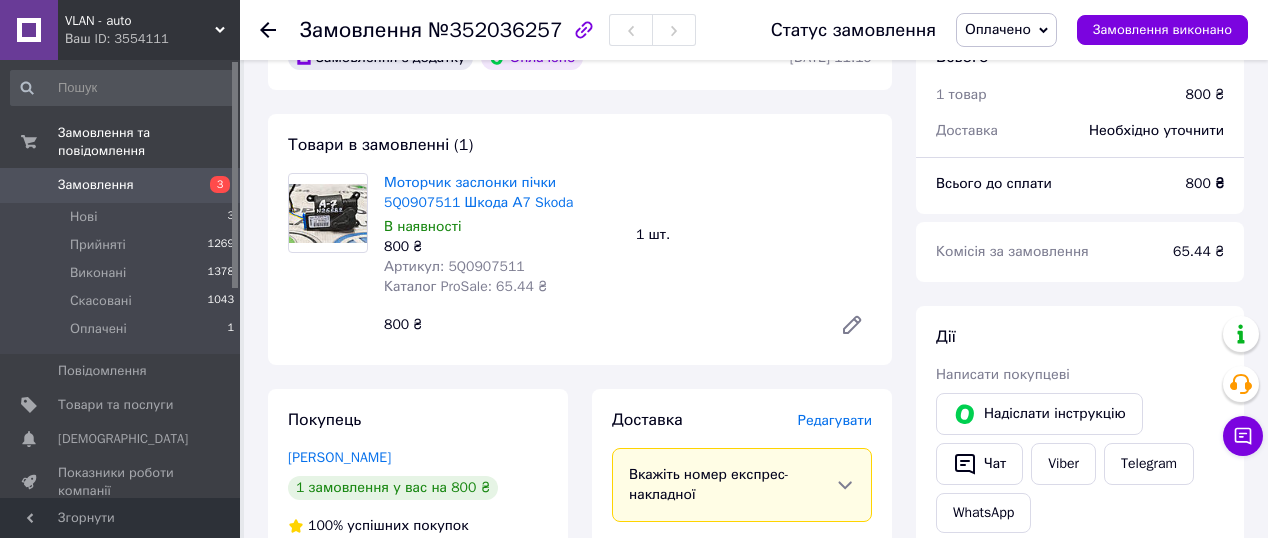 click on "Замовлення" at bounding box center [96, 185] 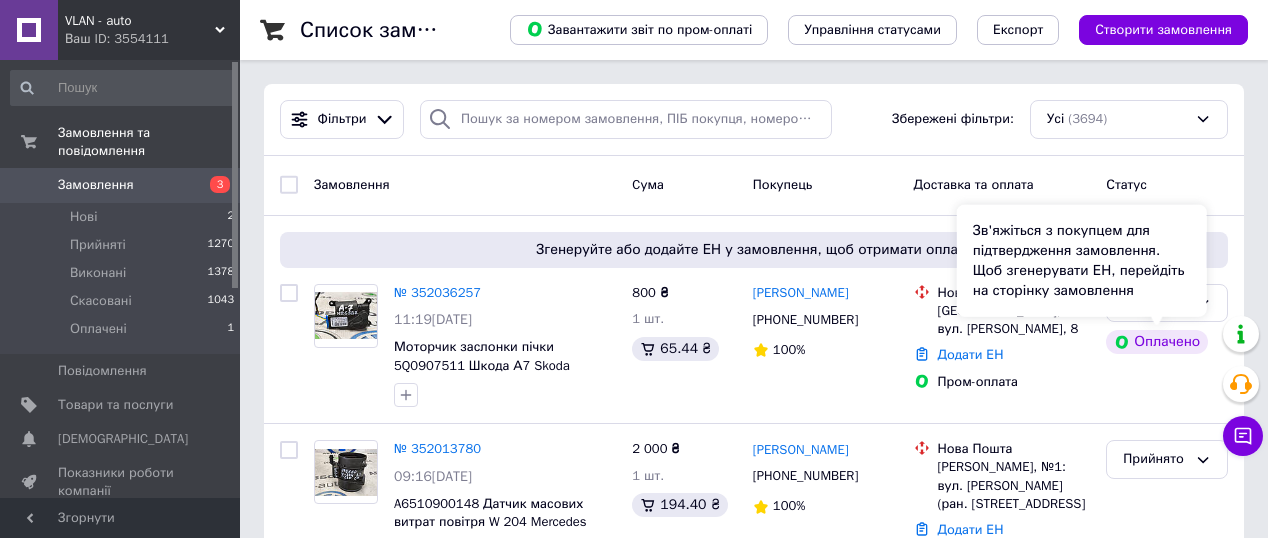 click on "Зв'яжіться з покупцем для підтвердження замовлення.
Щоб згенерувати ЕН, перейдіть на сторінку замовлення" at bounding box center (1082, 261) 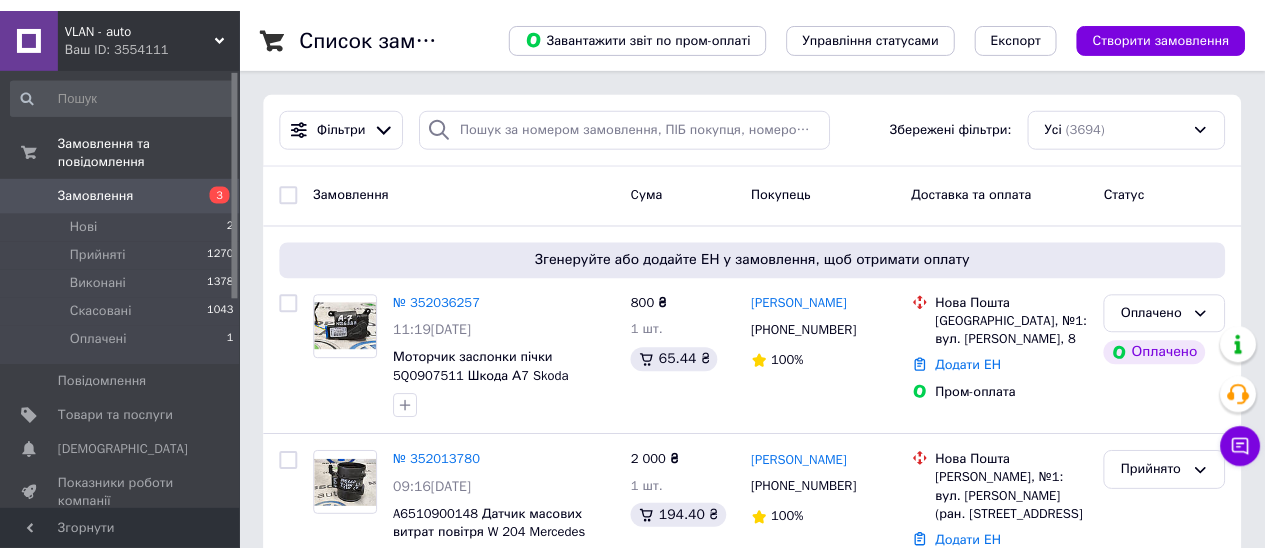 scroll, scrollTop: 100, scrollLeft: 0, axis: vertical 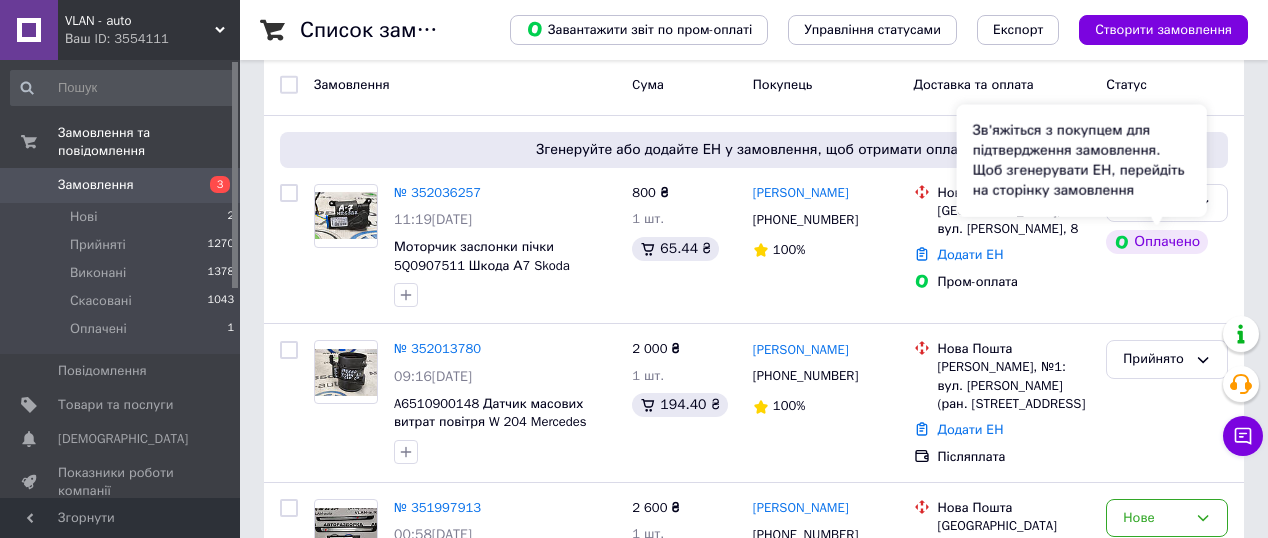 click on "Зв'яжіться з покупцем для підтвердження замовлення.
Щоб згенерувати ЕН, перейдіть на сторінку замовлення" at bounding box center (1082, 161) 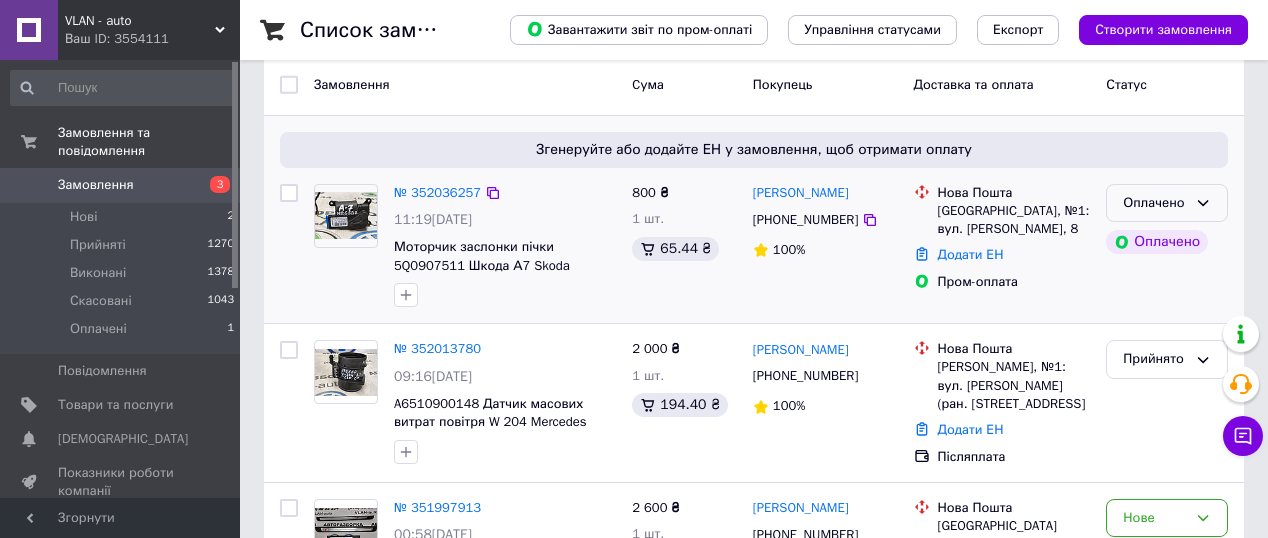 click on "Оплачено" at bounding box center [1167, 203] 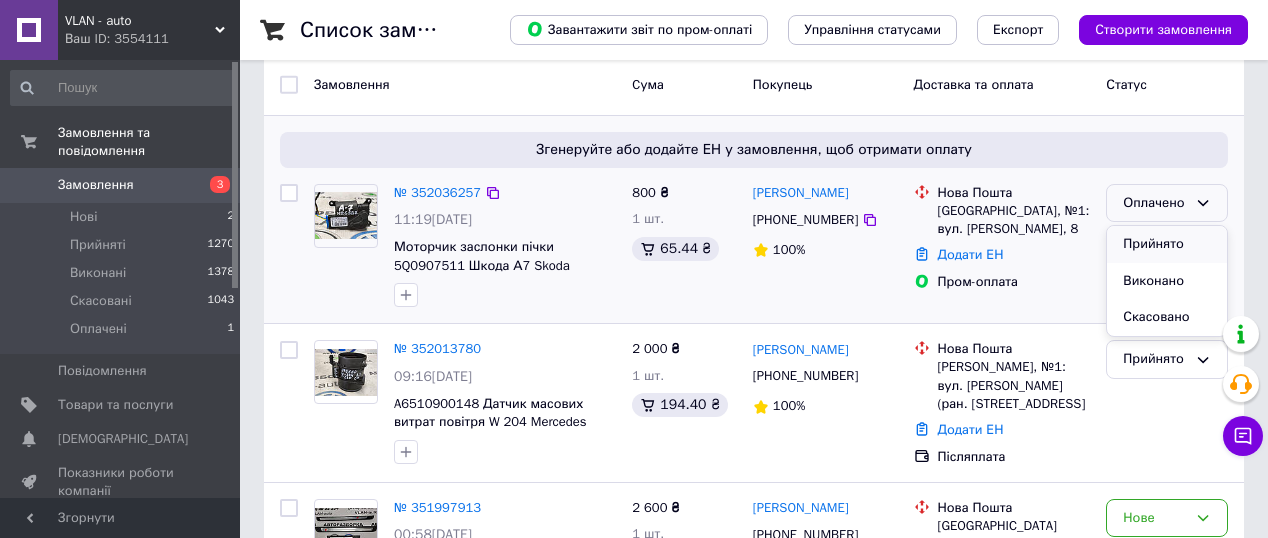 click on "Прийнято" at bounding box center (1167, 244) 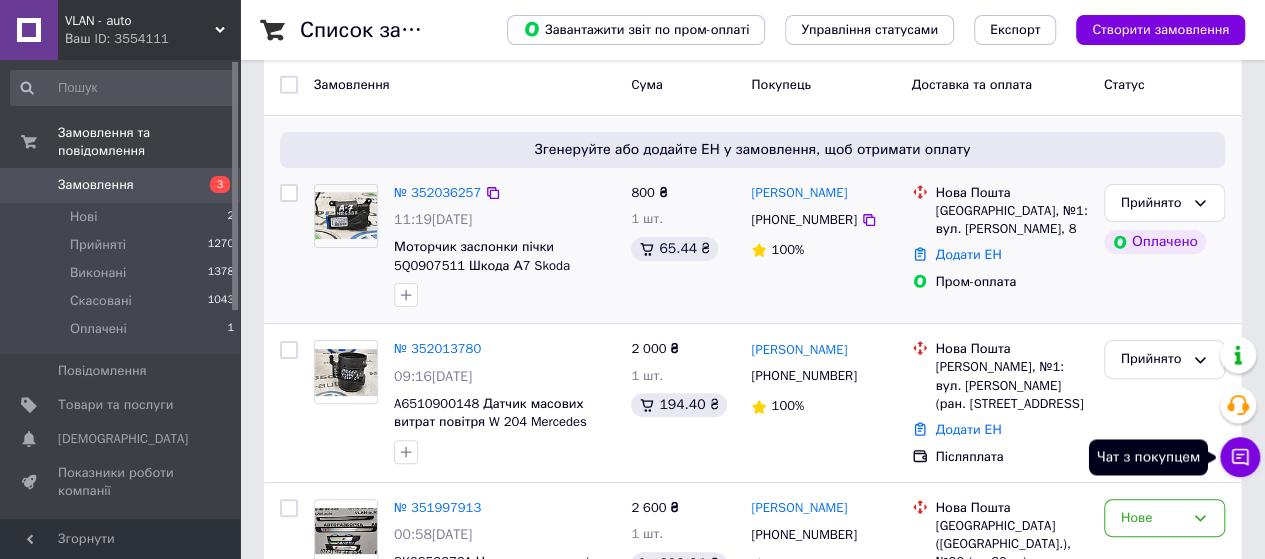 click 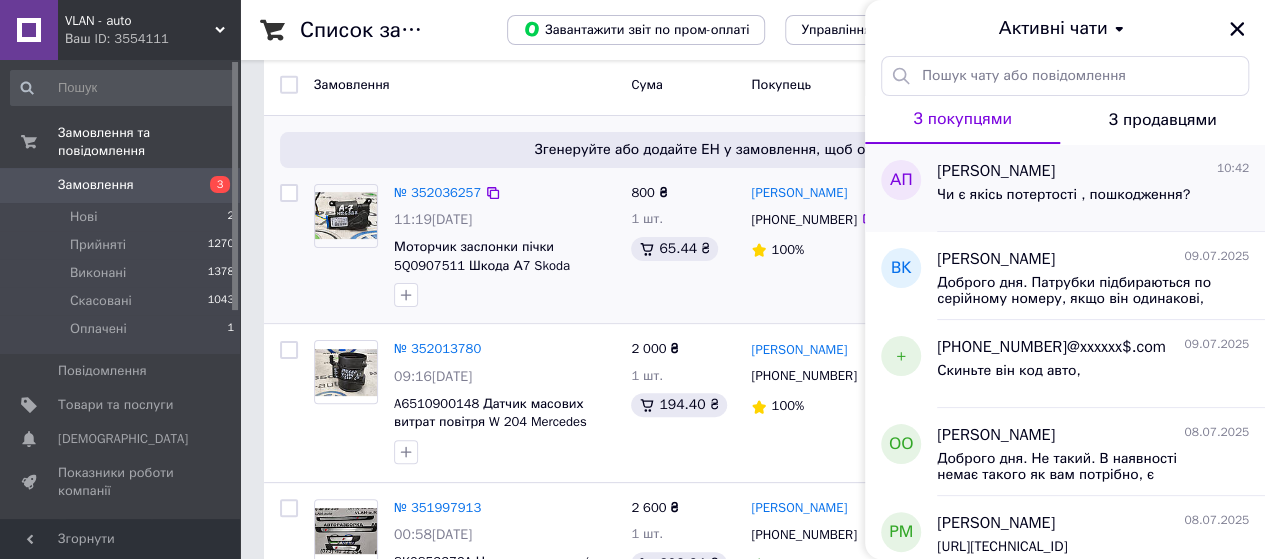 click on "Чи є якісь потертості , пошкодження?" at bounding box center (1063, 195) 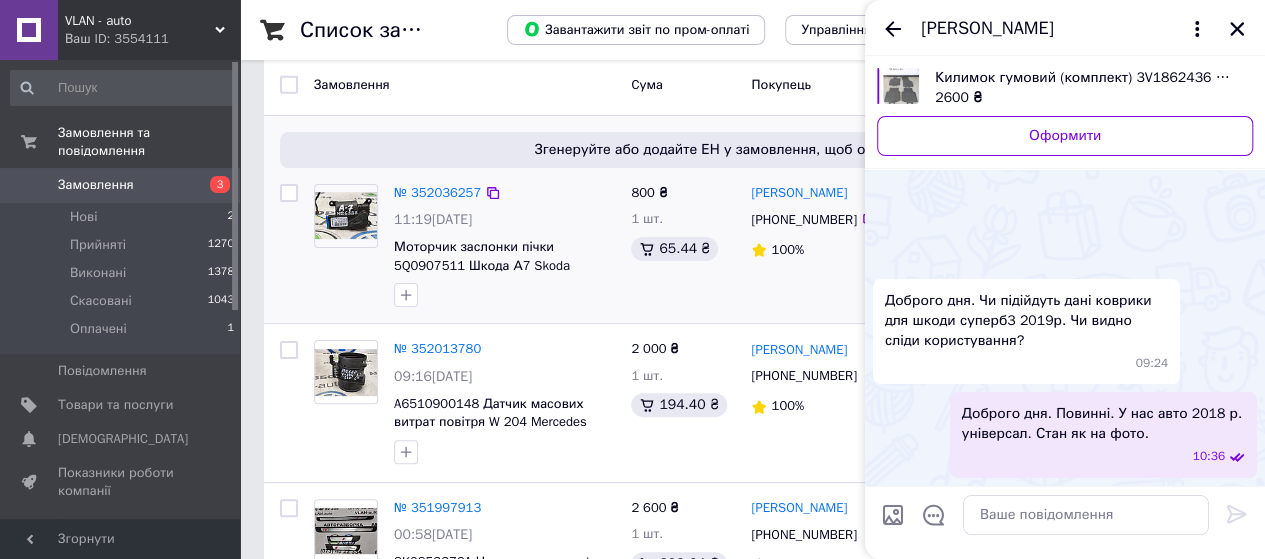 scroll, scrollTop: 146, scrollLeft: 0, axis: vertical 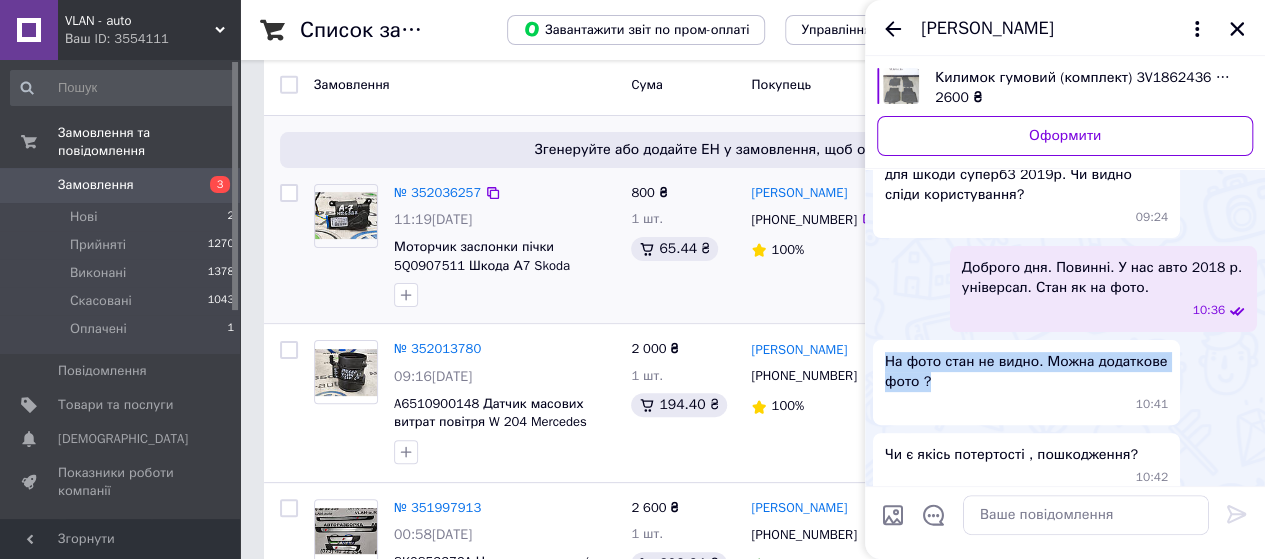 drag, startPoint x: 928, startPoint y: 380, endPoint x: 880, endPoint y: 360, distance: 52 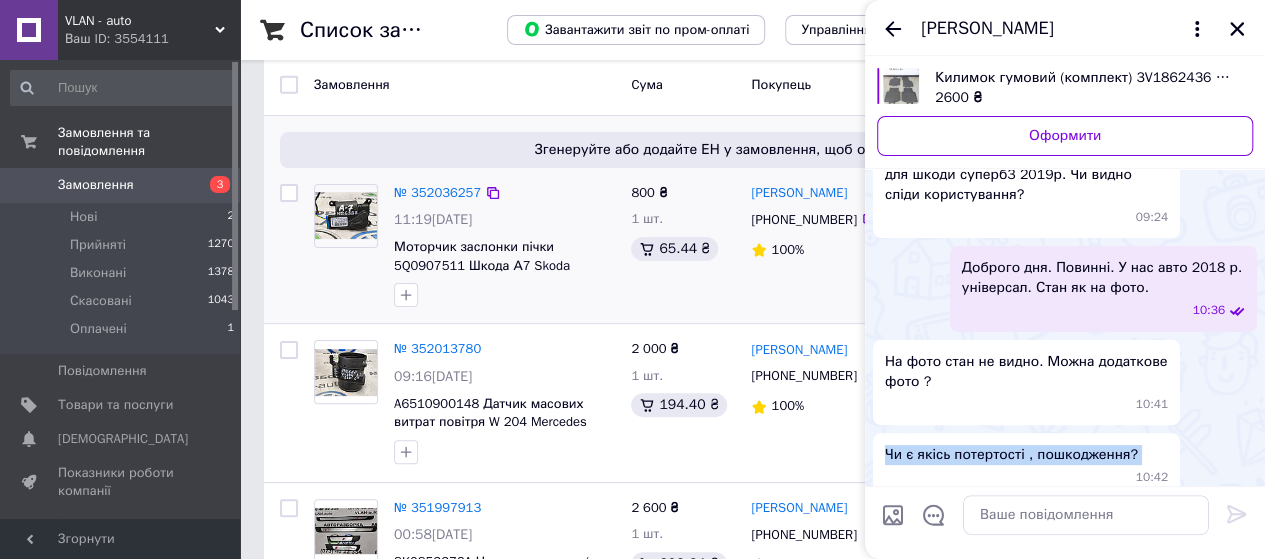 drag, startPoint x: 1134, startPoint y: 455, endPoint x: 868, endPoint y: 456, distance: 266.0019 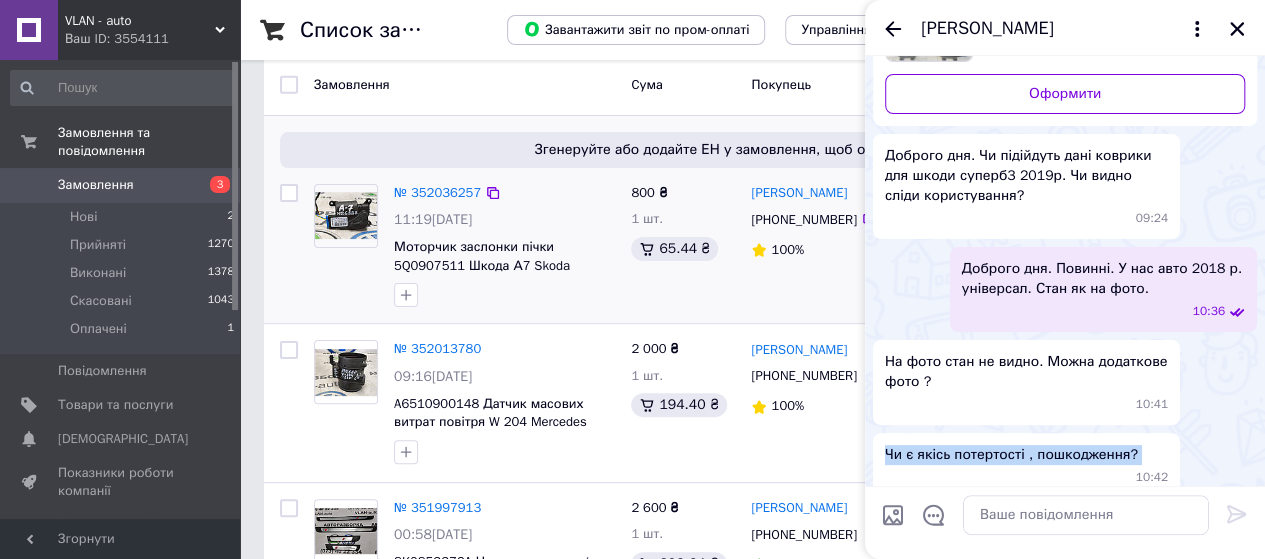 scroll, scrollTop: 0, scrollLeft: 0, axis: both 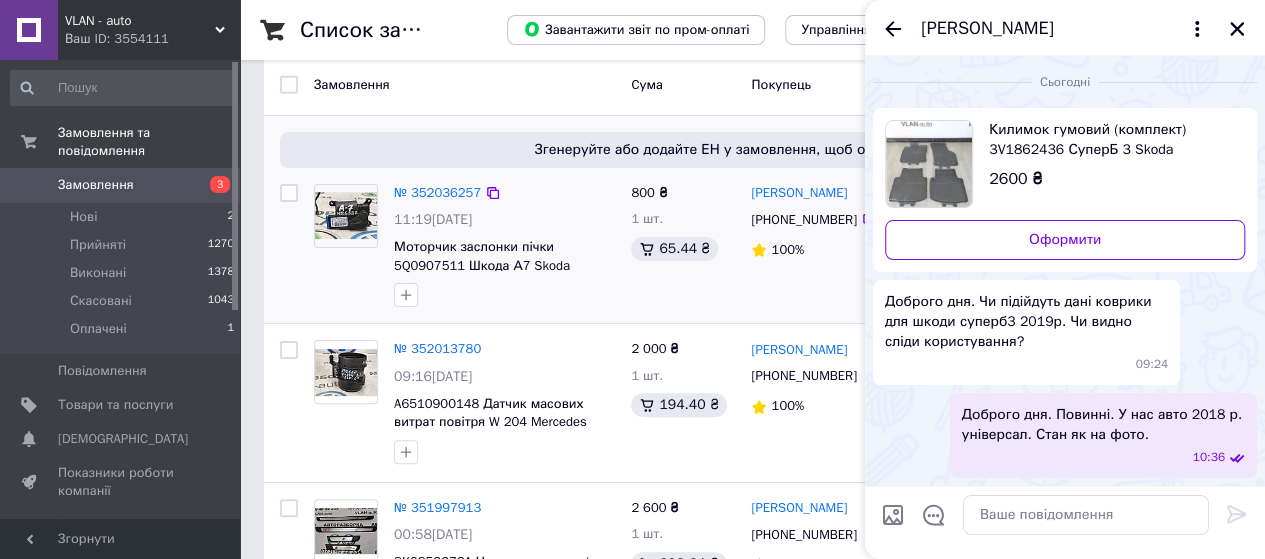 drag, startPoint x: 898, startPoint y: 29, endPoint x: 953, endPoint y: 45, distance: 57.280014 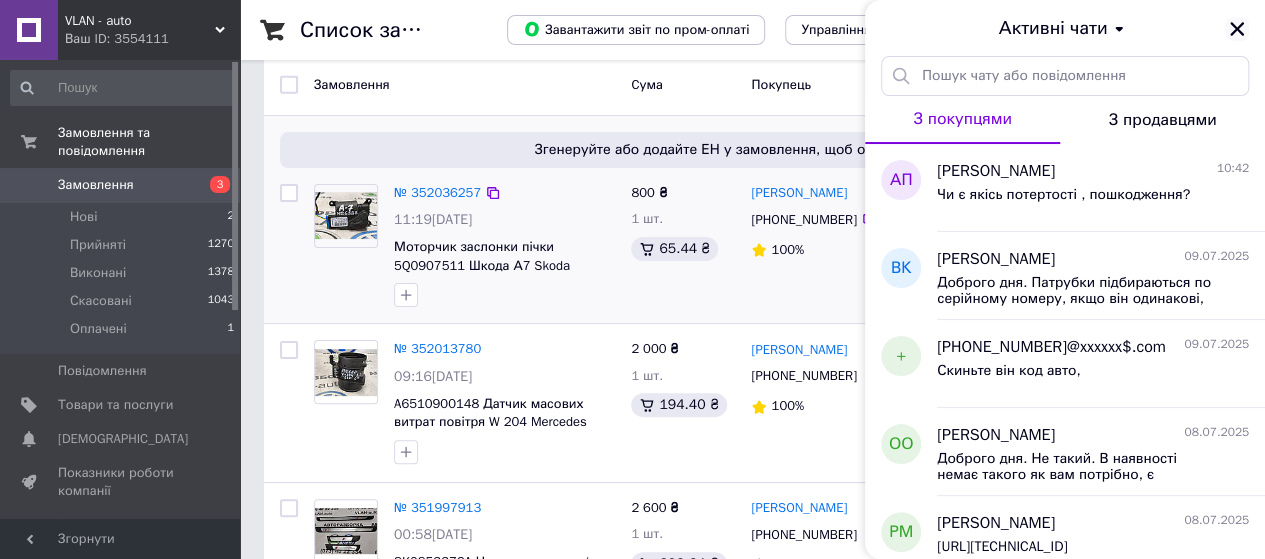click 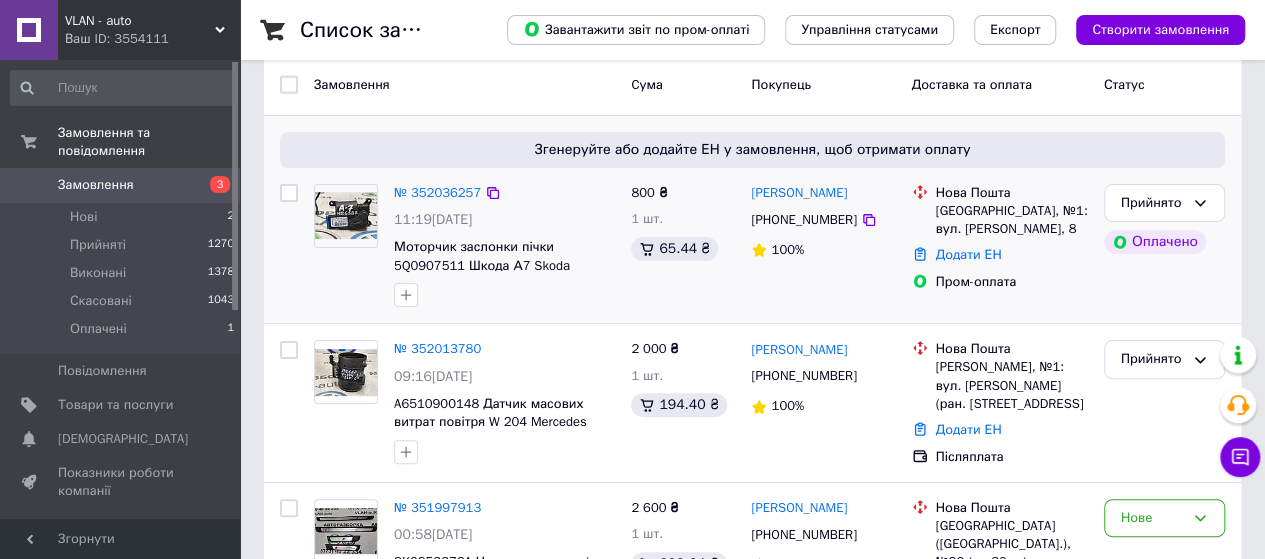 click on "Замовлення" at bounding box center [96, 185] 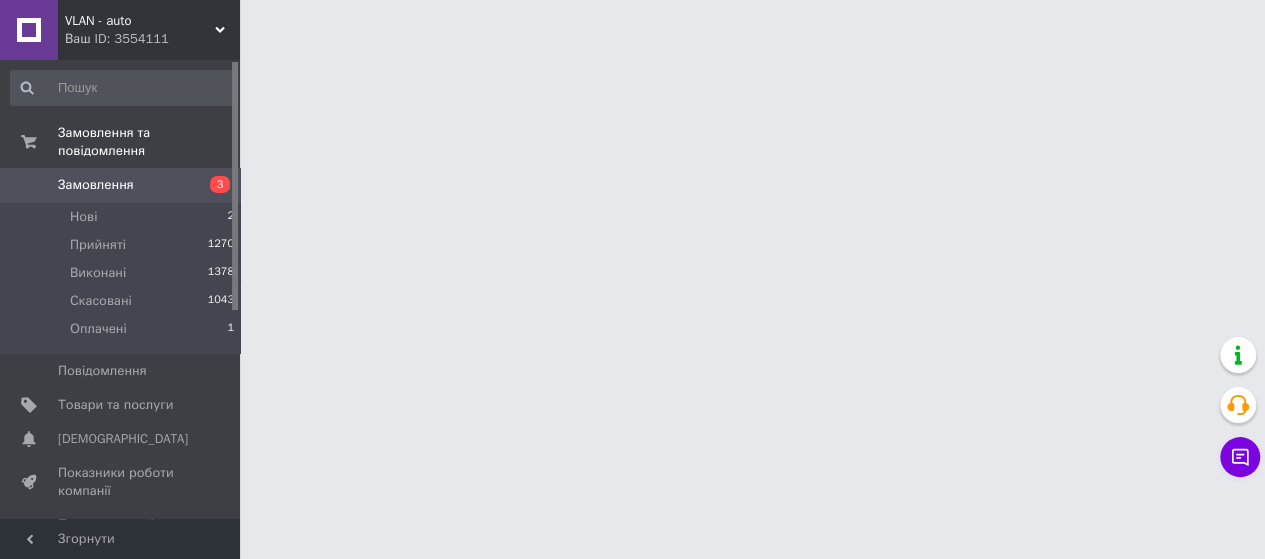 scroll, scrollTop: 0, scrollLeft: 0, axis: both 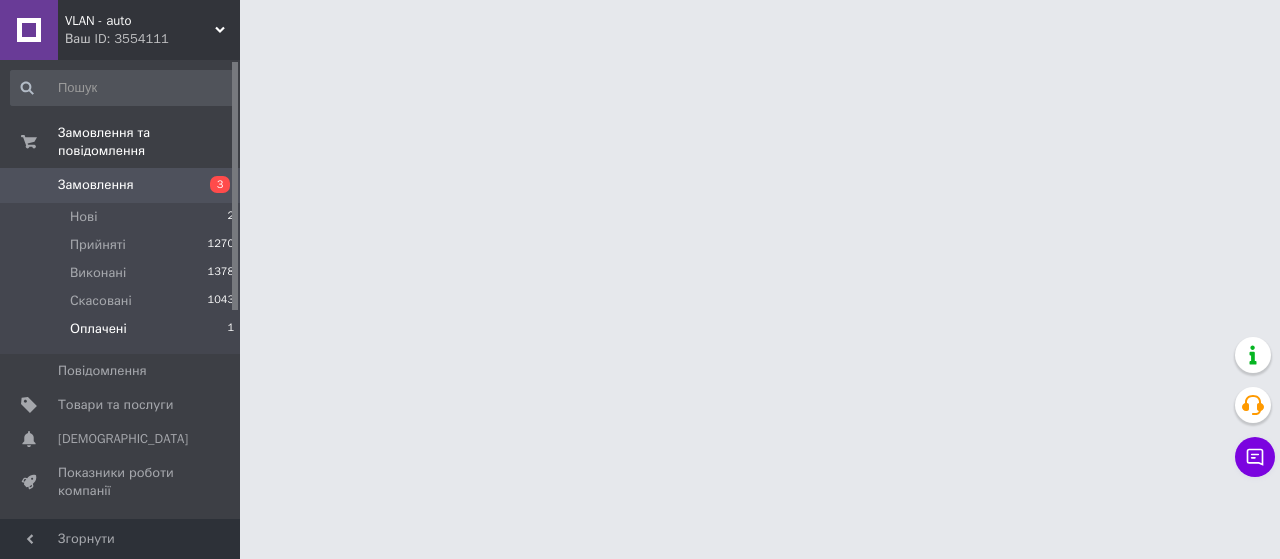 click on "Оплачені" at bounding box center (98, 329) 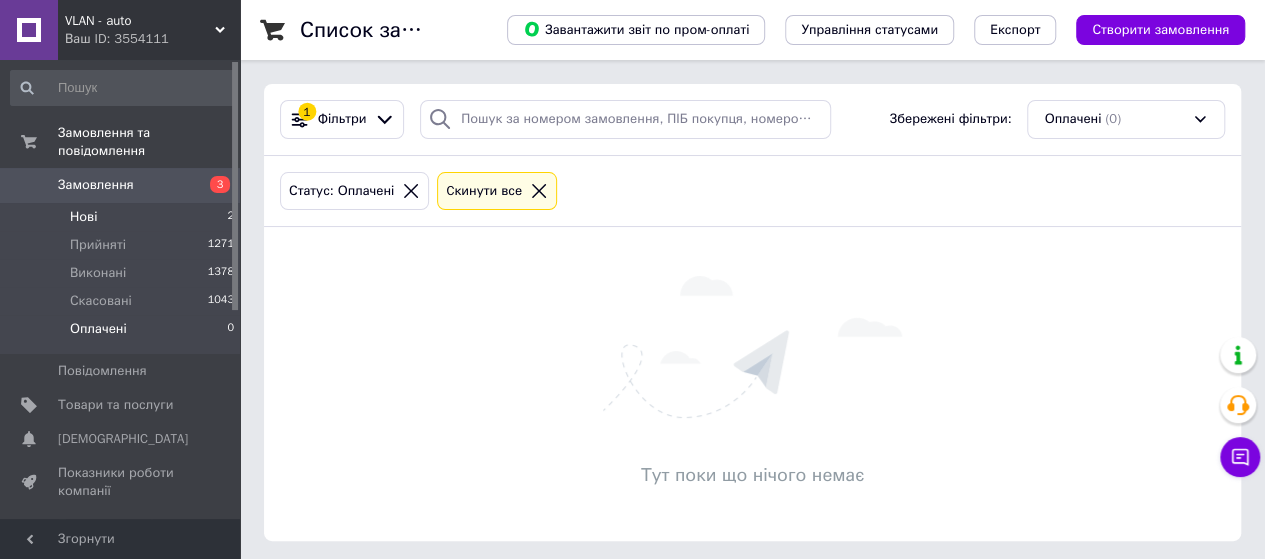 click on "Нові" at bounding box center (83, 217) 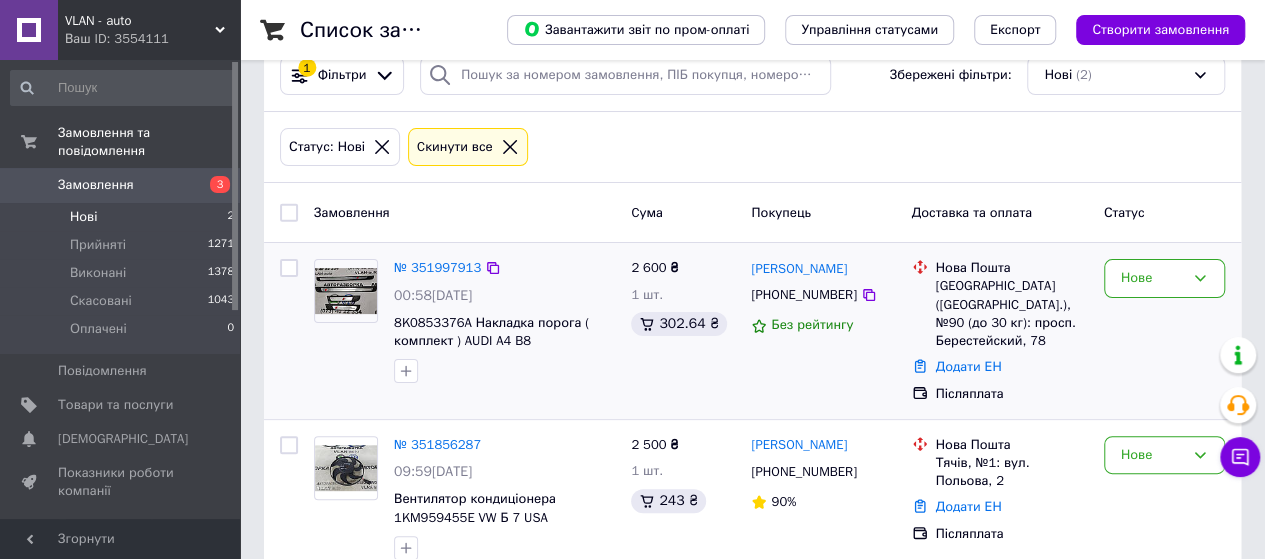 scroll, scrollTop: 64, scrollLeft: 0, axis: vertical 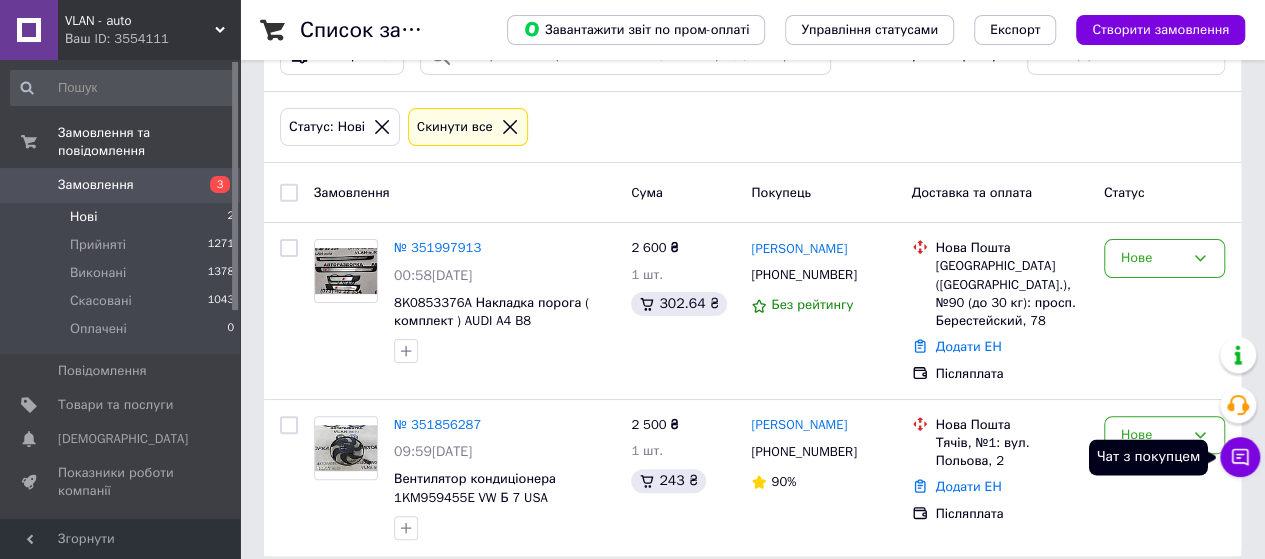 click on "Чат з покупцем" at bounding box center [1240, 457] 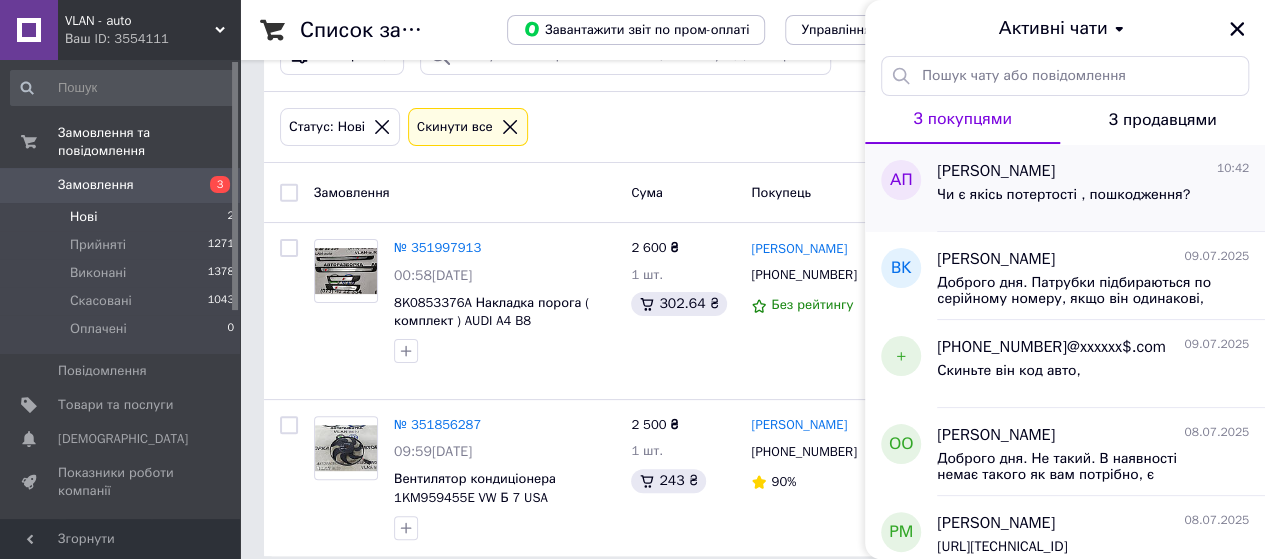click on "[PERSON_NAME]" at bounding box center (996, 171) 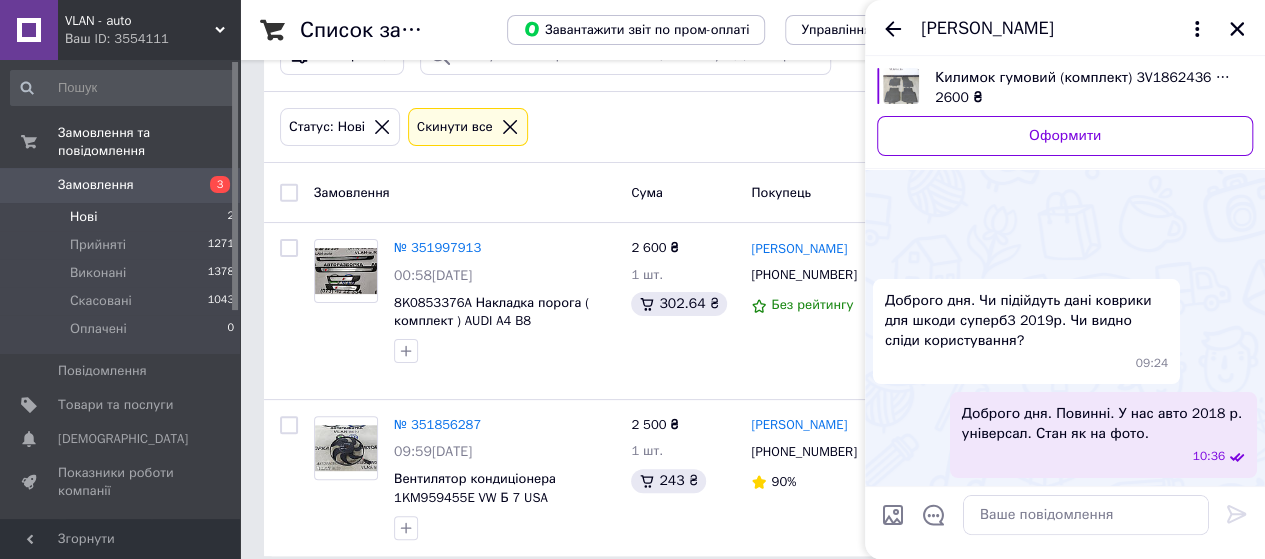 scroll, scrollTop: 146, scrollLeft: 0, axis: vertical 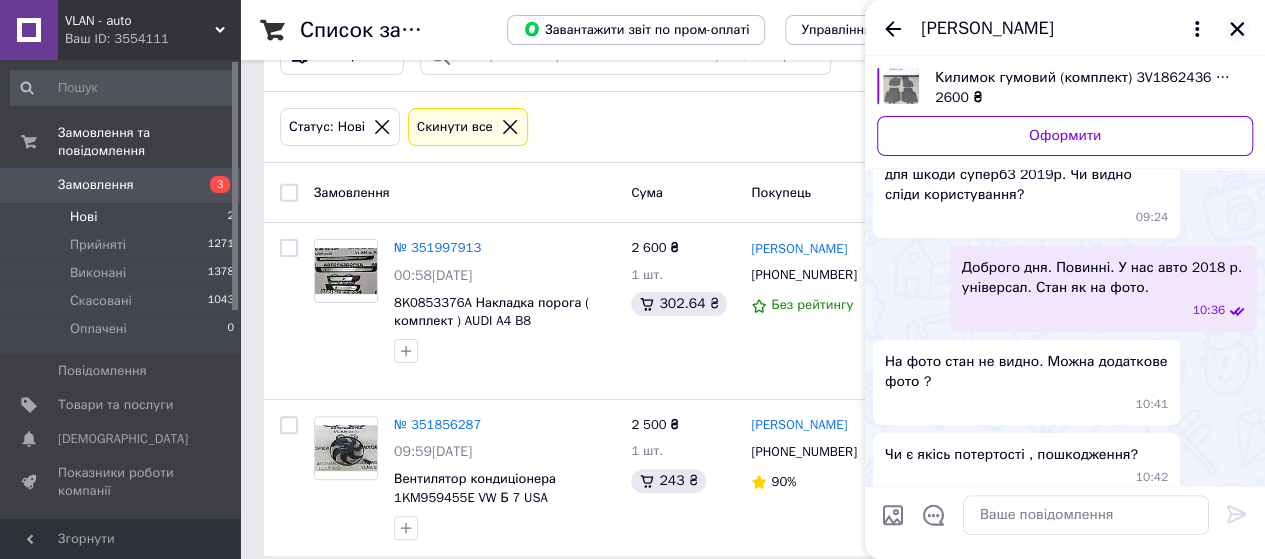 click 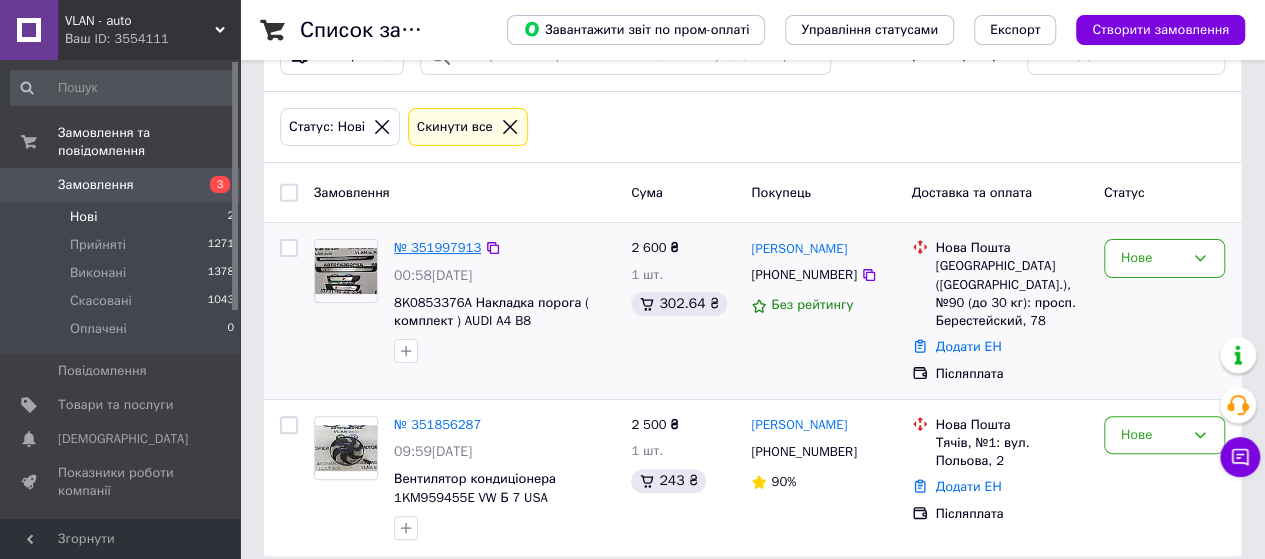 click on "№ 351997913" at bounding box center [437, 247] 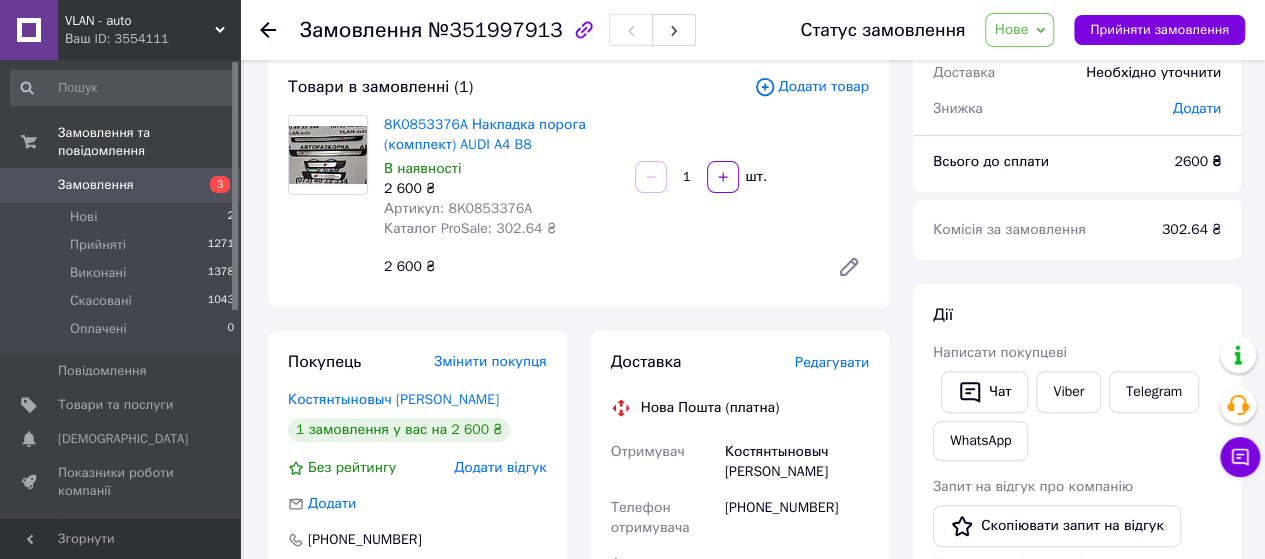scroll, scrollTop: 0, scrollLeft: 0, axis: both 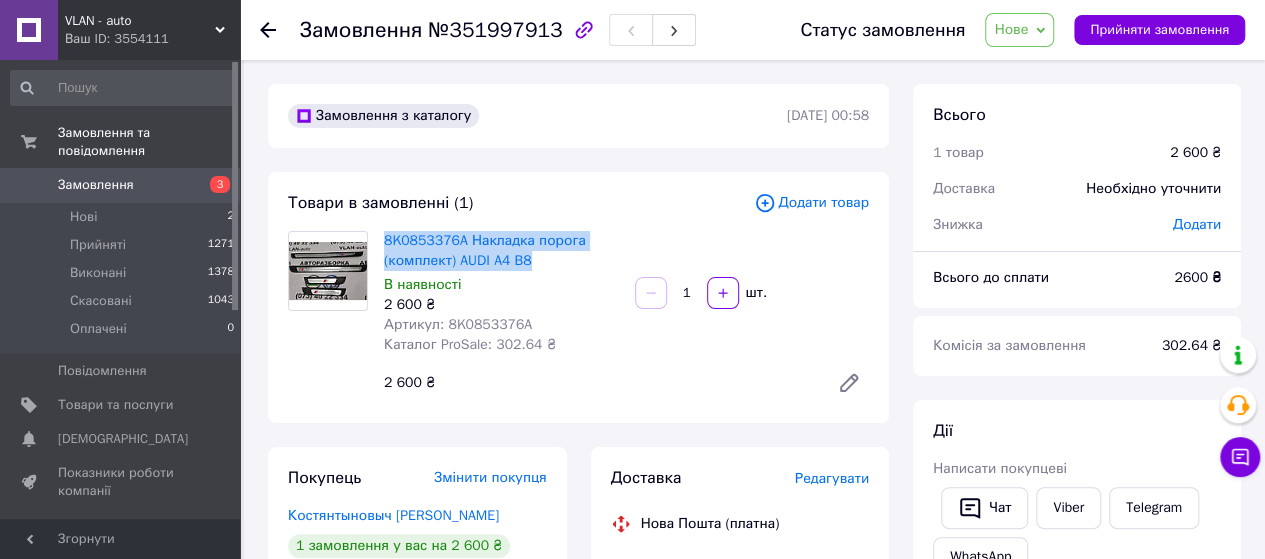 drag, startPoint x: 542, startPoint y: 271, endPoint x: 382, endPoint y: 241, distance: 162.78821 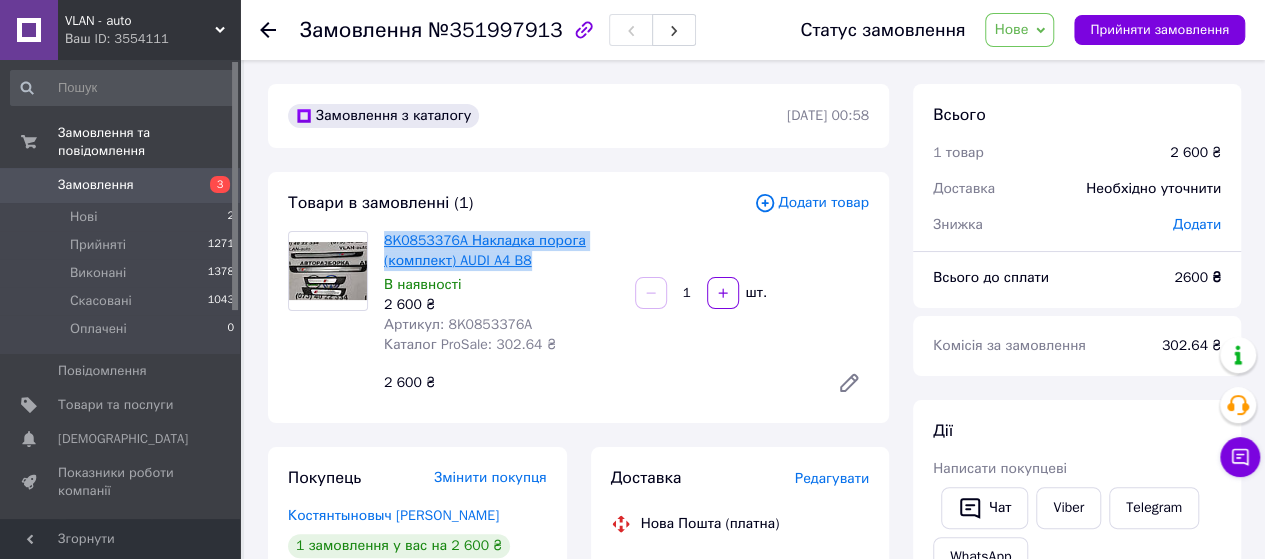 copy on "8K0853376A Накладка порога (комплект) AUDI A4 B8" 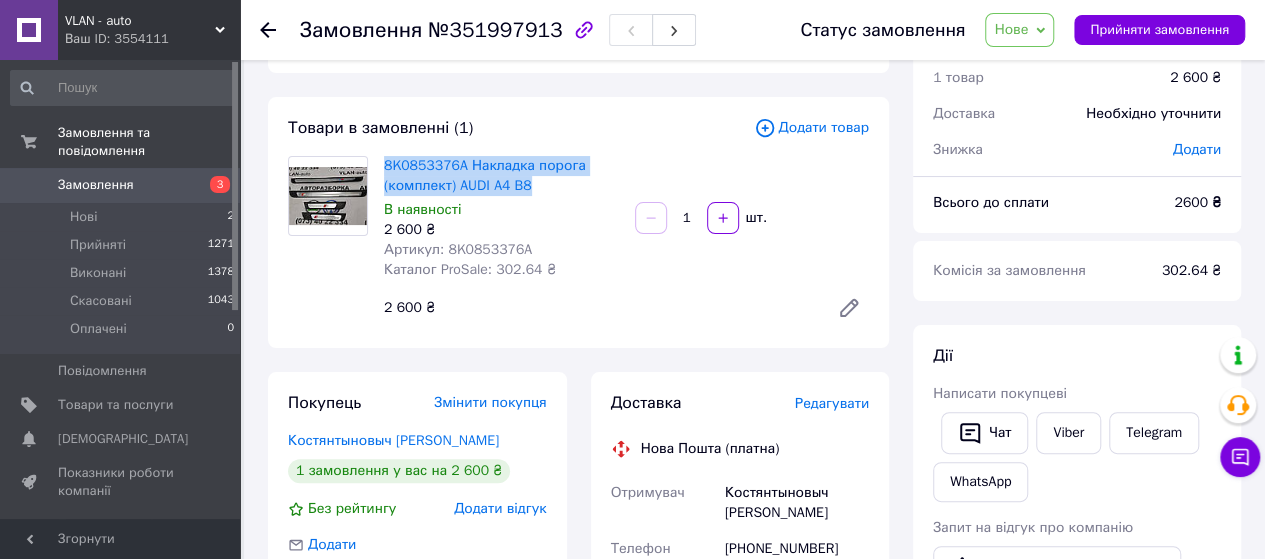 scroll, scrollTop: 200, scrollLeft: 0, axis: vertical 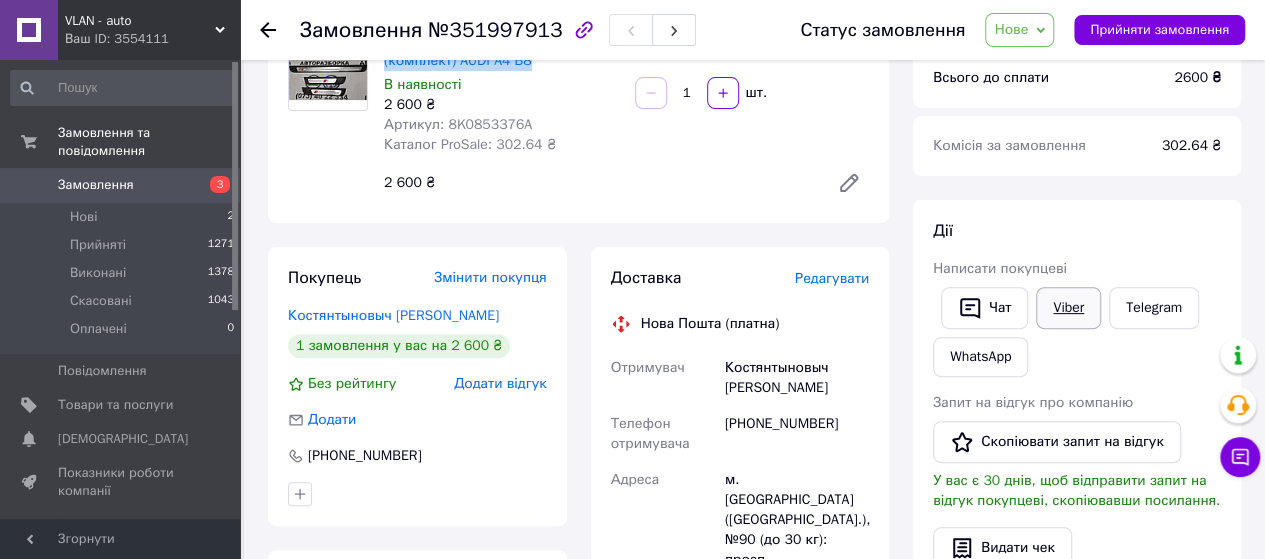 click on "Viber" at bounding box center [1068, 308] 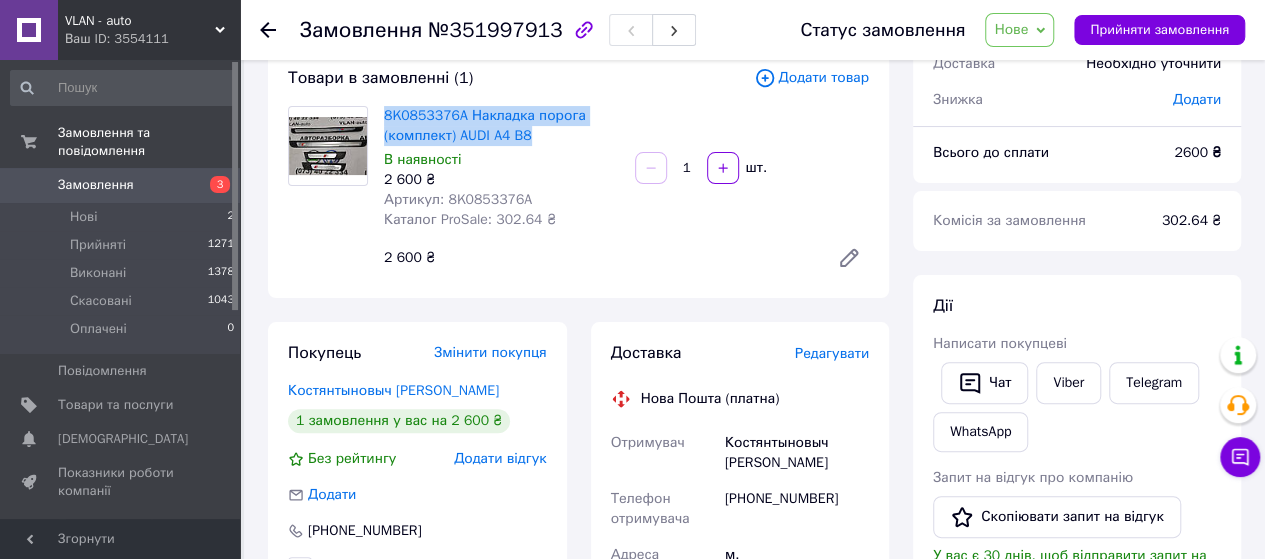 scroll, scrollTop: 0, scrollLeft: 0, axis: both 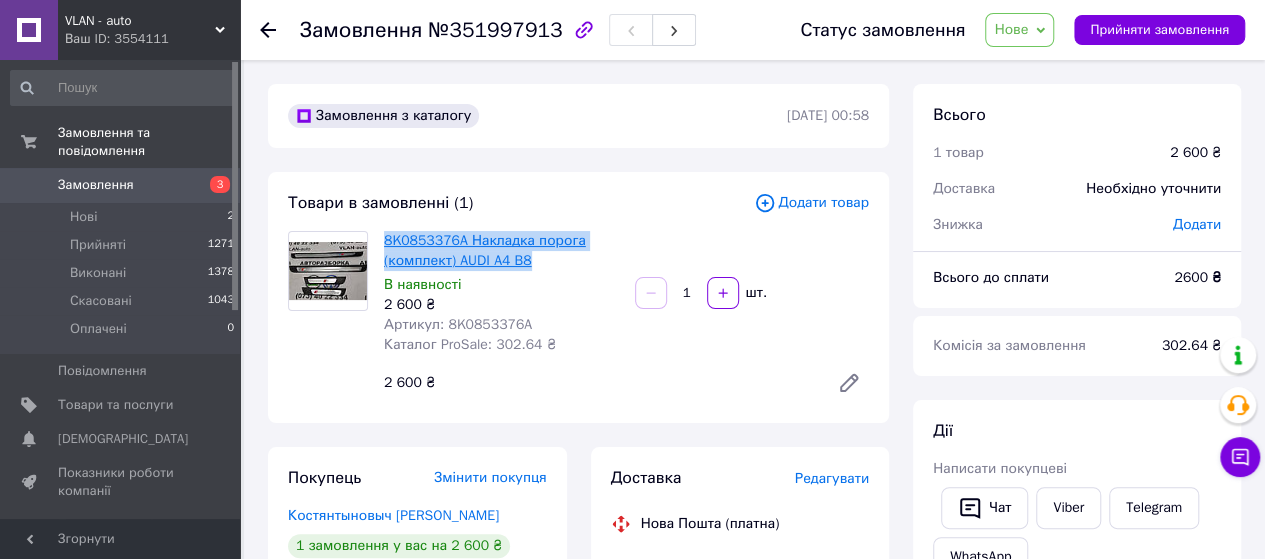 click on "8K0853376A Накладка порога (комплект) AUDI A4 B8" at bounding box center [485, 250] 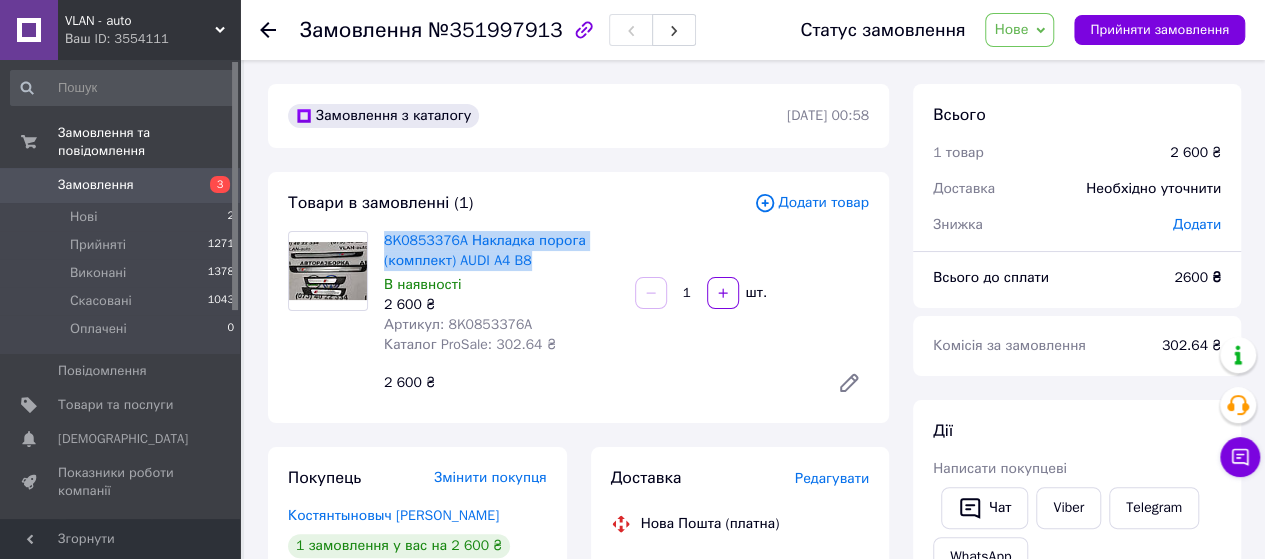 click on "Замовлення" at bounding box center (96, 185) 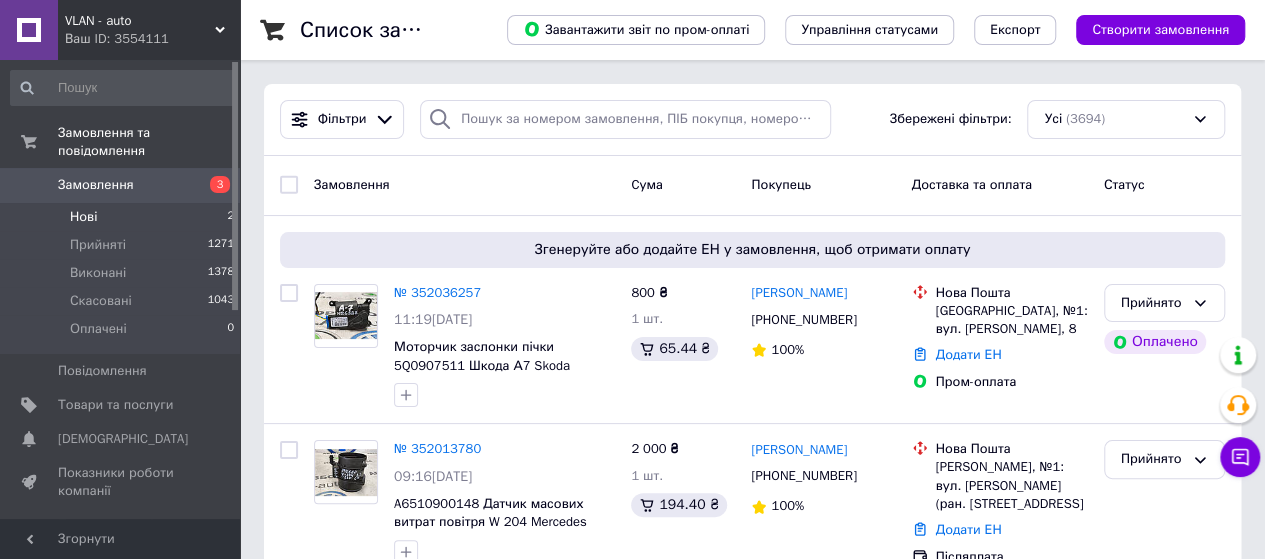 click on "Нові 2" at bounding box center [123, 217] 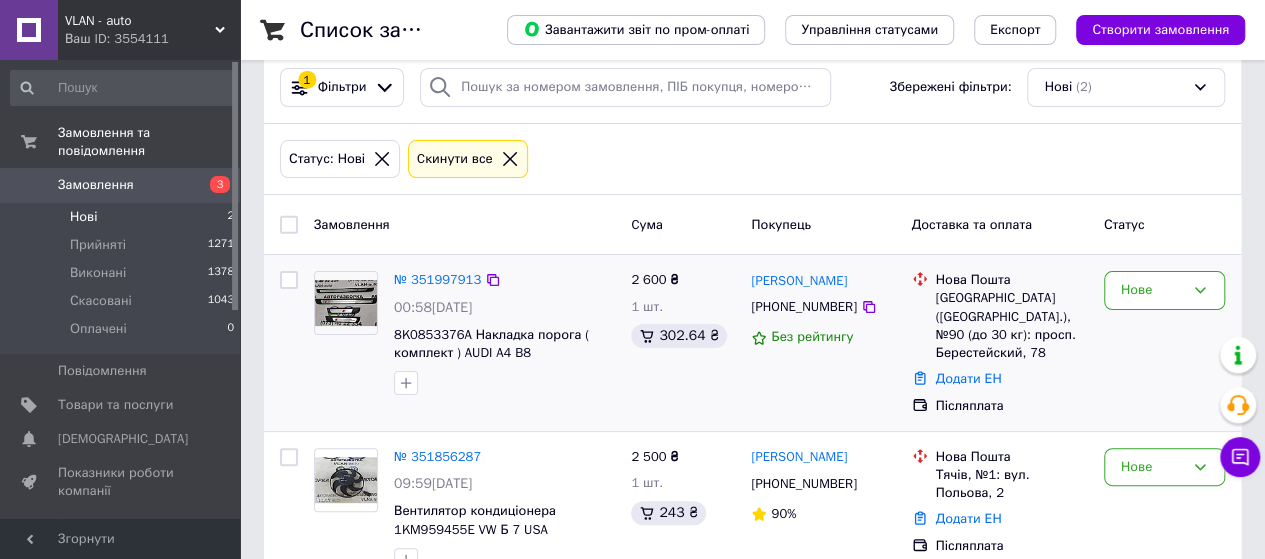 scroll, scrollTop: 64, scrollLeft: 0, axis: vertical 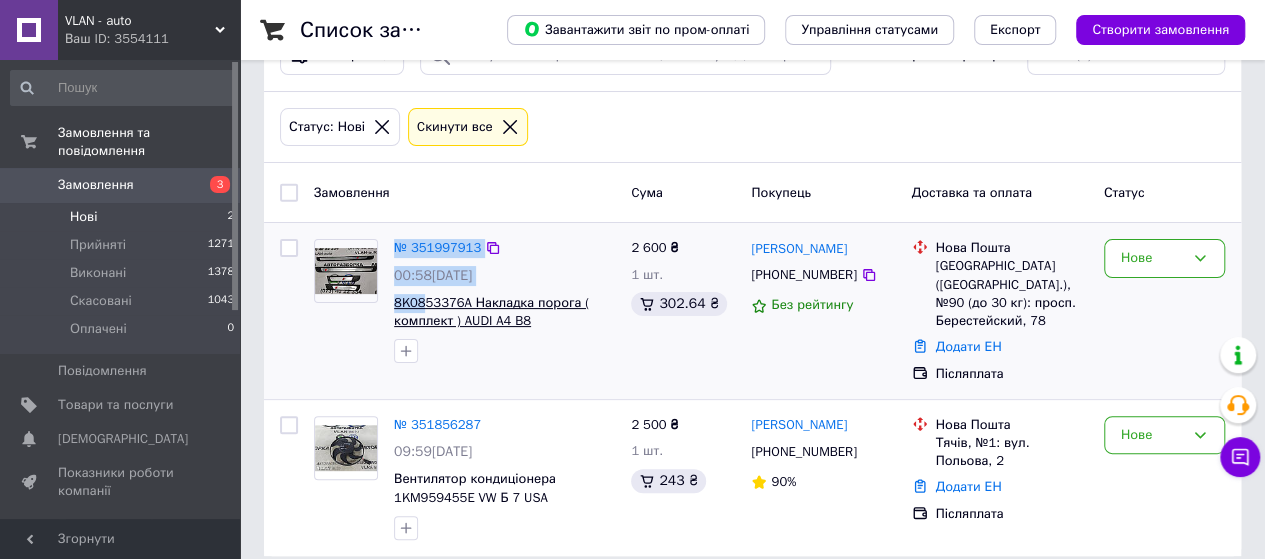 drag, startPoint x: 383, startPoint y: 305, endPoint x: 427, endPoint y: 307, distance: 44.04543 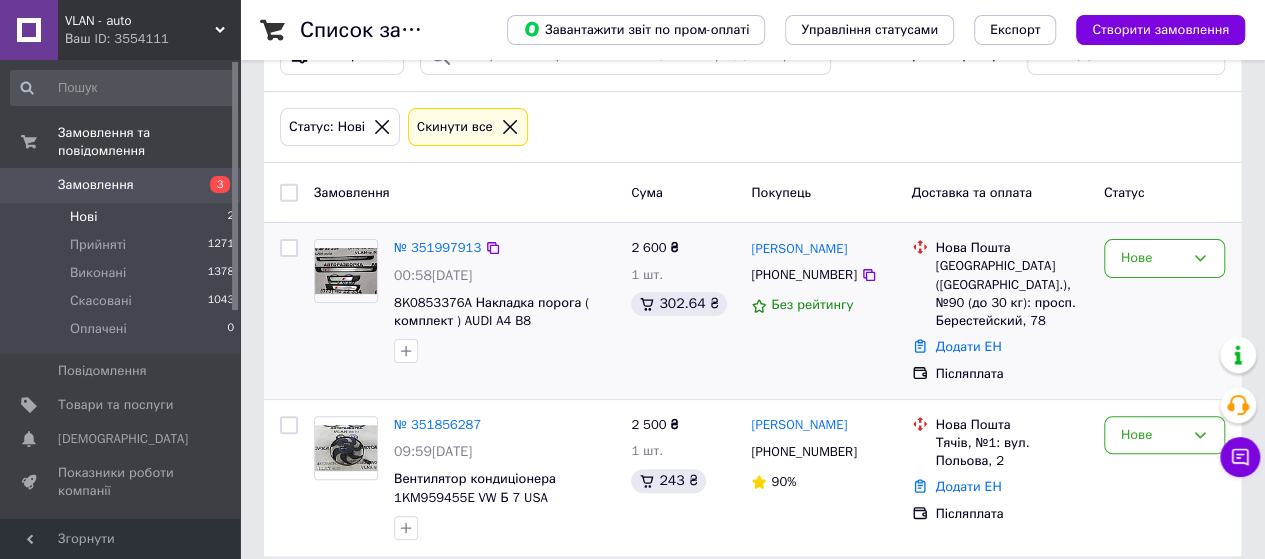 click at bounding box center [504, 351] 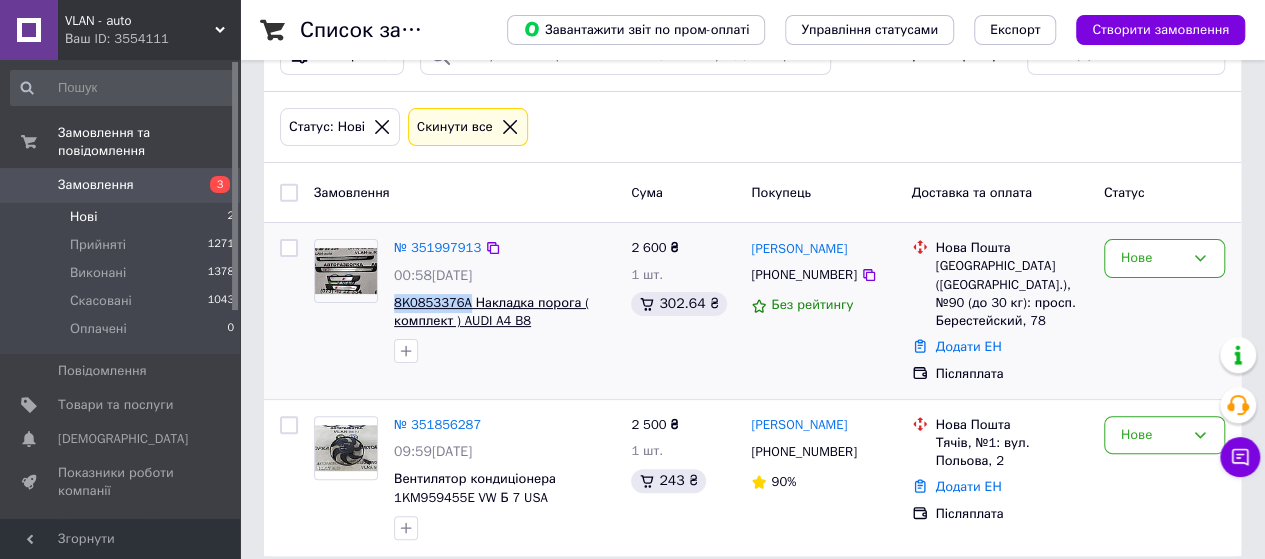 drag, startPoint x: 390, startPoint y: 302, endPoint x: 466, endPoint y: 305, distance: 76.05919 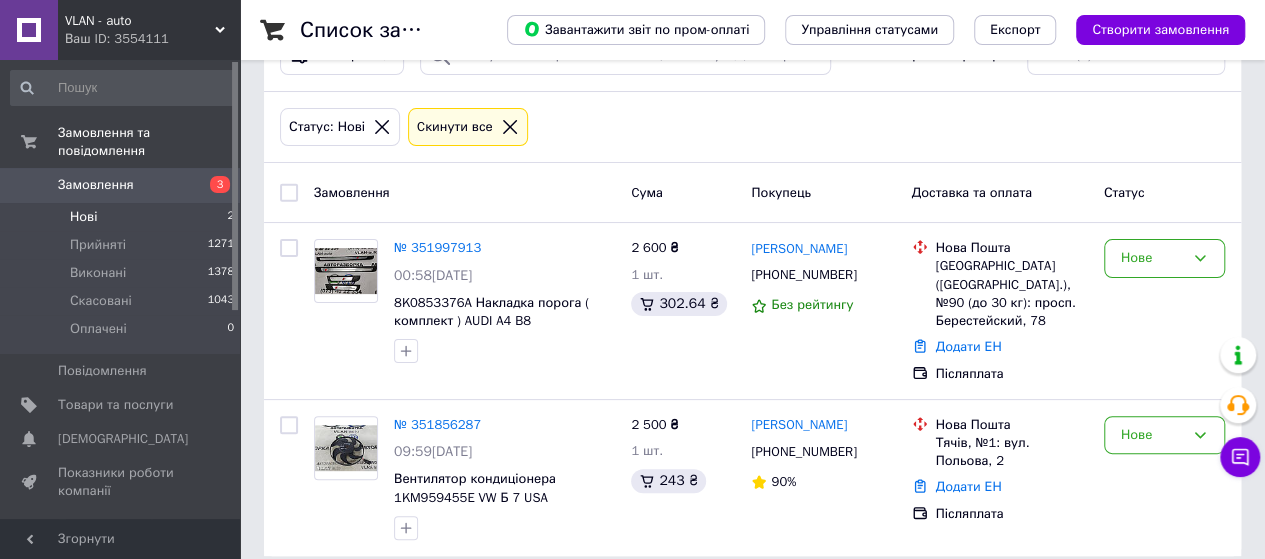 click on "Нові" at bounding box center (83, 217) 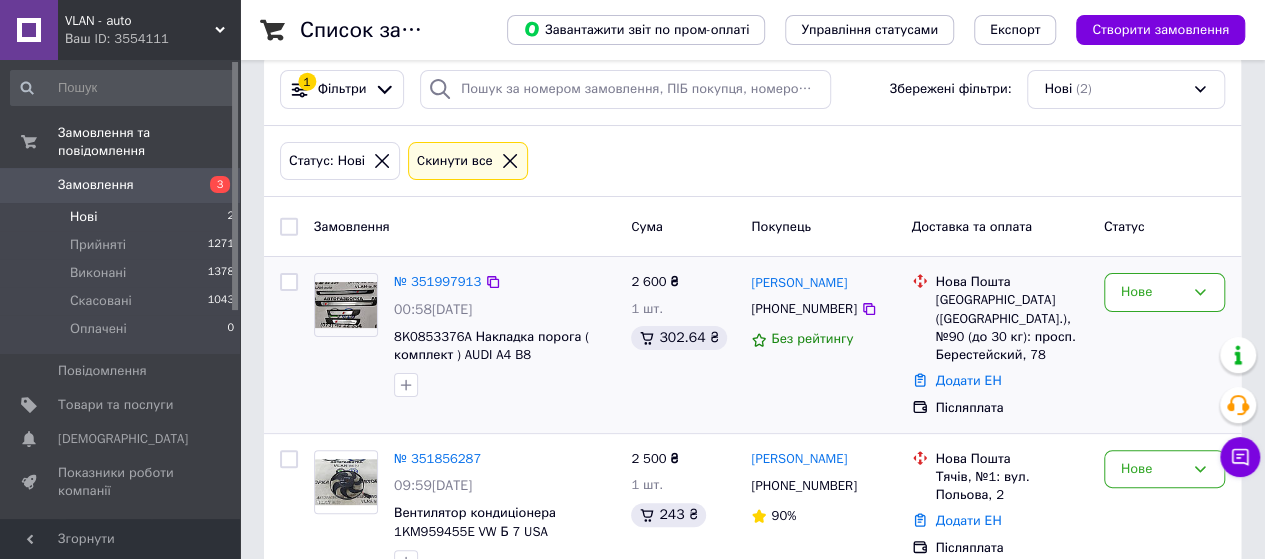 scroll, scrollTop: 0, scrollLeft: 0, axis: both 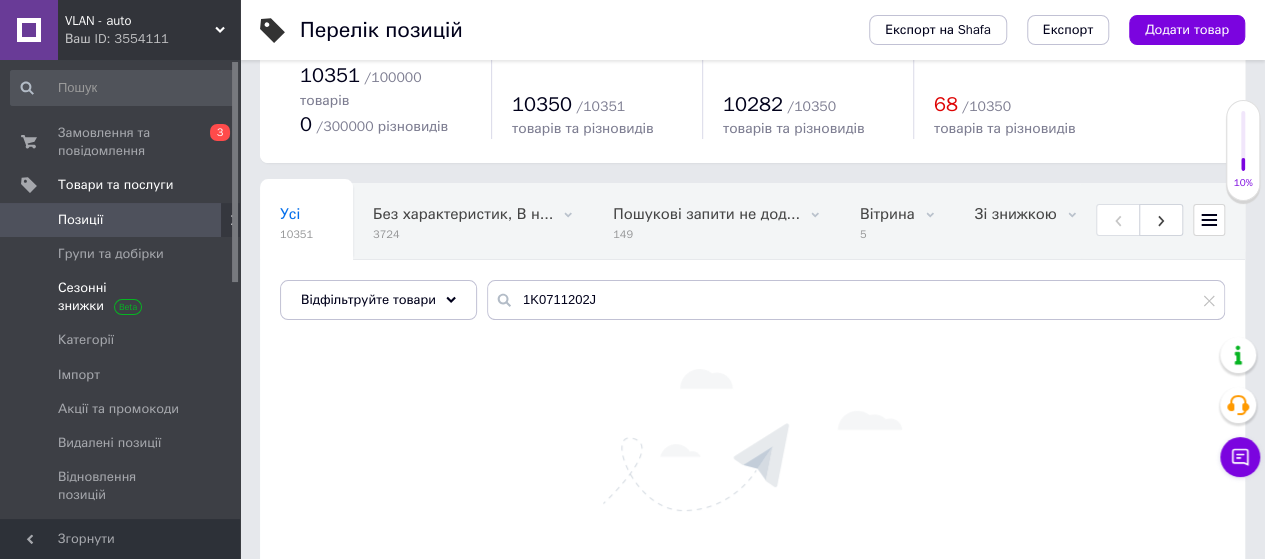 drag, startPoint x: 654, startPoint y: 286, endPoint x: 214, endPoint y: 297, distance: 440.13748 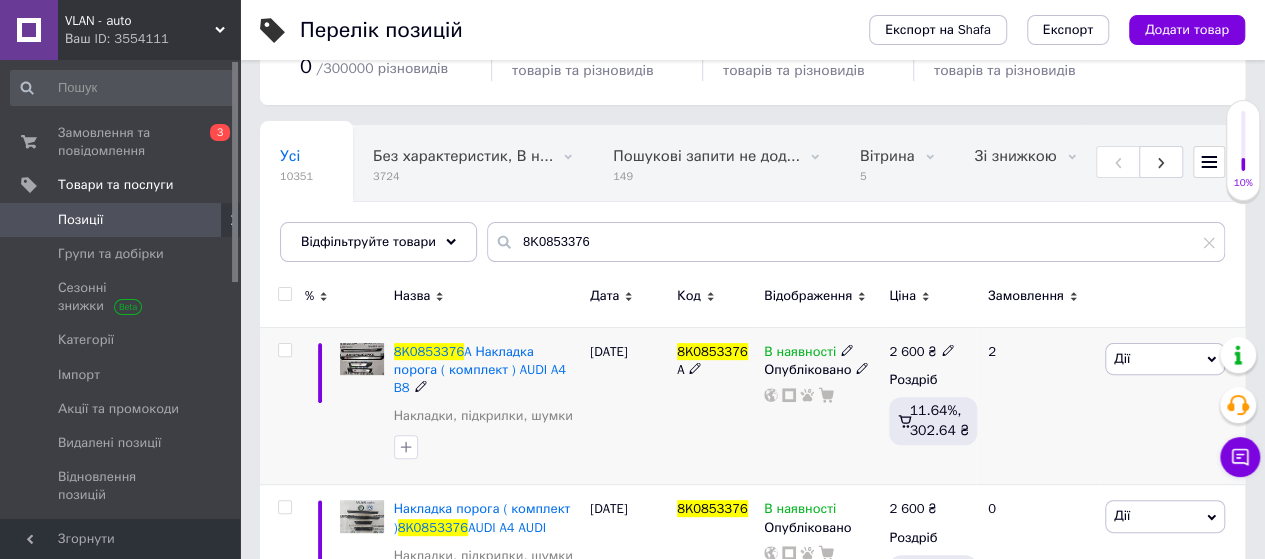 scroll, scrollTop: 173, scrollLeft: 0, axis: vertical 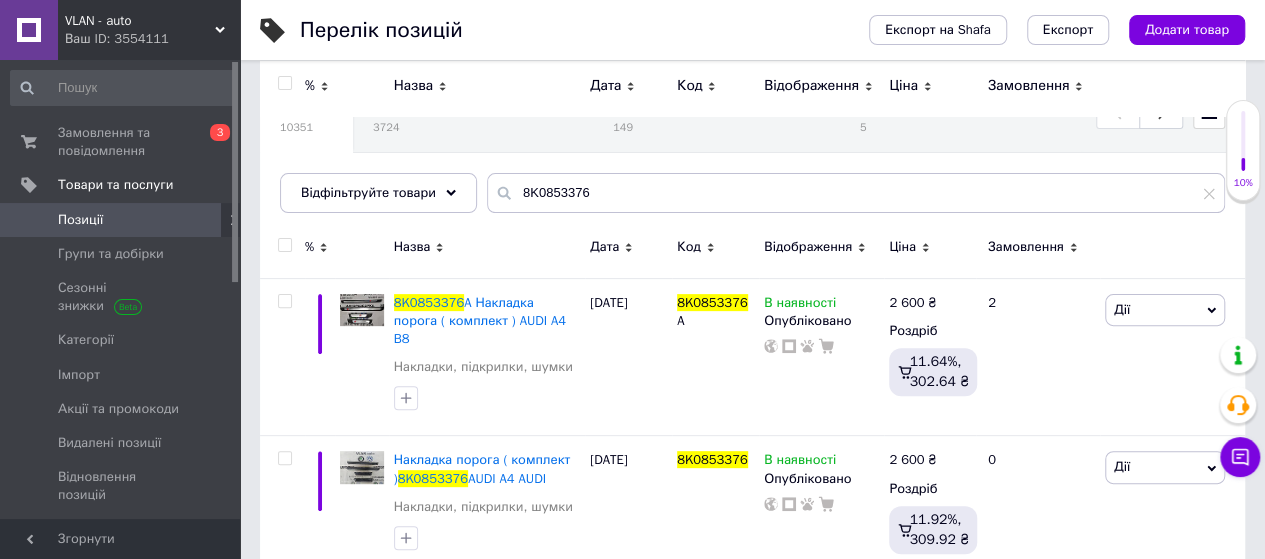 type on "8K0853376" 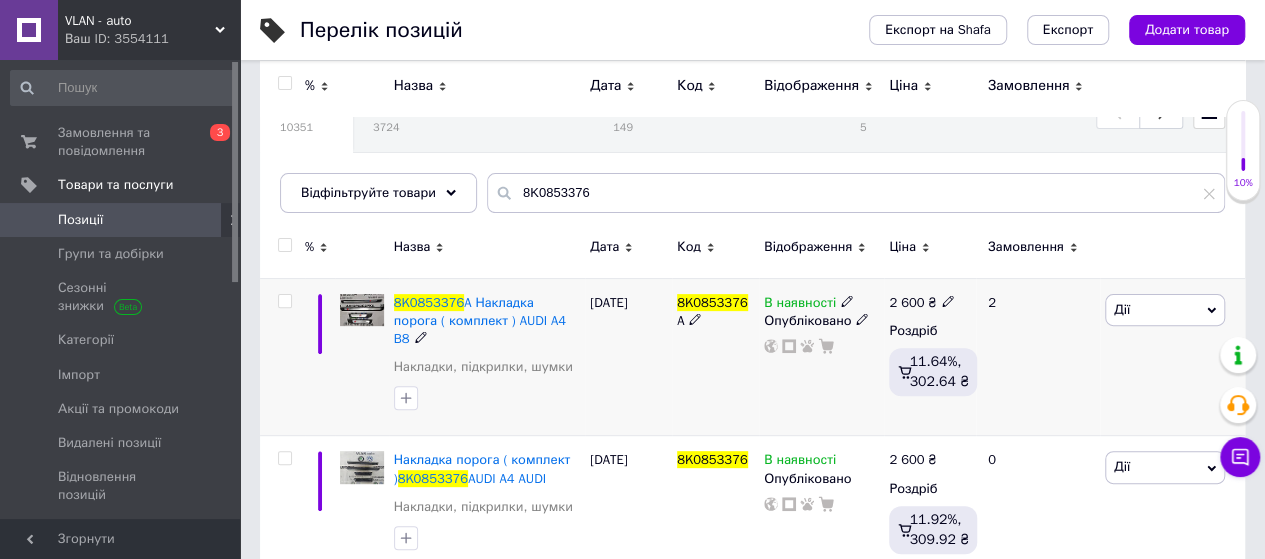 click on "В наявності Опубліковано" at bounding box center [821, 357] 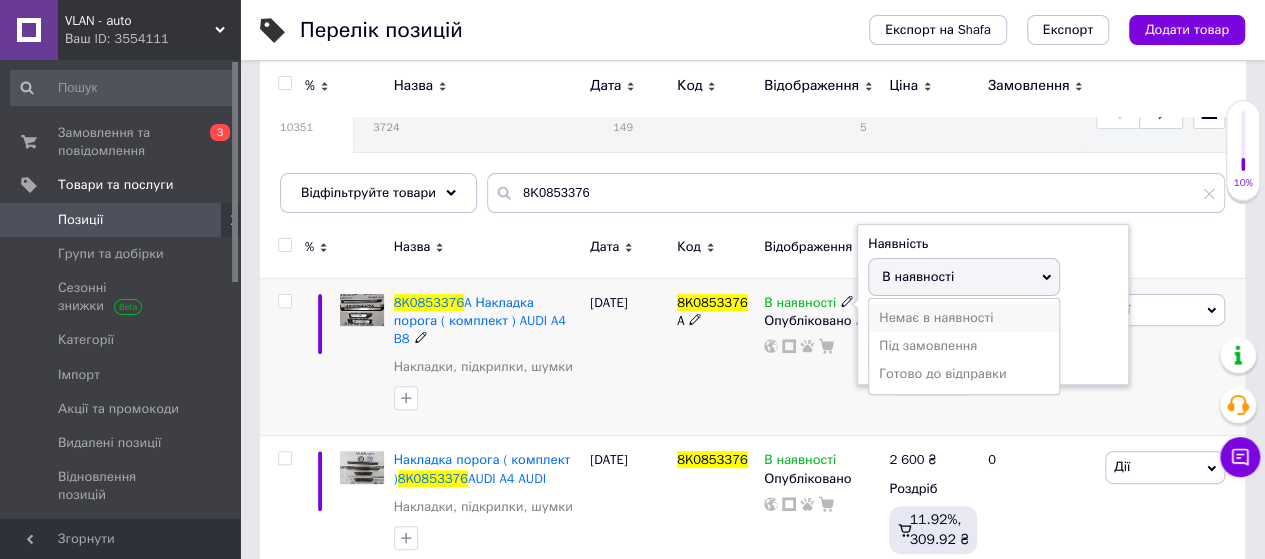 click on "Немає в наявності" at bounding box center [964, 318] 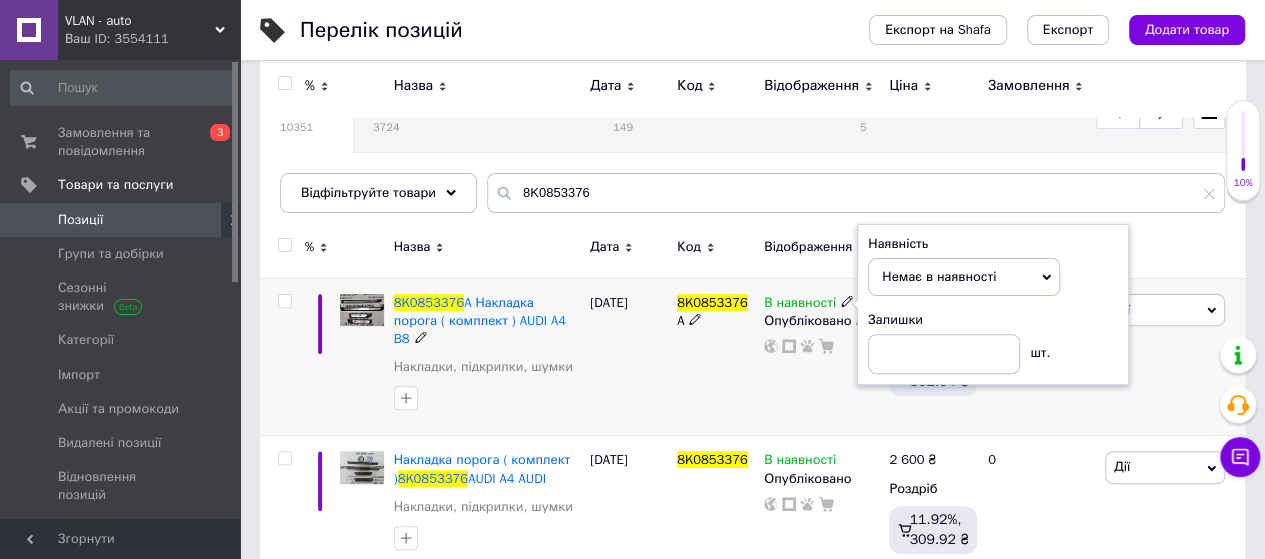 click on "8K0853376 A" at bounding box center (715, 357) 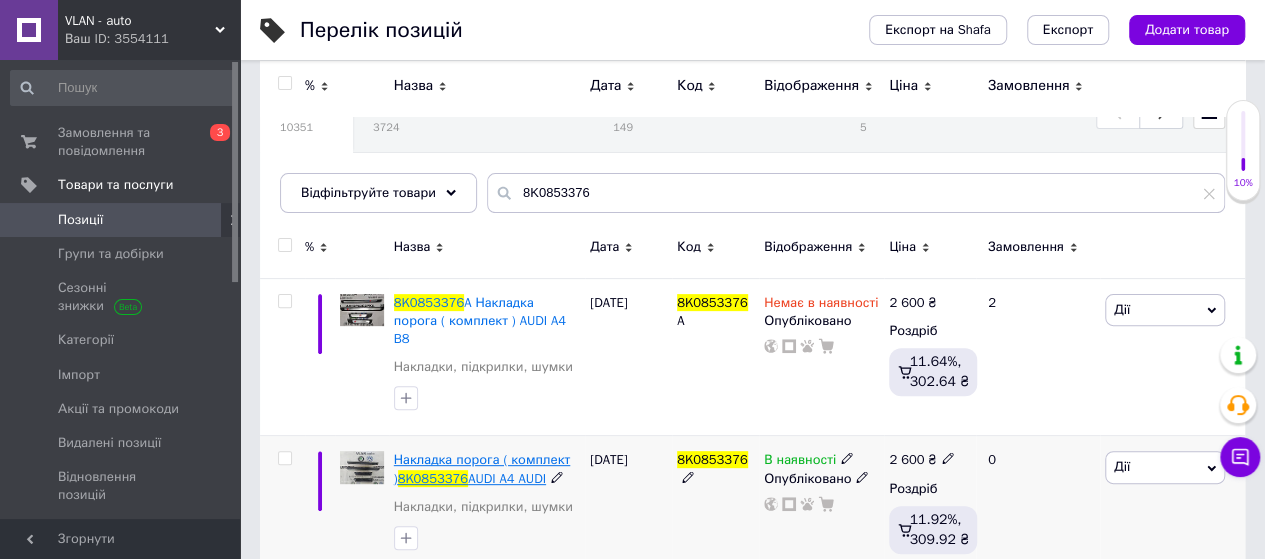 click on "AUDI A4	AUDI" at bounding box center (507, 478) 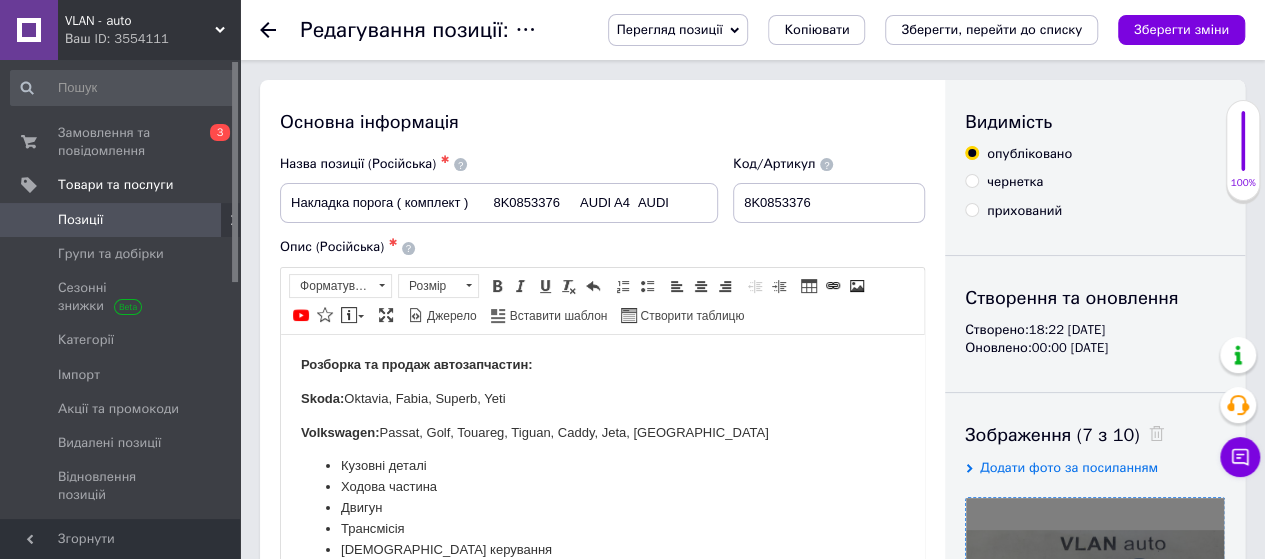 scroll, scrollTop: 400, scrollLeft: 0, axis: vertical 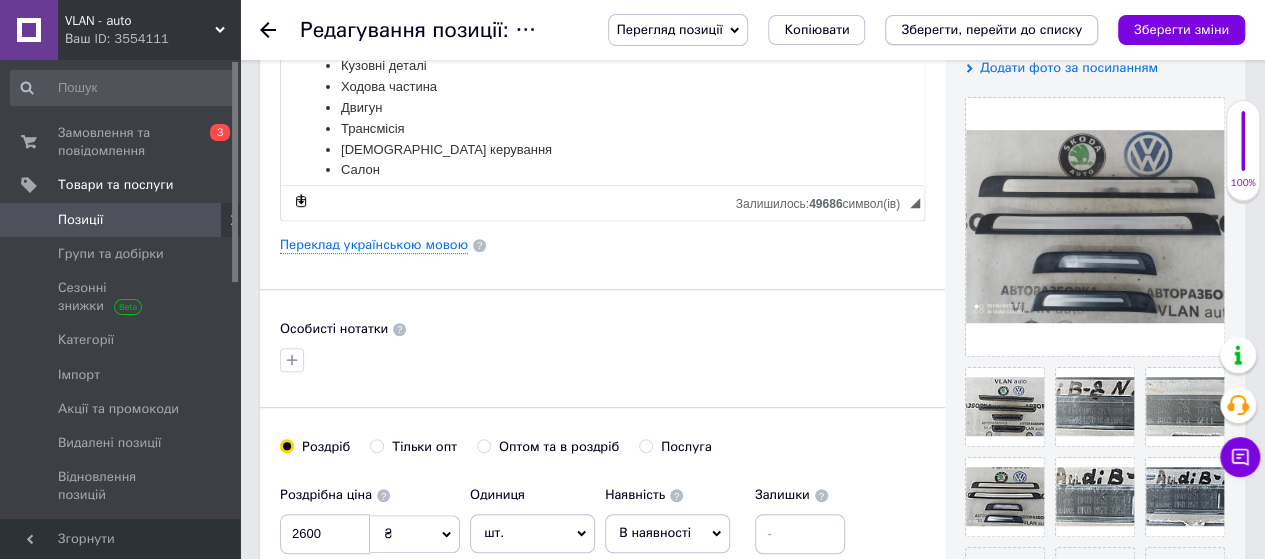 click on "Зберегти, перейти до списку" at bounding box center (991, 29) 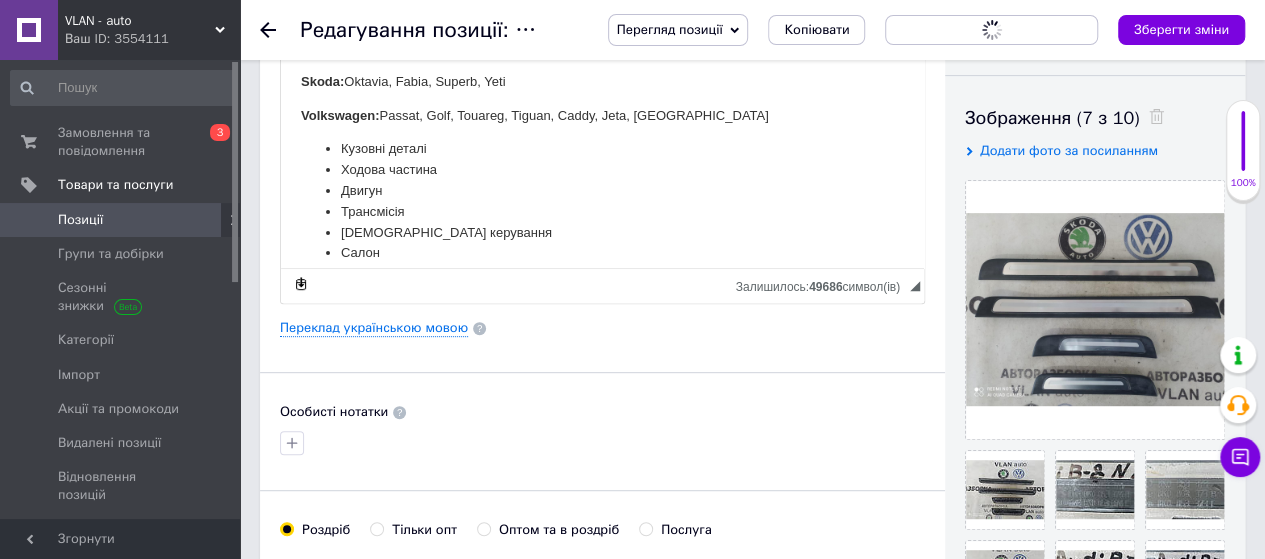 scroll, scrollTop: 200, scrollLeft: 0, axis: vertical 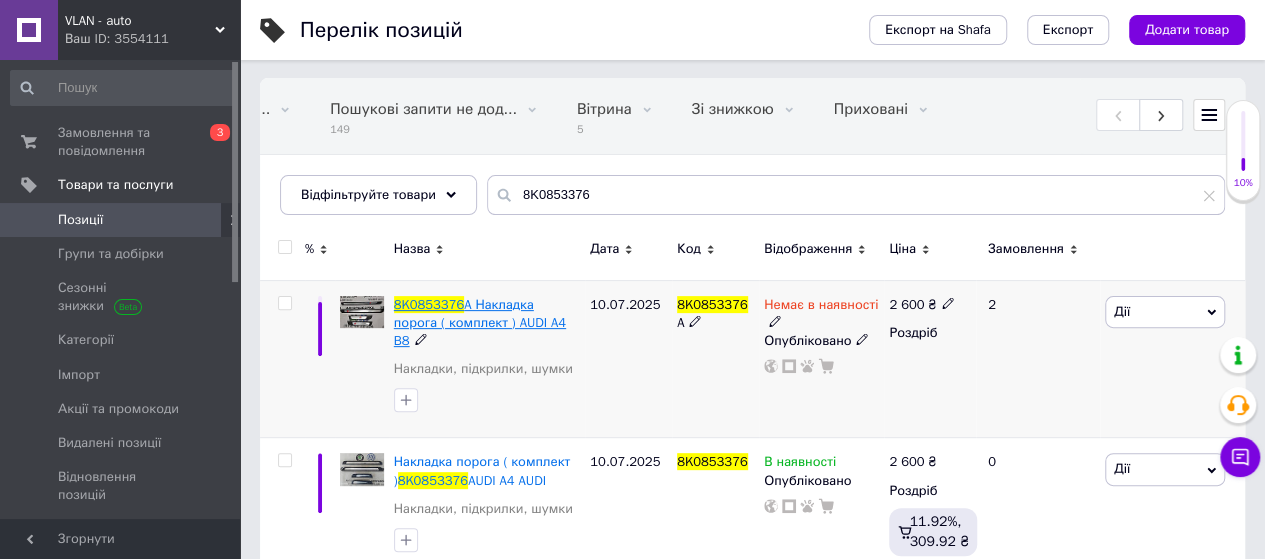click on "A  Накладка порога ( комплект ) AUDI A4 B8" at bounding box center (480, 322) 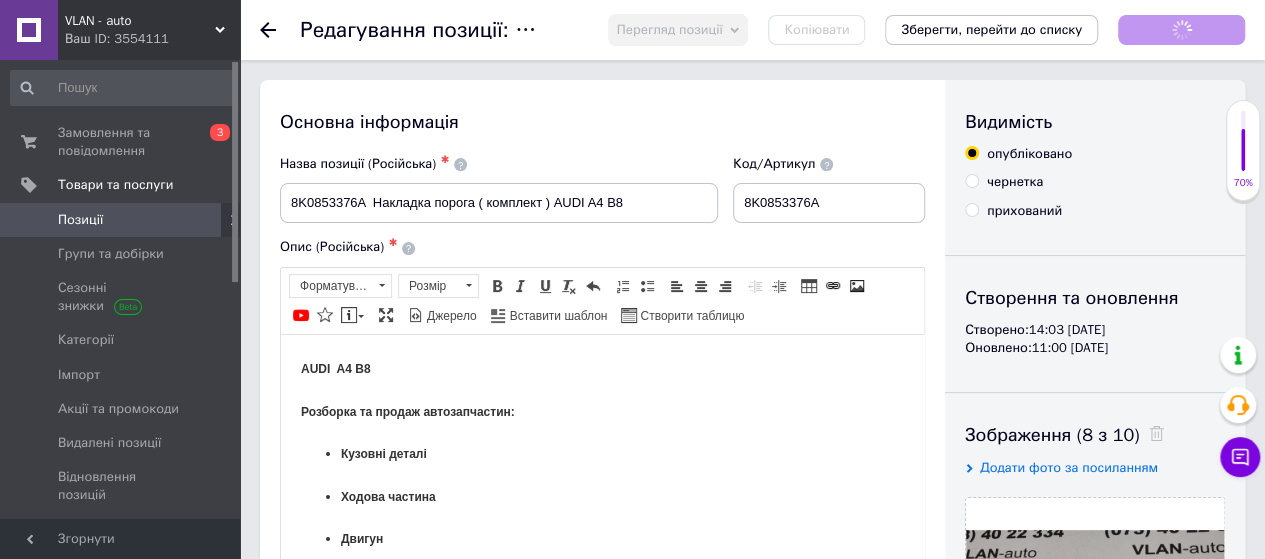 scroll, scrollTop: 0, scrollLeft: 0, axis: both 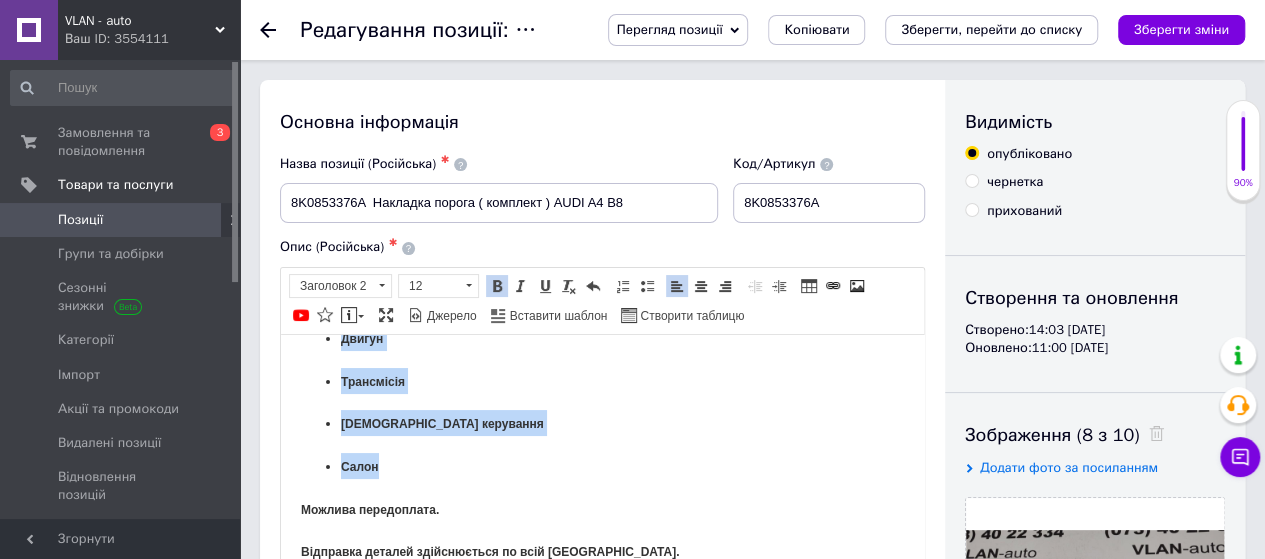 drag, startPoint x: 297, startPoint y: 406, endPoint x: 540, endPoint y: 473, distance: 252.06744 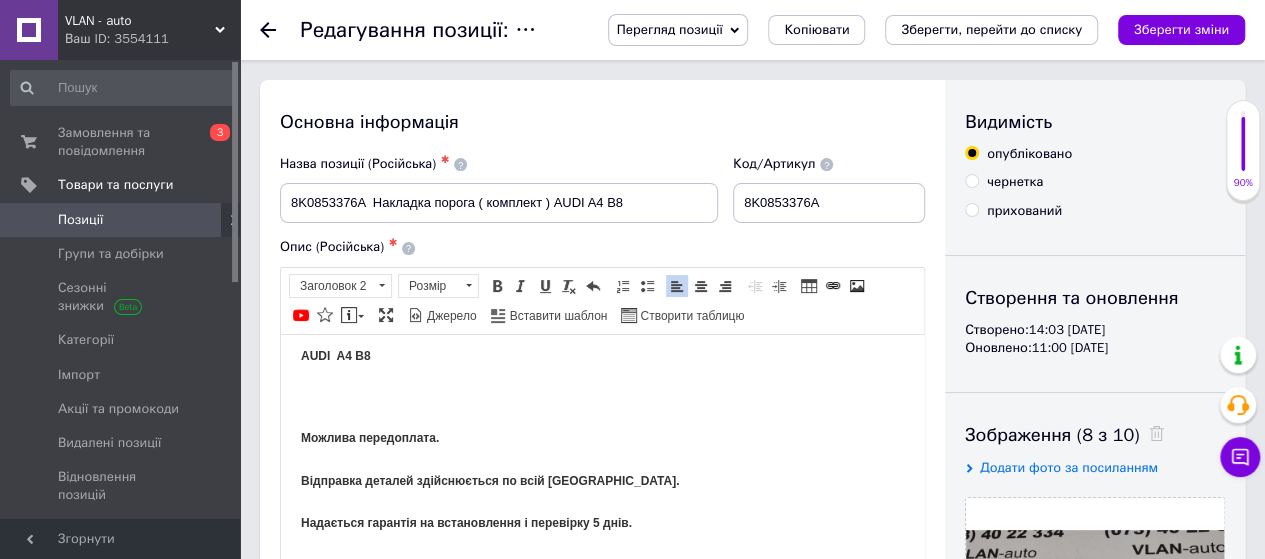 scroll, scrollTop: 0, scrollLeft: 0, axis: both 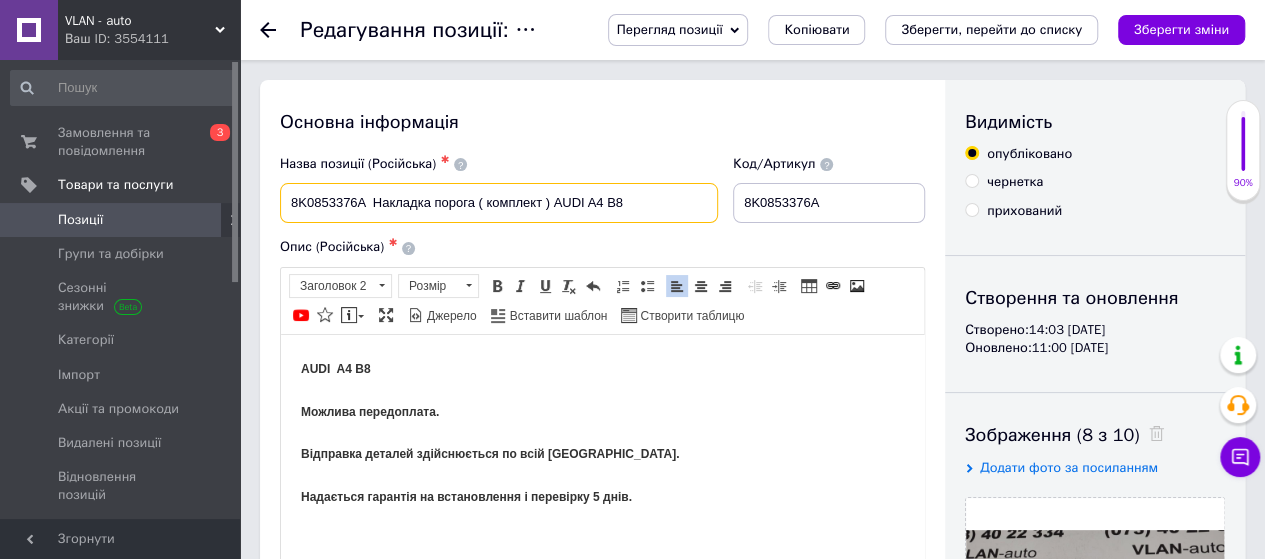 drag, startPoint x: 654, startPoint y: 206, endPoint x: 302, endPoint y: 203, distance: 352.0128 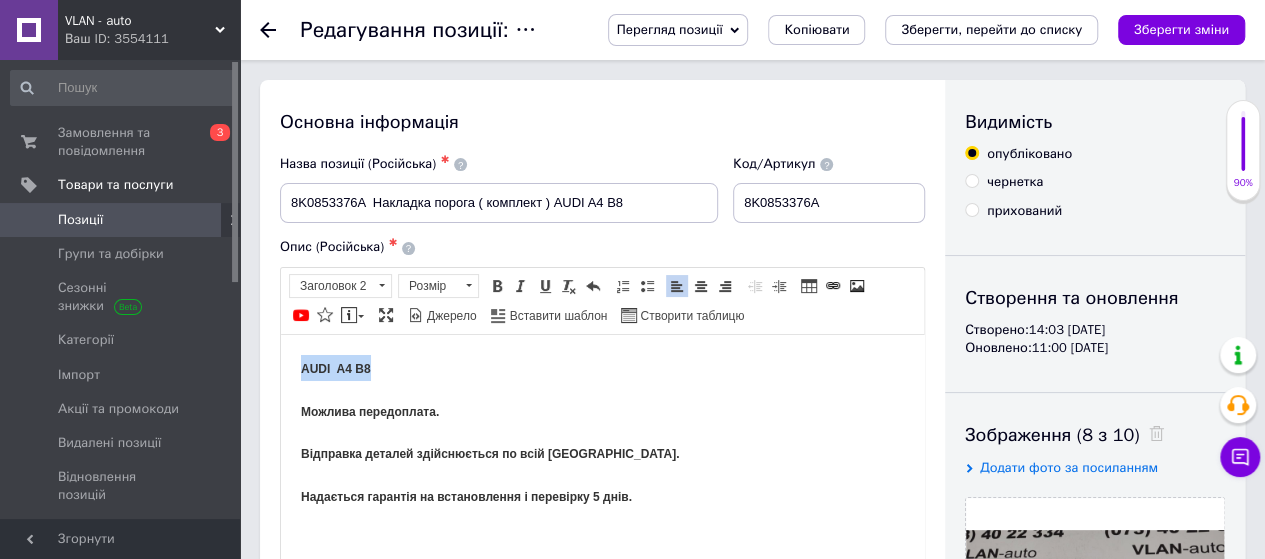 drag, startPoint x: 383, startPoint y: 366, endPoint x: 252, endPoint y: 355, distance: 131.46101 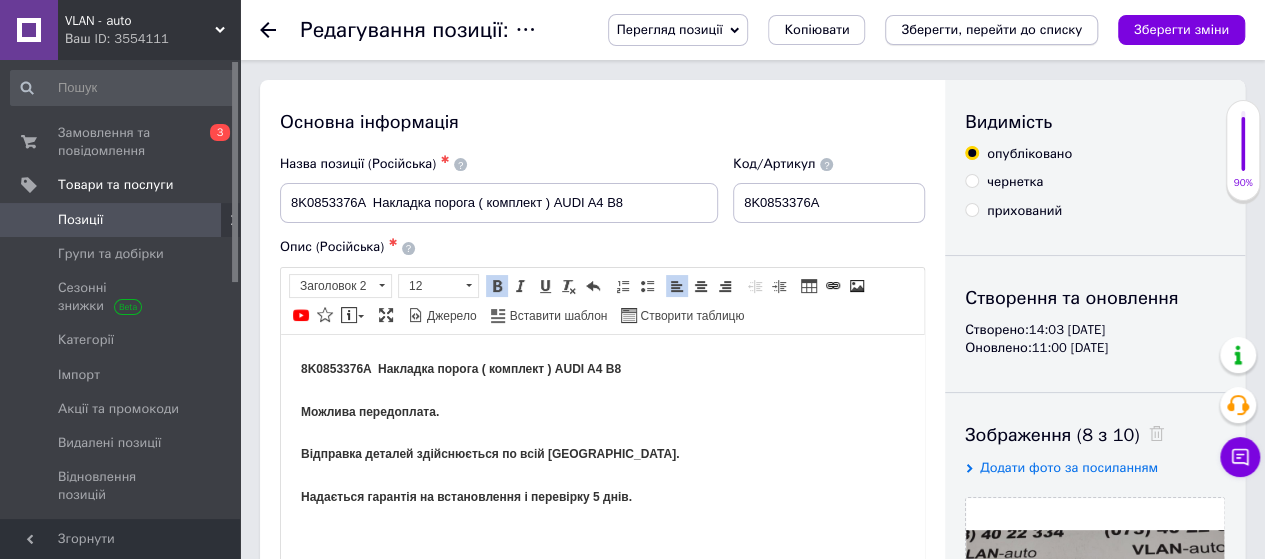 click on "Зберегти, перейти до списку" at bounding box center [991, 29] 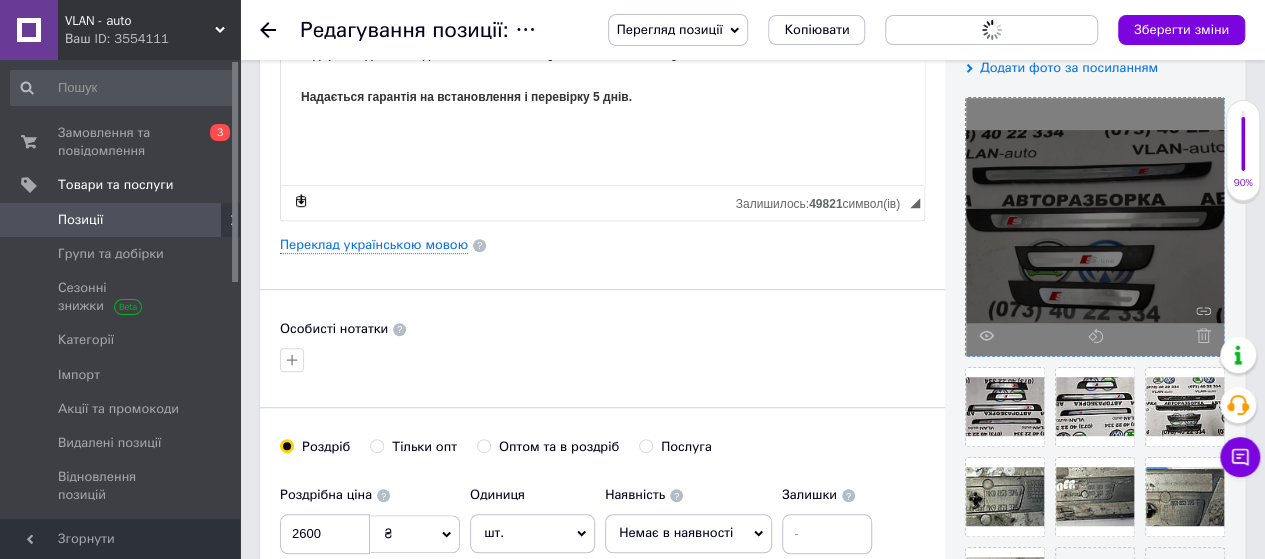 scroll, scrollTop: 96, scrollLeft: 0, axis: vertical 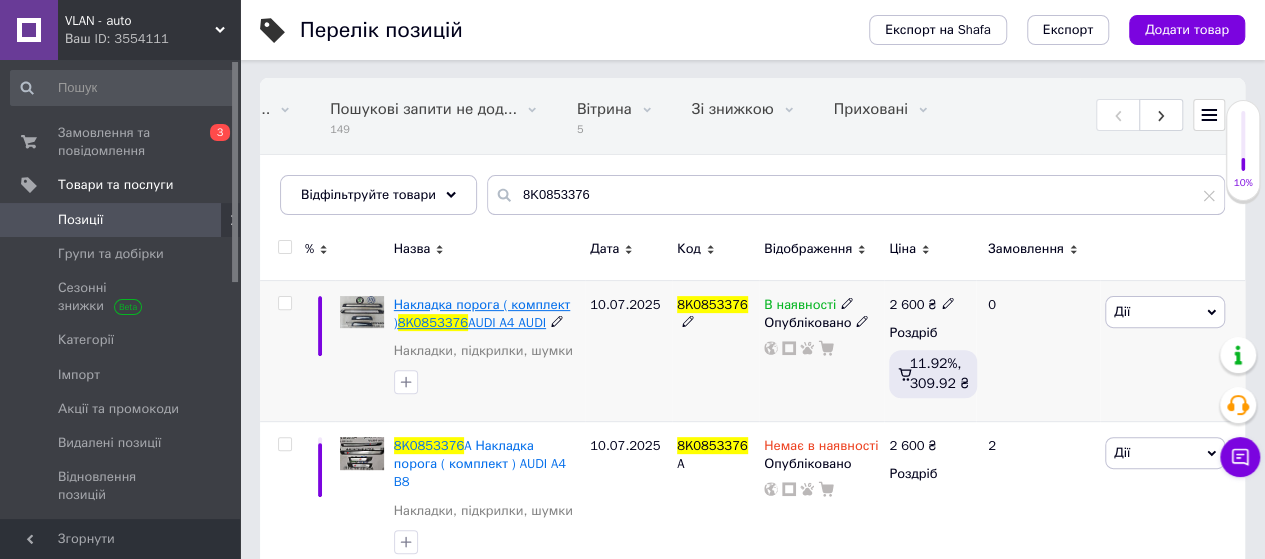 click on "AUDI A4	AUDI" at bounding box center (507, 322) 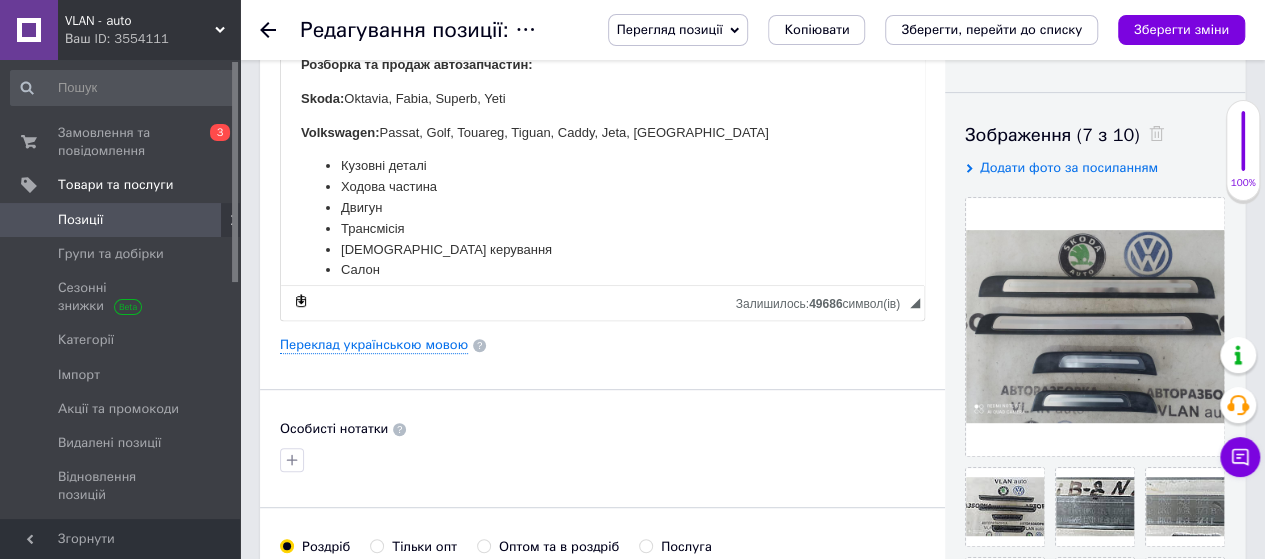 scroll, scrollTop: 0, scrollLeft: 0, axis: both 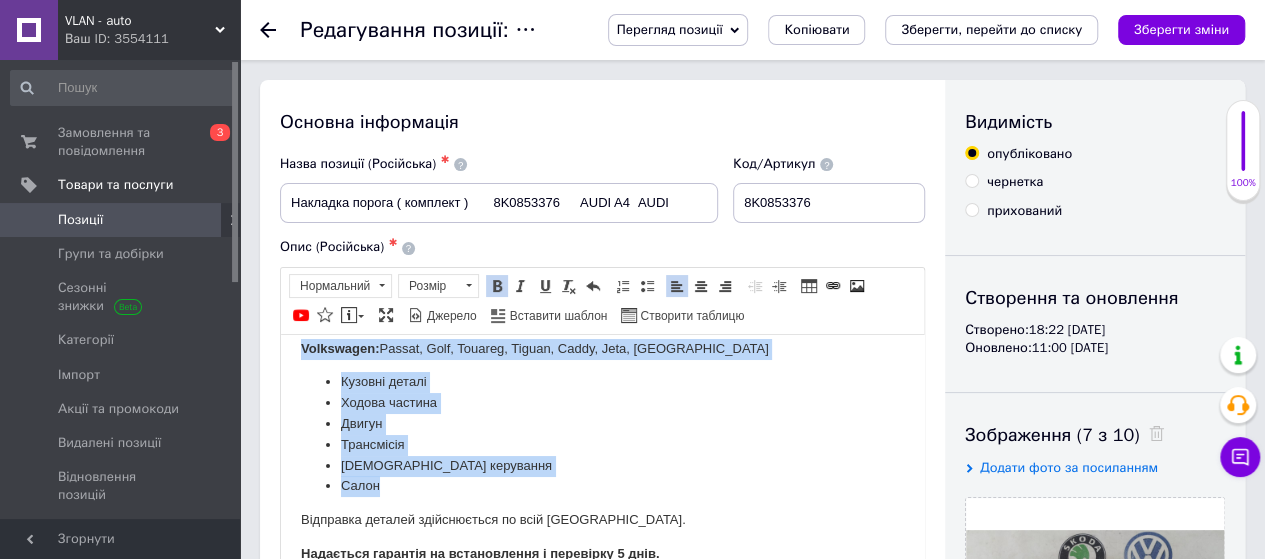 drag, startPoint x: 301, startPoint y: 371, endPoint x: 465, endPoint y: 483, distance: 198.59506 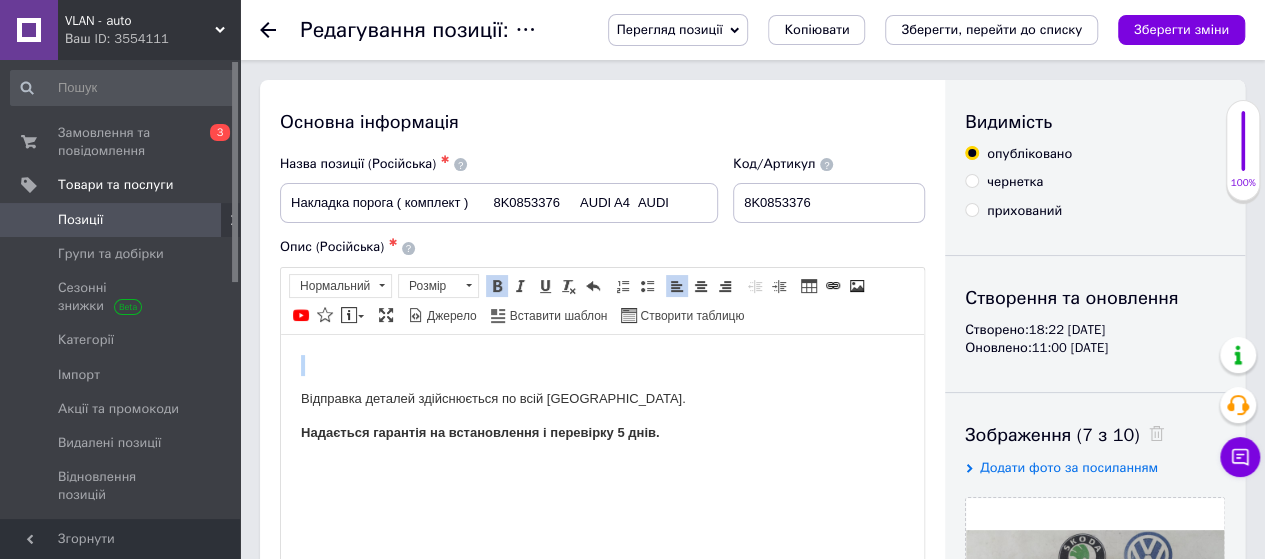 scroll, scrollTop: 0, scrollLeft: 0, axis: both 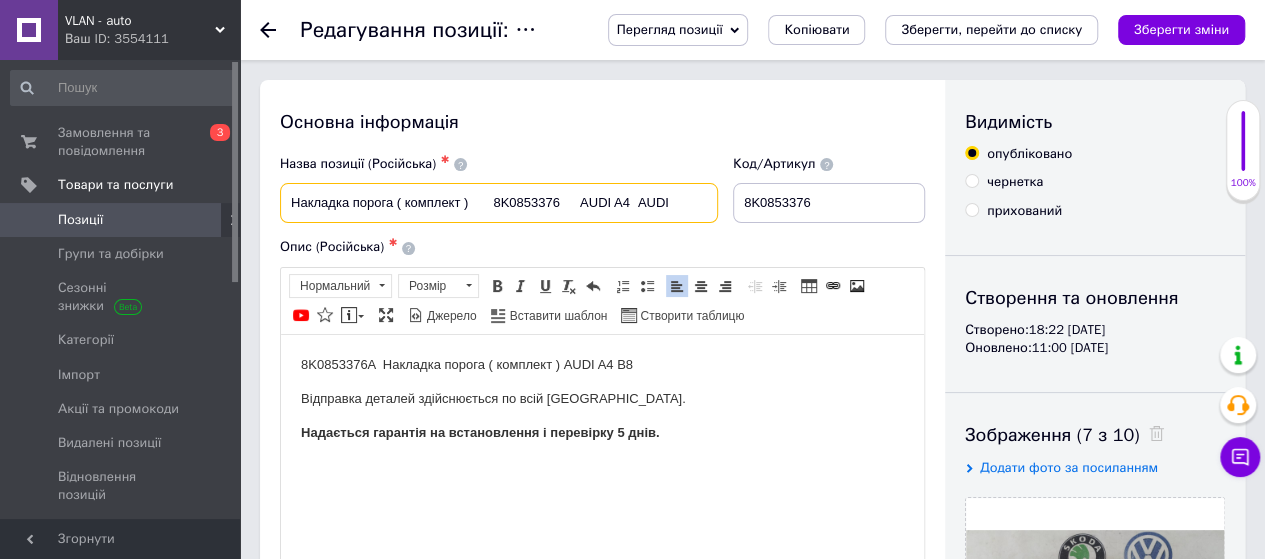 click on "Накладка порога ( комплект )	8K0853376	AUDI A4	AUDI" at bounding box center (499, 203) 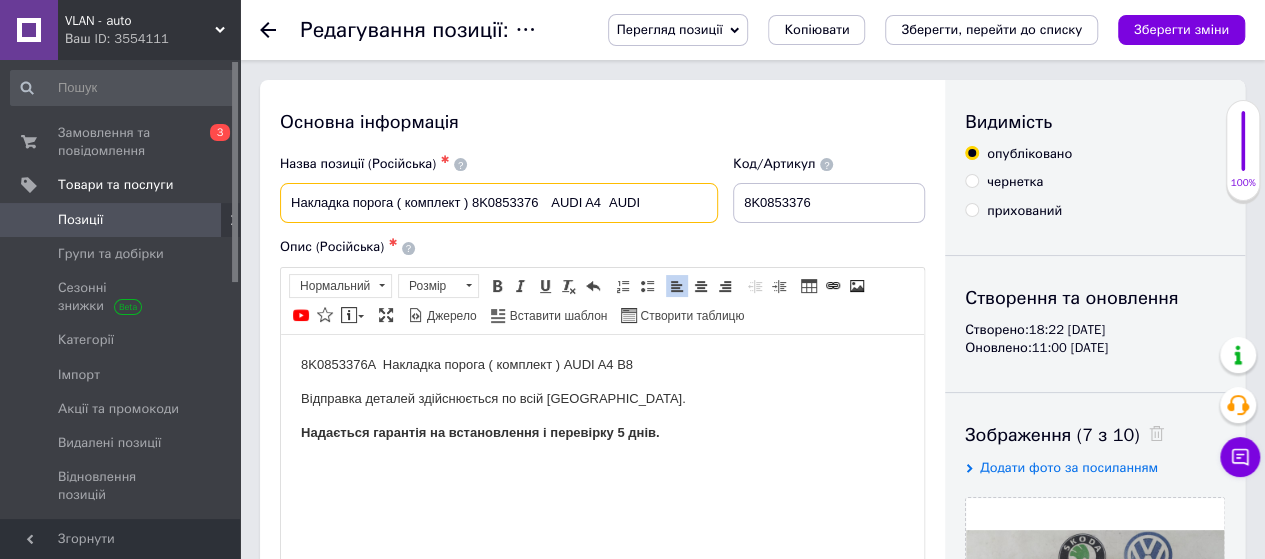 click on "Накладка порога ( комплект ) 8K0853376	AUDI A4	AUDI" at bounding box center [499, 203] 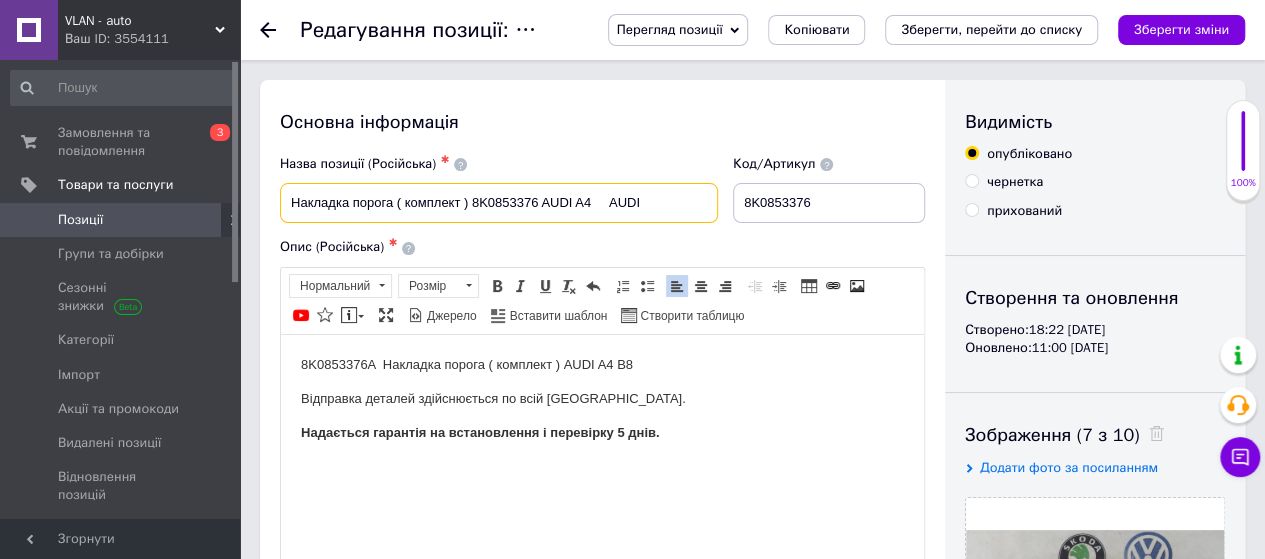 drag, startPoint x: 602, startPoint y: 205, endPoint x: 893, endPoint y: 210, distance: 291.04294 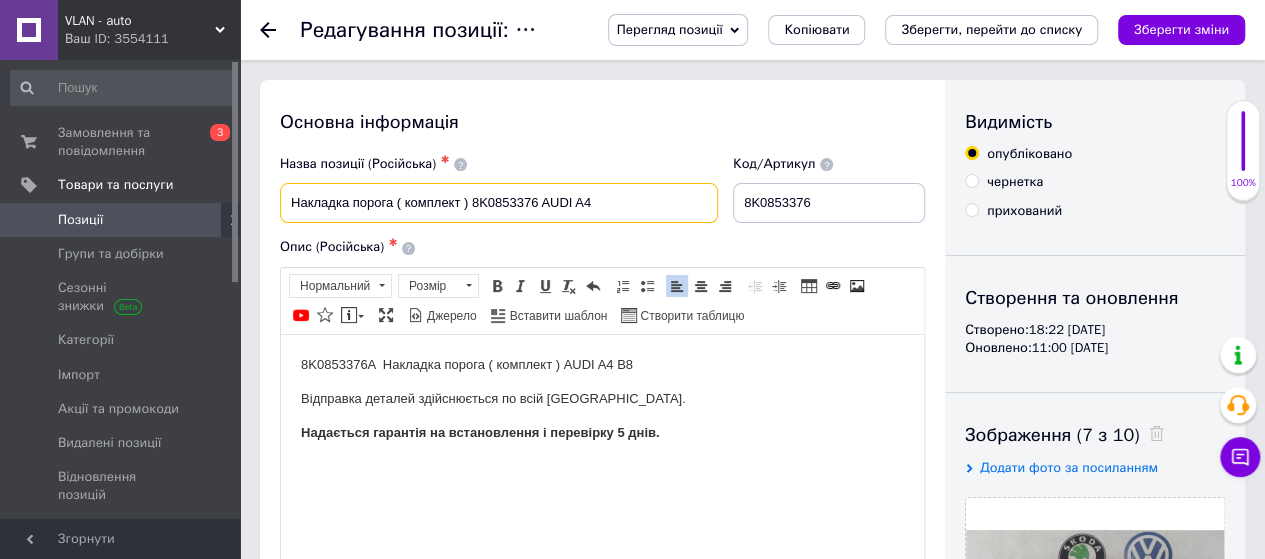 type on "Накладка порога ( комплект ) 8K0853376 AUDI A4" 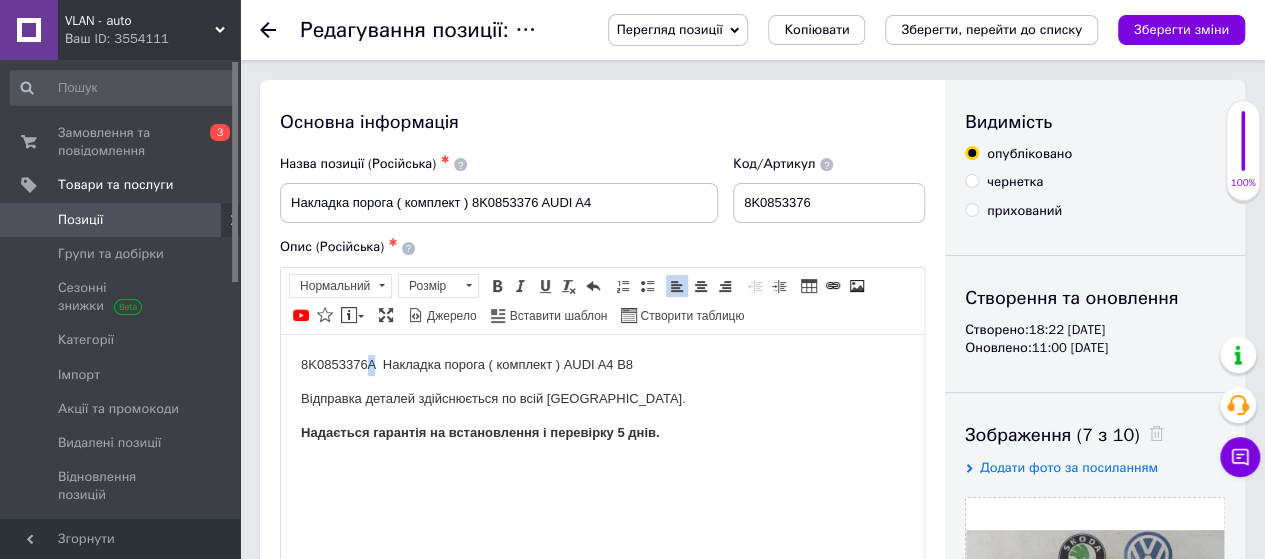 click on "8K0853376A  Накладка порога ( комплект ) AUDI A4 B8" at bounding box center (602, 364) 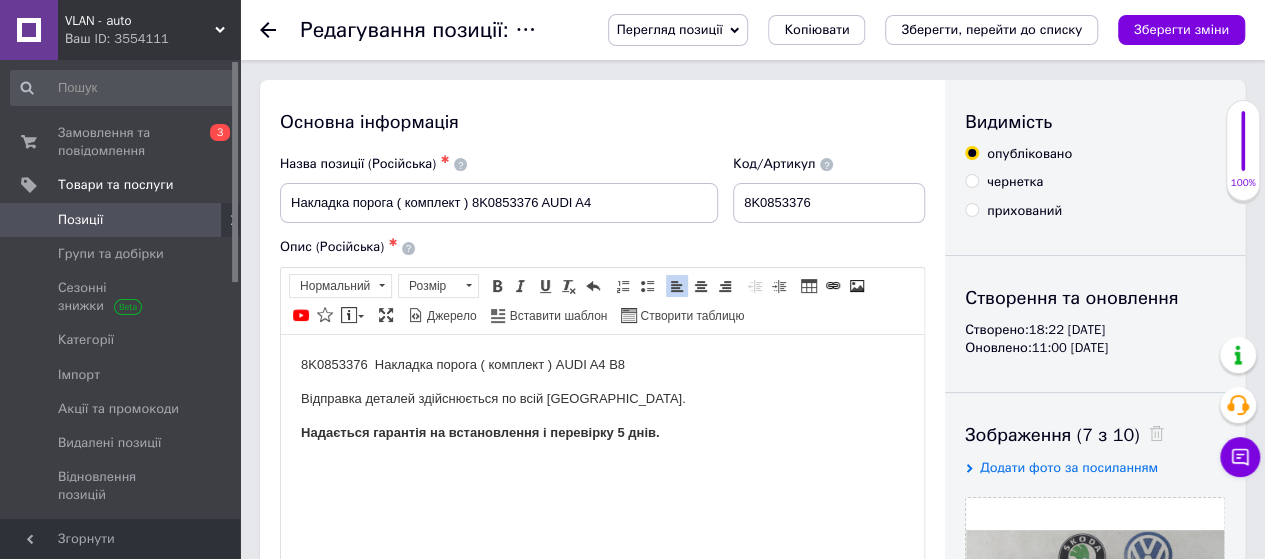 click on "Відправка деталей здійснюється по всій [GEOGRAPHIC_DATA]." at bounding box center (602, 398) 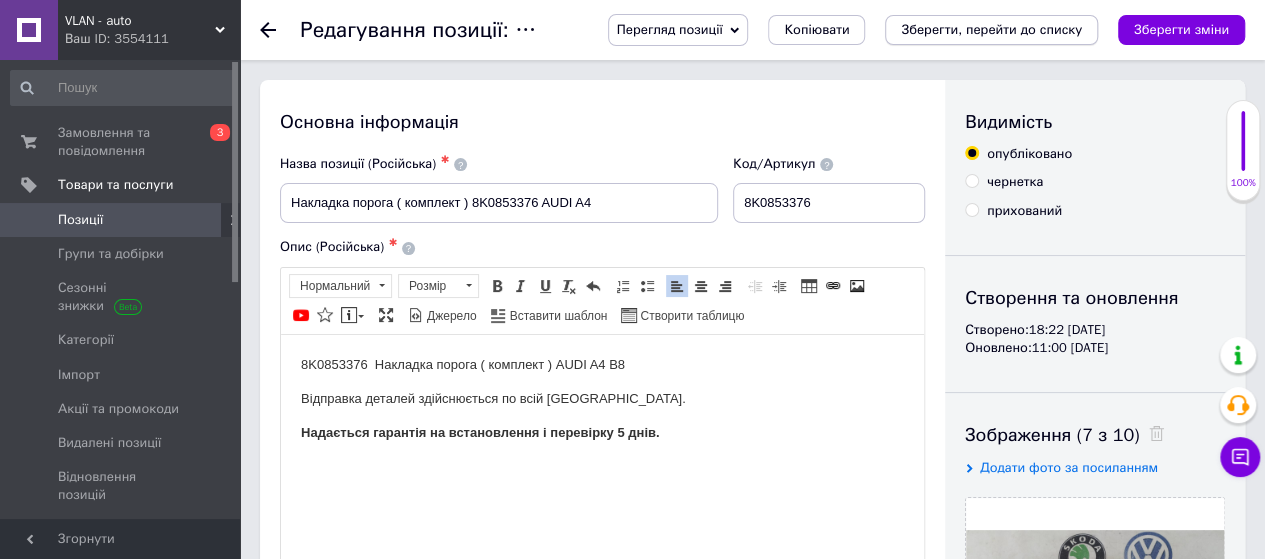 click on "Зберегти, перейти до списку" at bounding box center [991, 29] 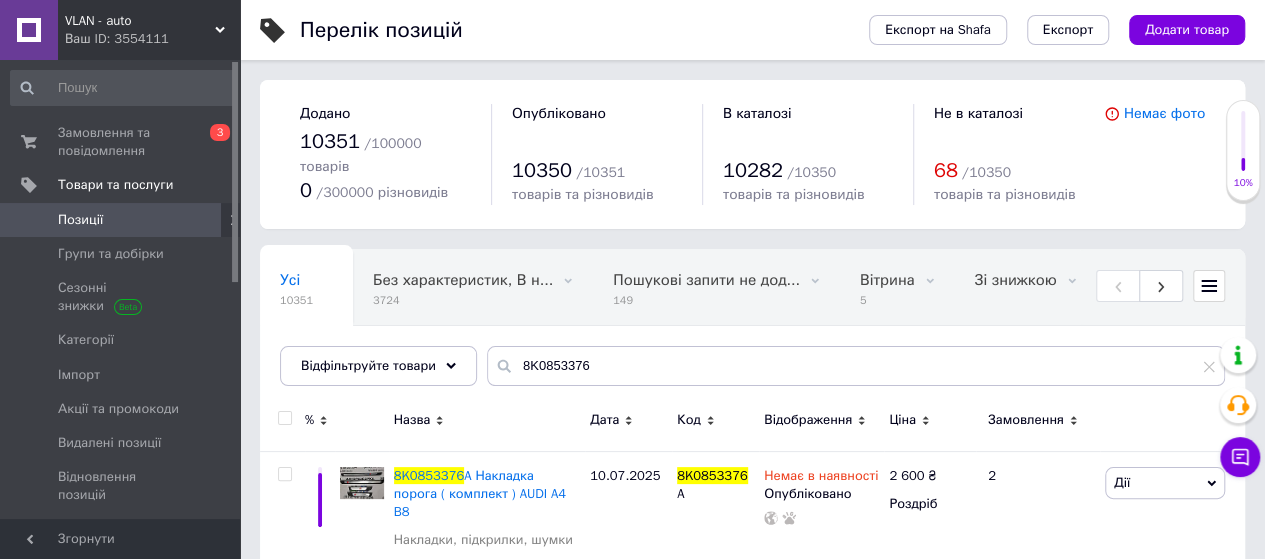 scroll, scrollTop: 171, scrollLeft: 0, axis: vertical 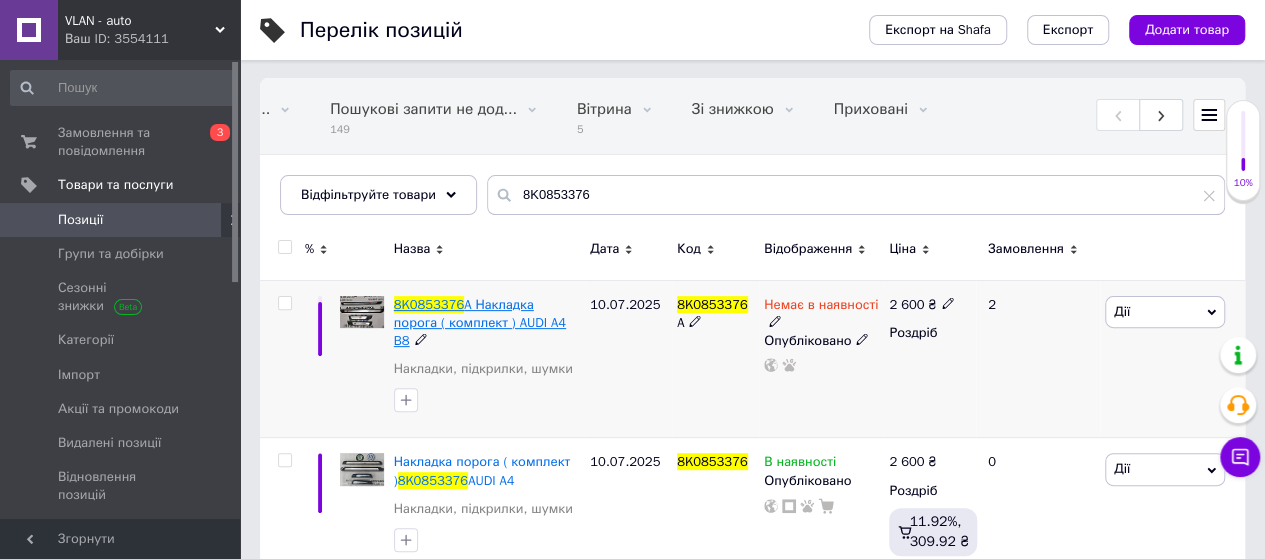 click on "A  Накладка порога ( комплект ) AUDI A4 B8" at bounding box center [480, 322] 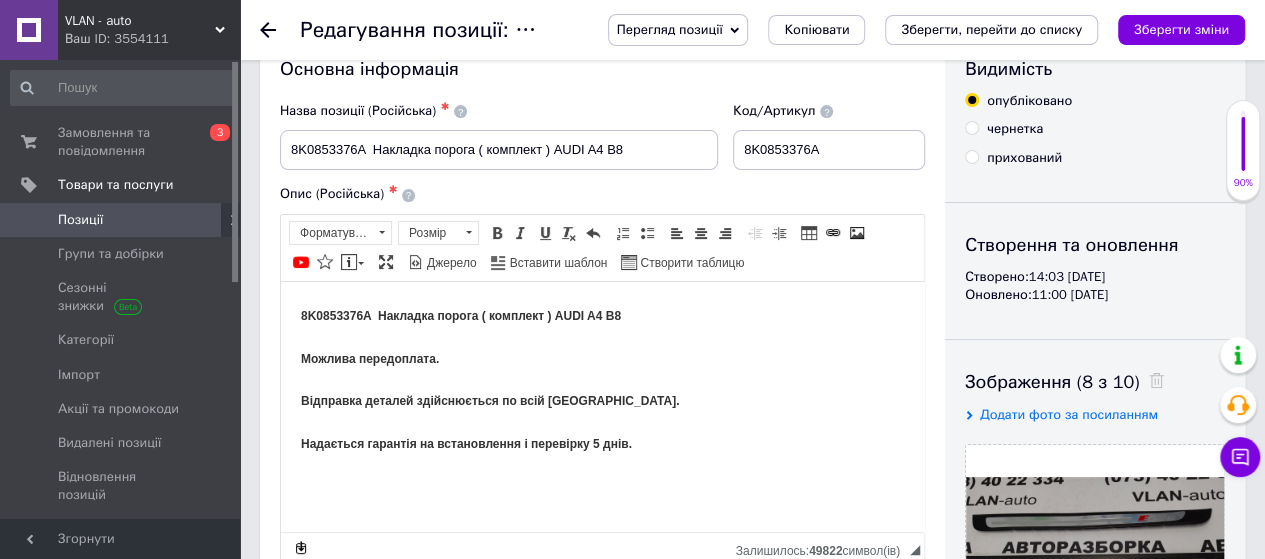 scroll, scrollTop: 0, scrollLeft: 0, axis: both 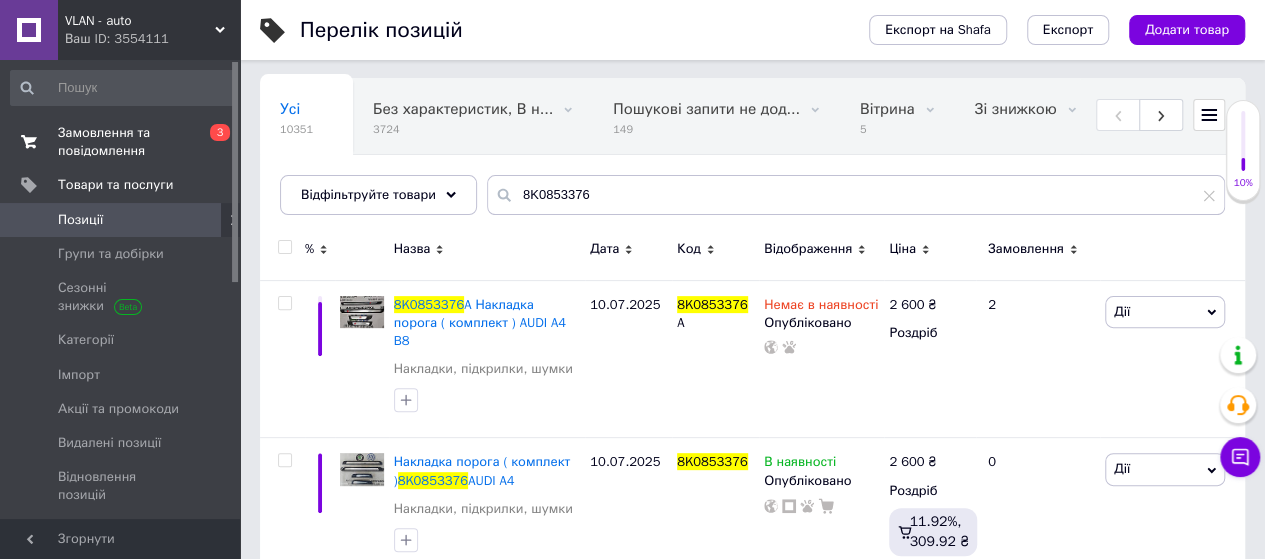 click on "Замовлення та повідомлення" at bounding box center (121, 142) 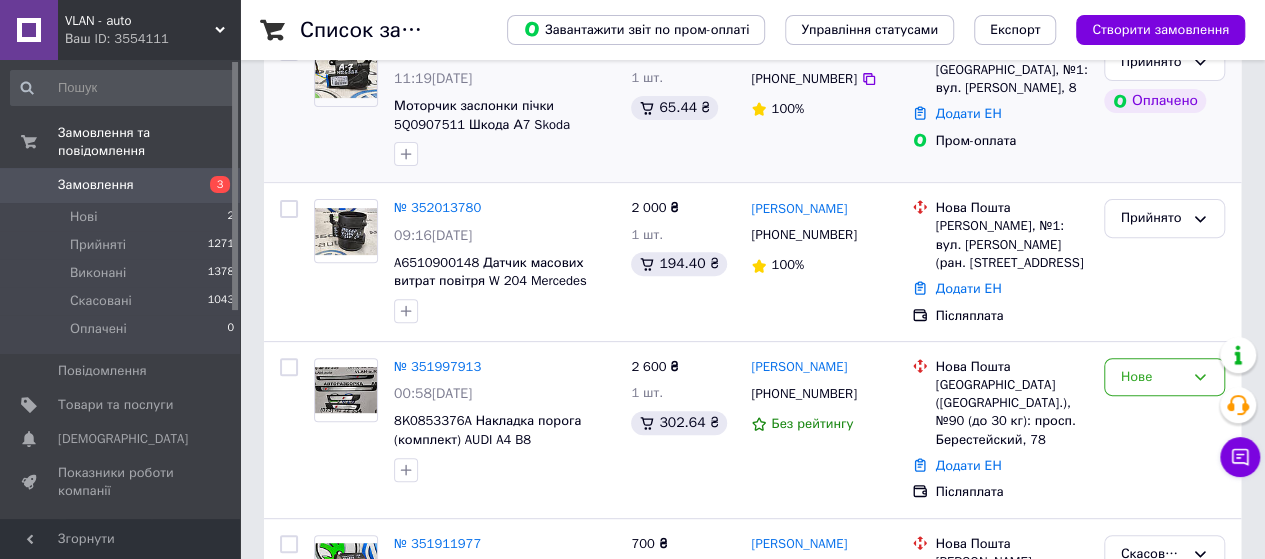 scroll, scrollTop: 300, scrollLeft: 0, axis: vertical 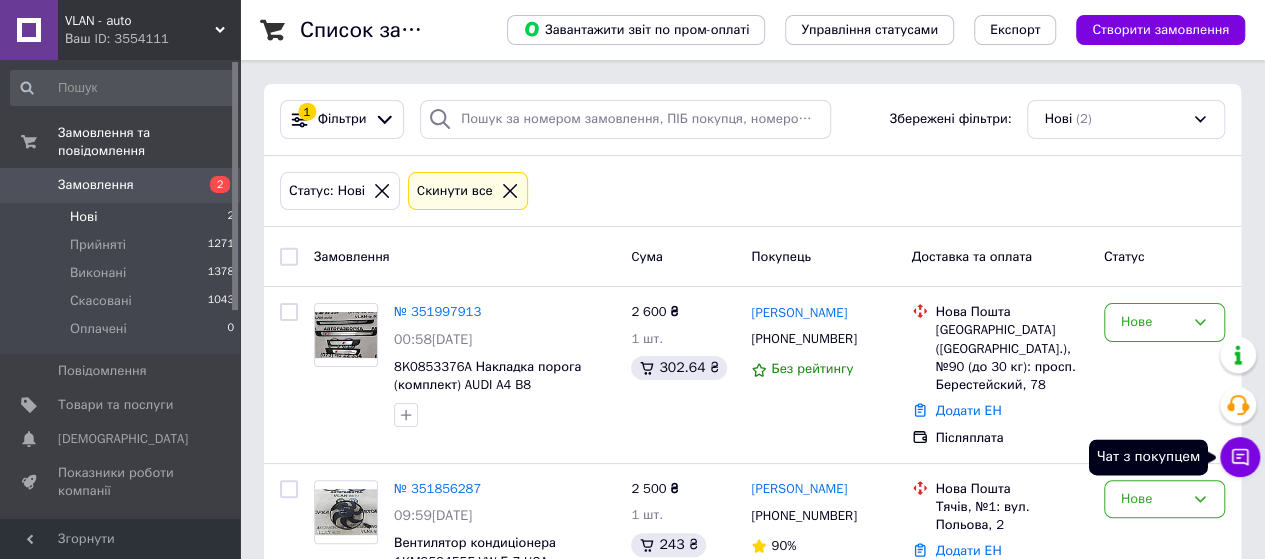 click on "Чат з покупцем" at bounding box center (1240, 457) 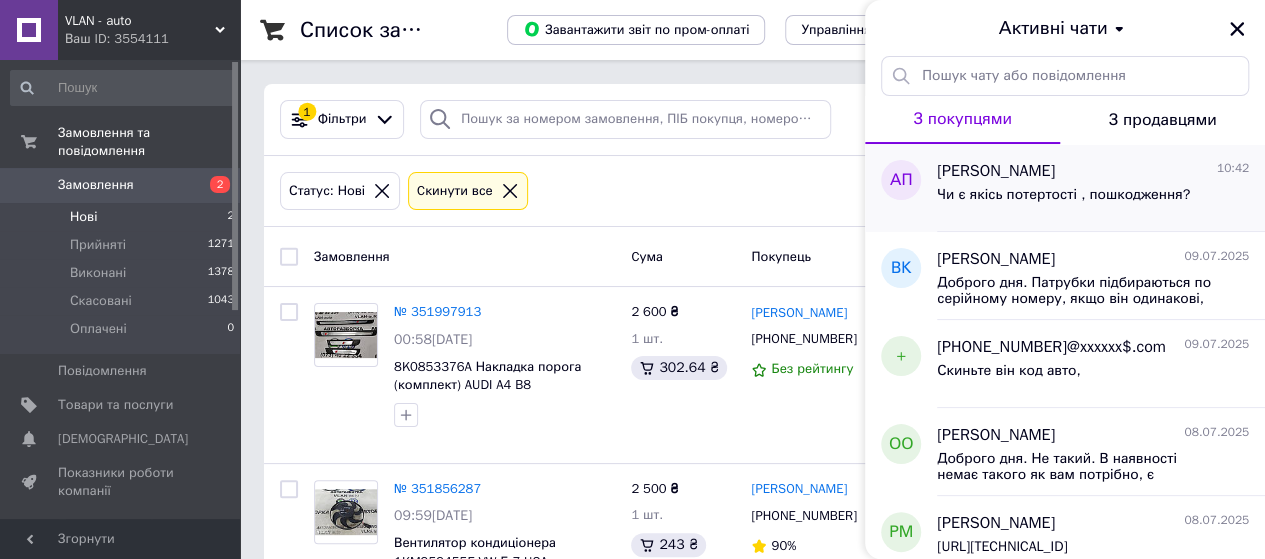 click on "Чи є якісь потертості , пошкодження?" at bounding box center [1063, 195] 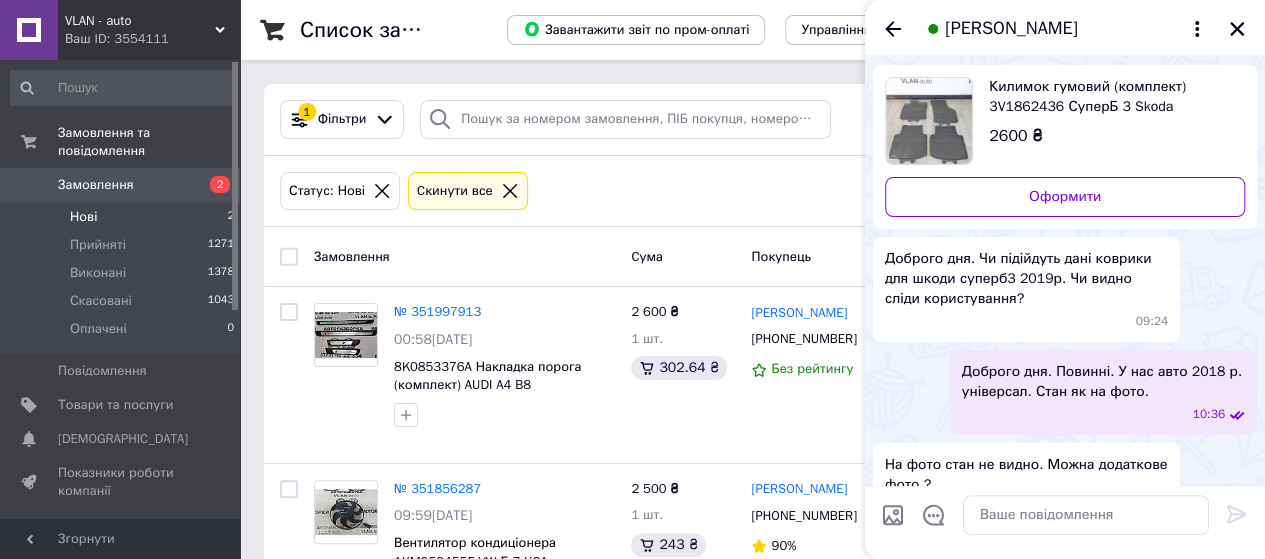 scroll, scrollTop: 94, scrollLeft: 0, axis: vertical 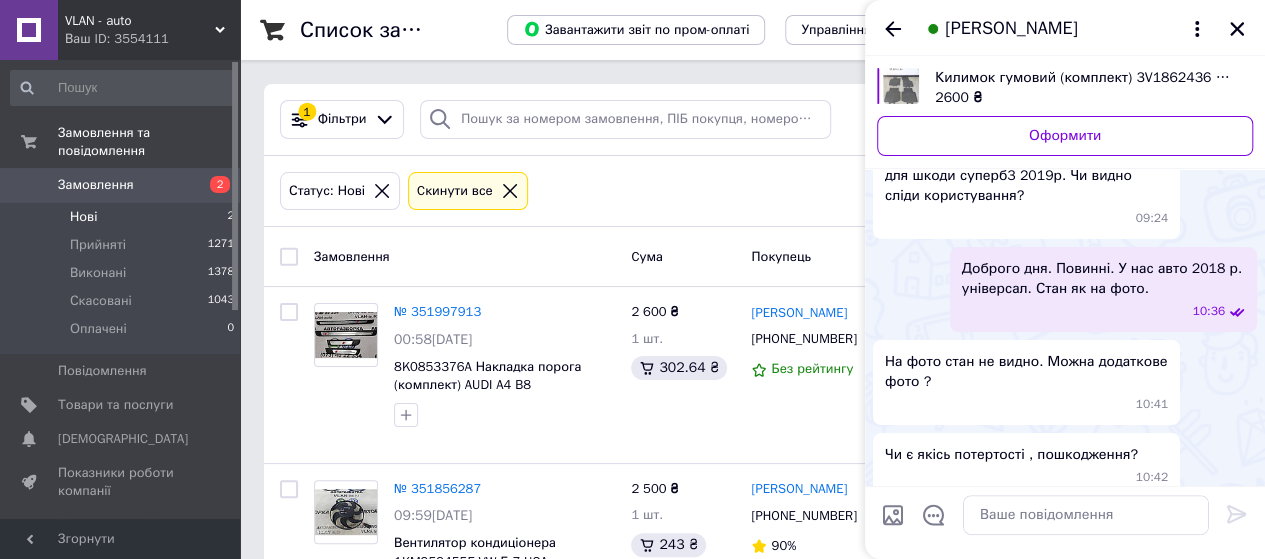click on "[PERSON_NAME]" at bounding box center [1011, 29] 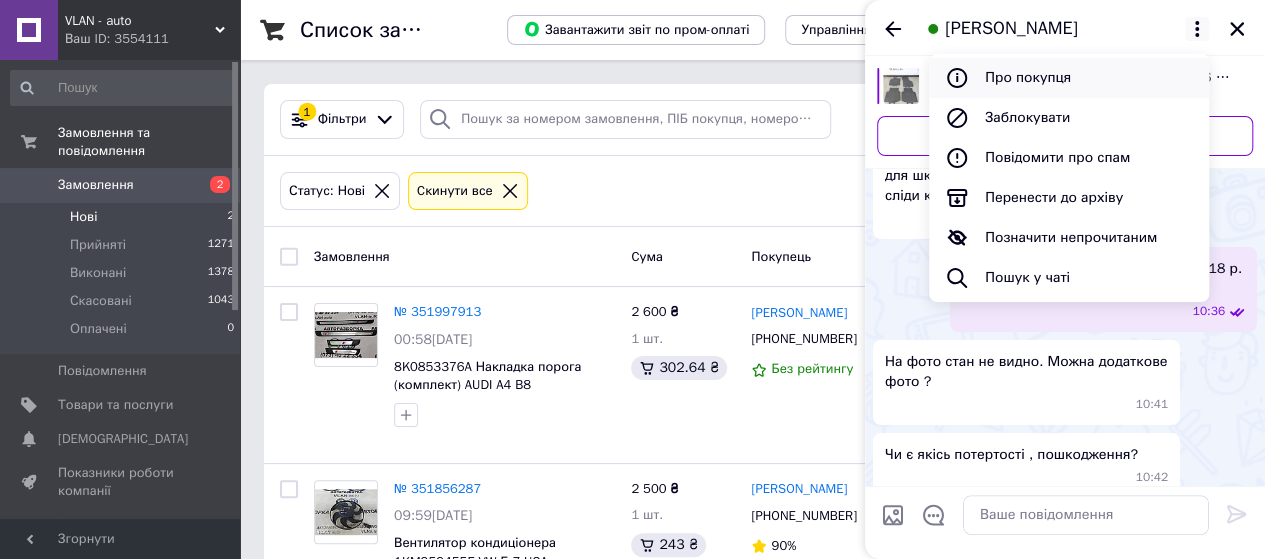 click on "Про покупця" at bounding box center [1069, 78] 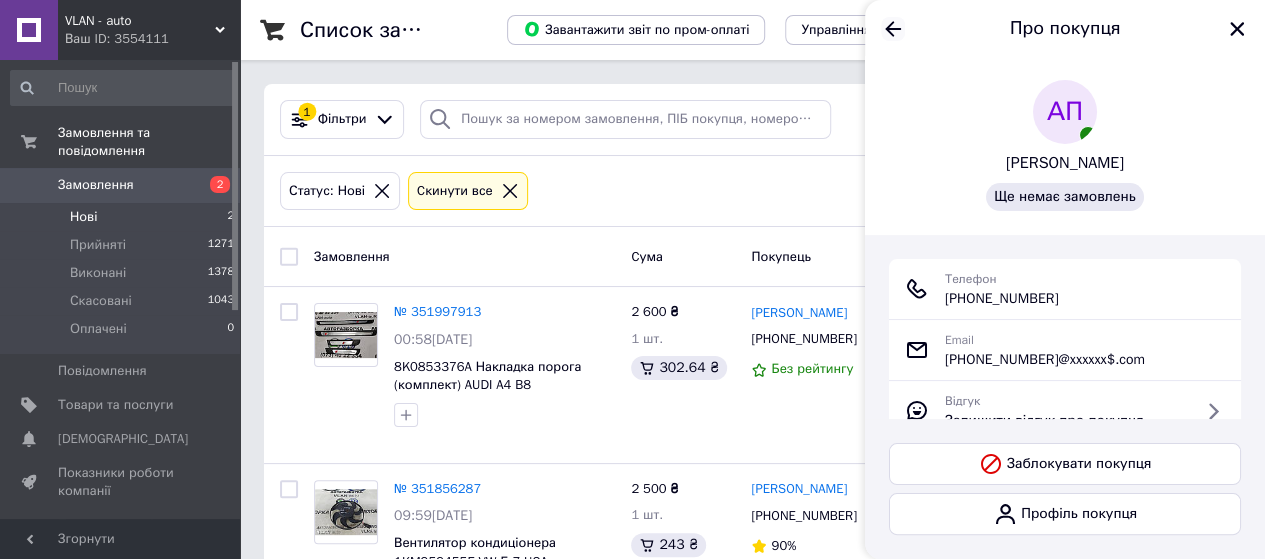 click 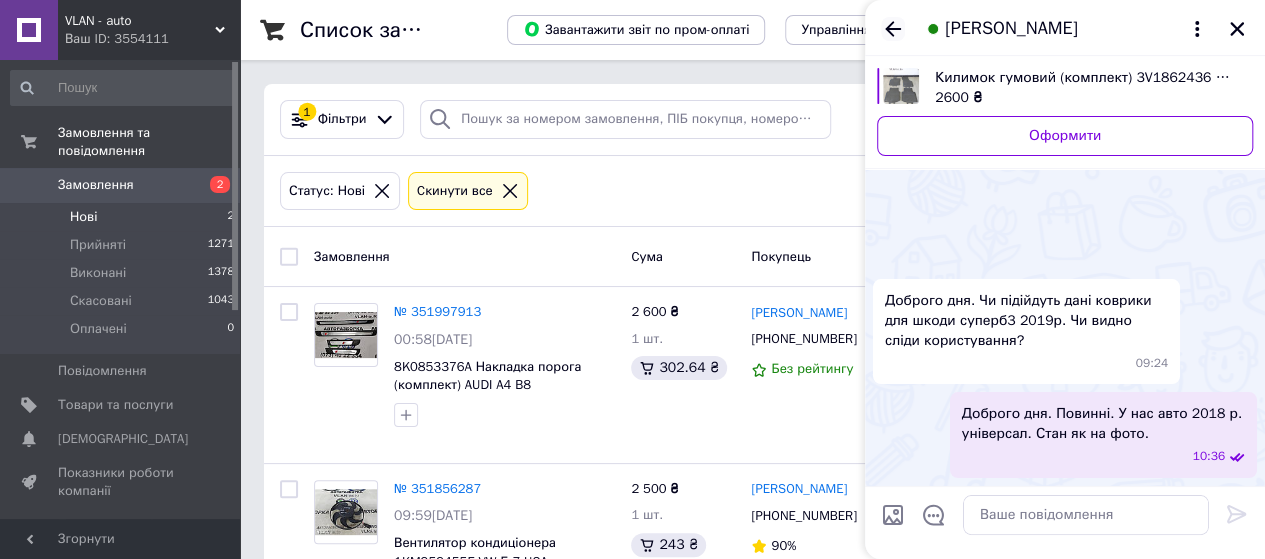 scroll, scrollTop: 146, scrollLeft: 0, axis: vertical 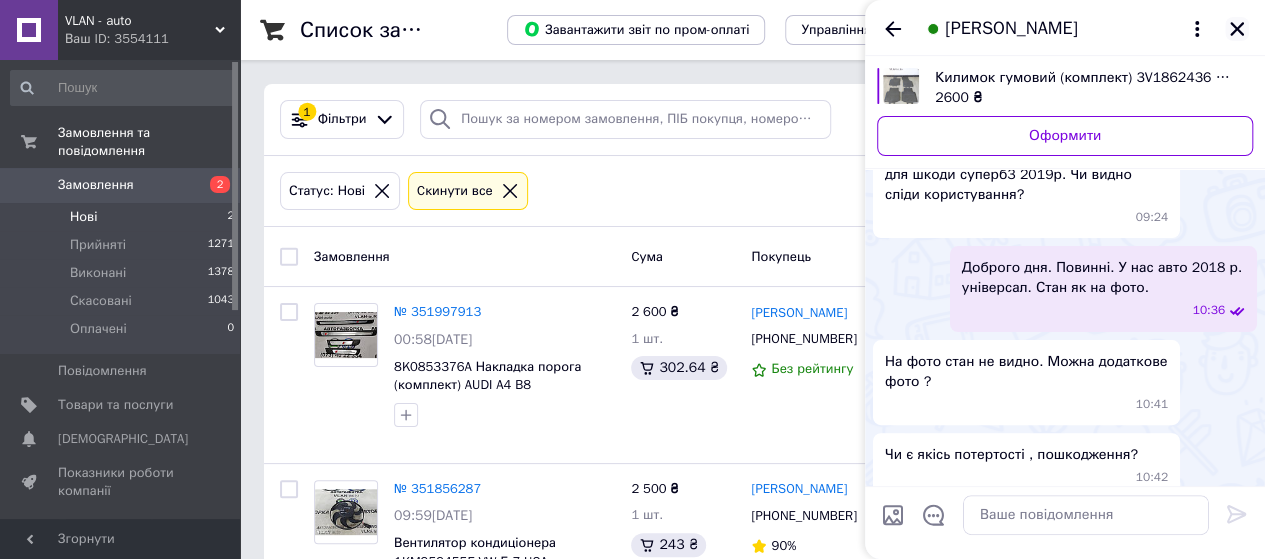 click 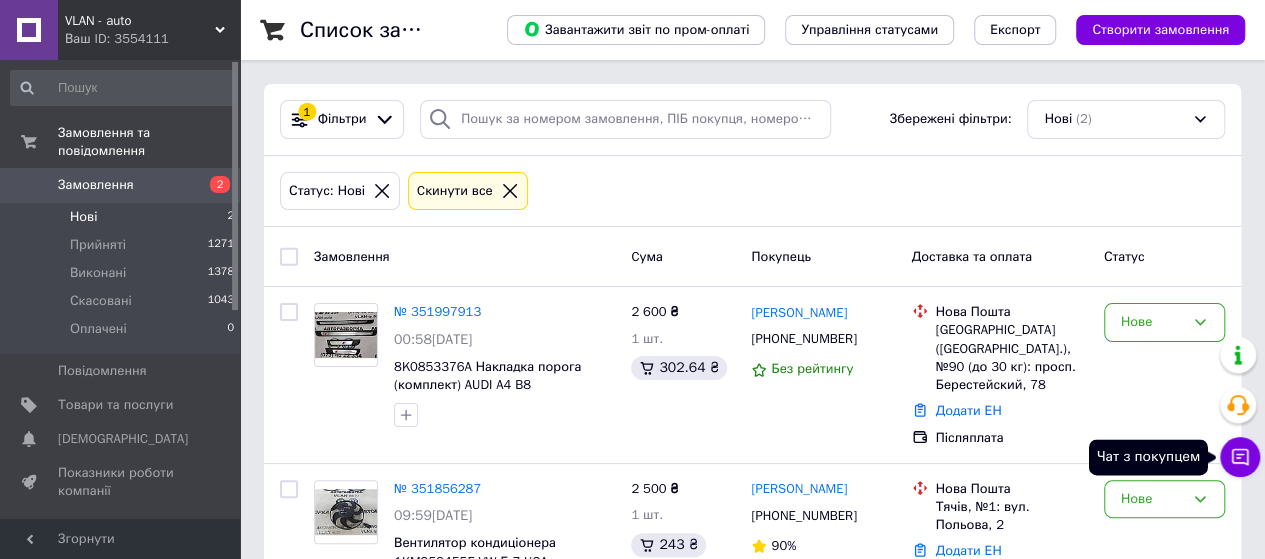 click on "Чат з покупцем" at bounding box center [1240, 457] 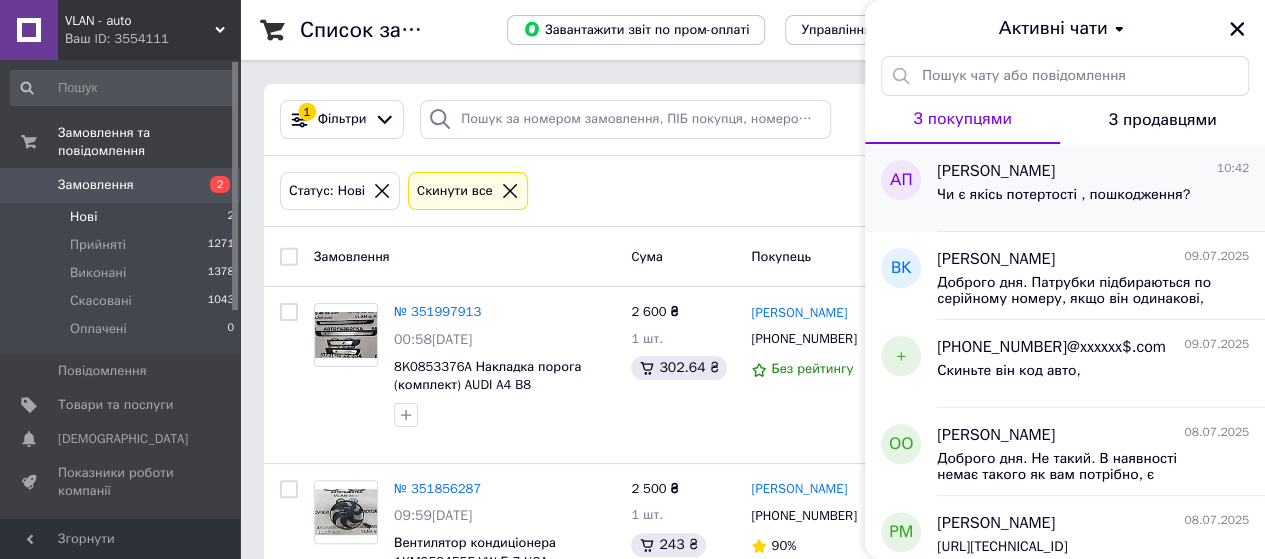 click on "Чи є якісь потертості , пошкодження?" at bounding box center [1063, 195] 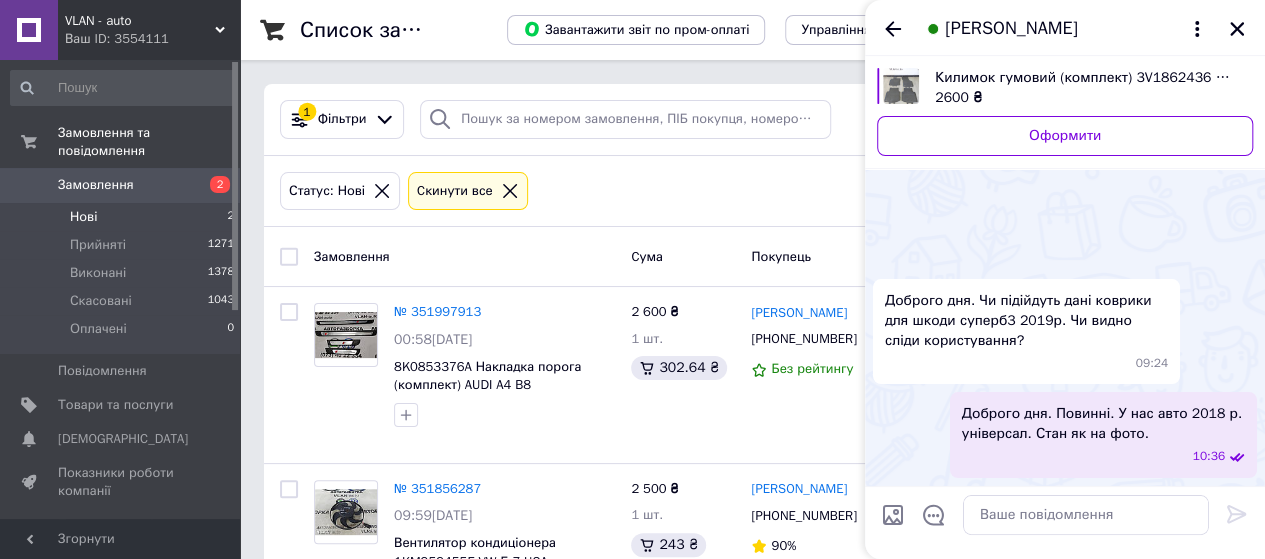 scroll, scrollTop: 146, scrollLeft: 0, axis: vertical 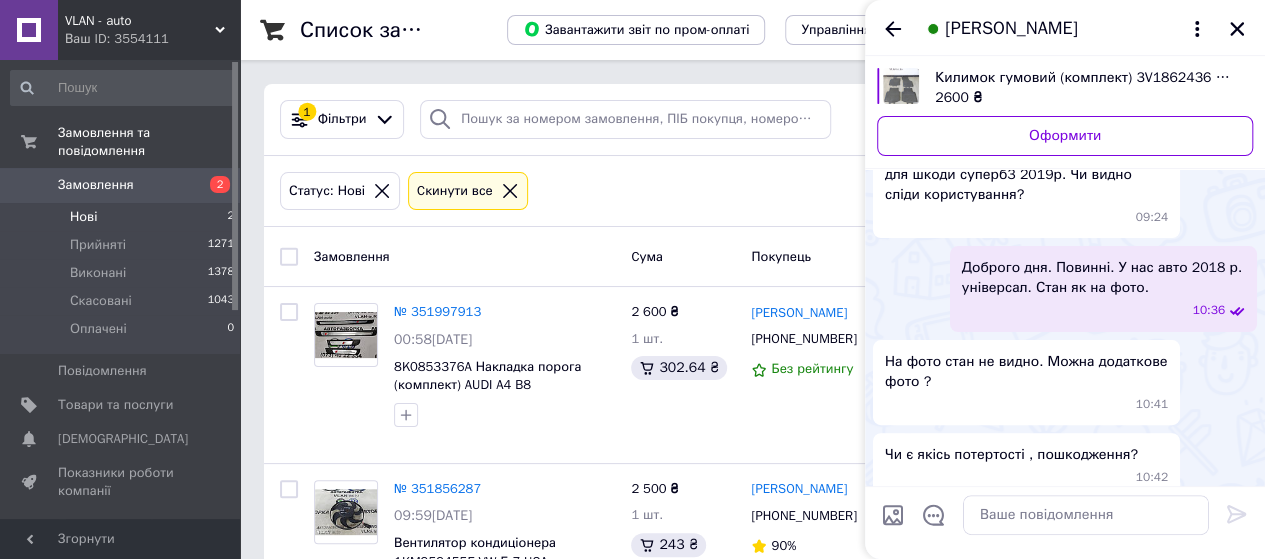 click on "Килимок гумовий (комплект) 3V1862436 СуперБ 3 Skoda" at bounding box center (1086, 78) 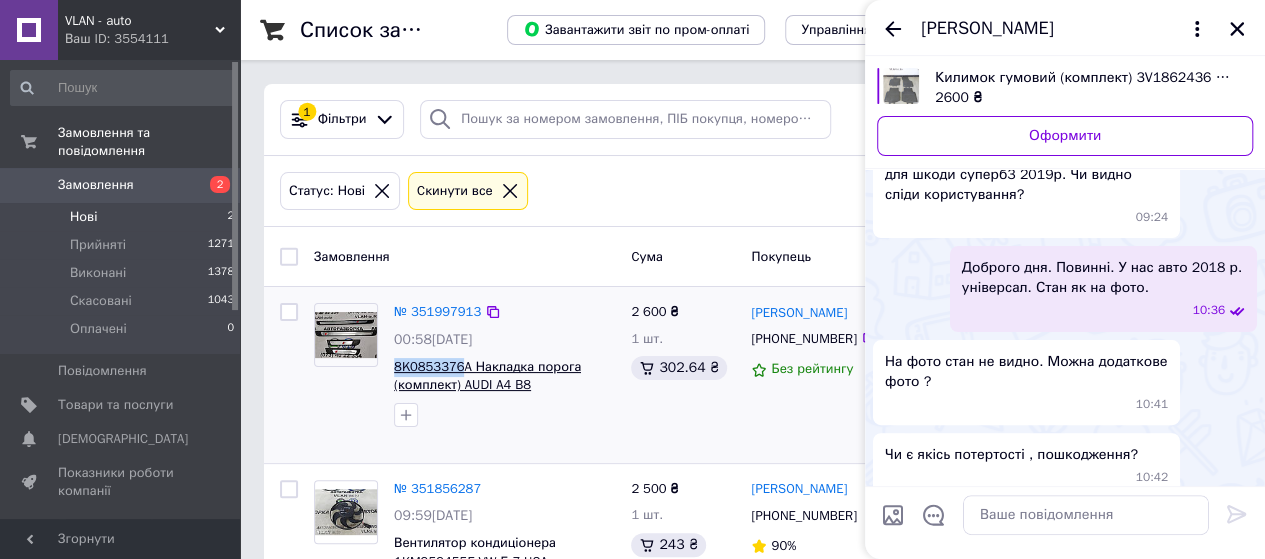 drag, startPoint x: 392, startPoint y: 368, endPoint x: 456, endPoint y: 366, distance: 64.03124 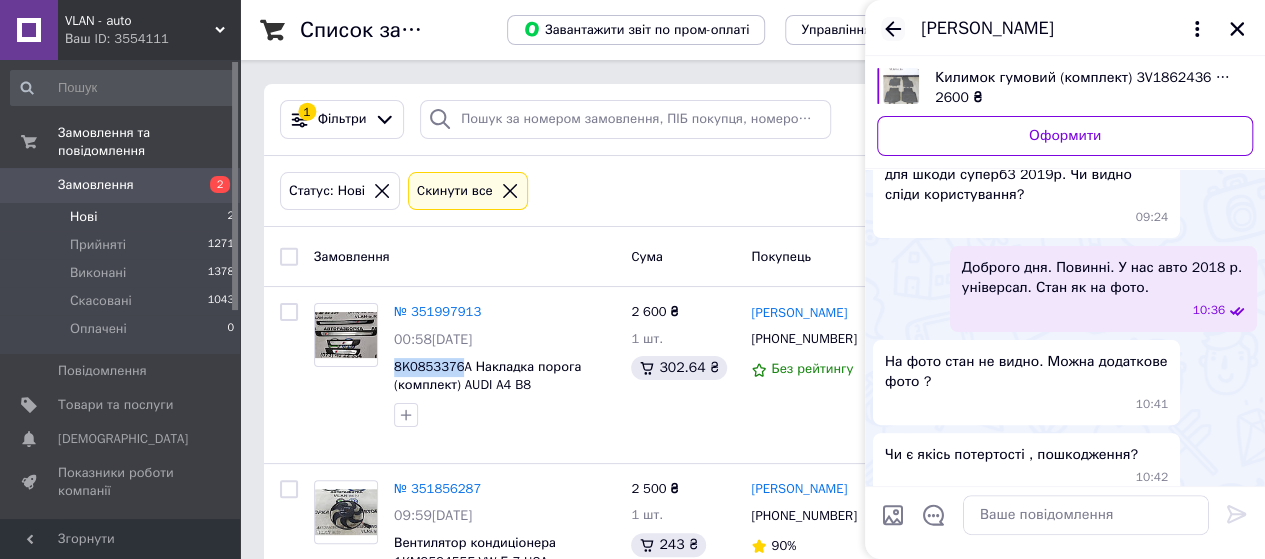 click 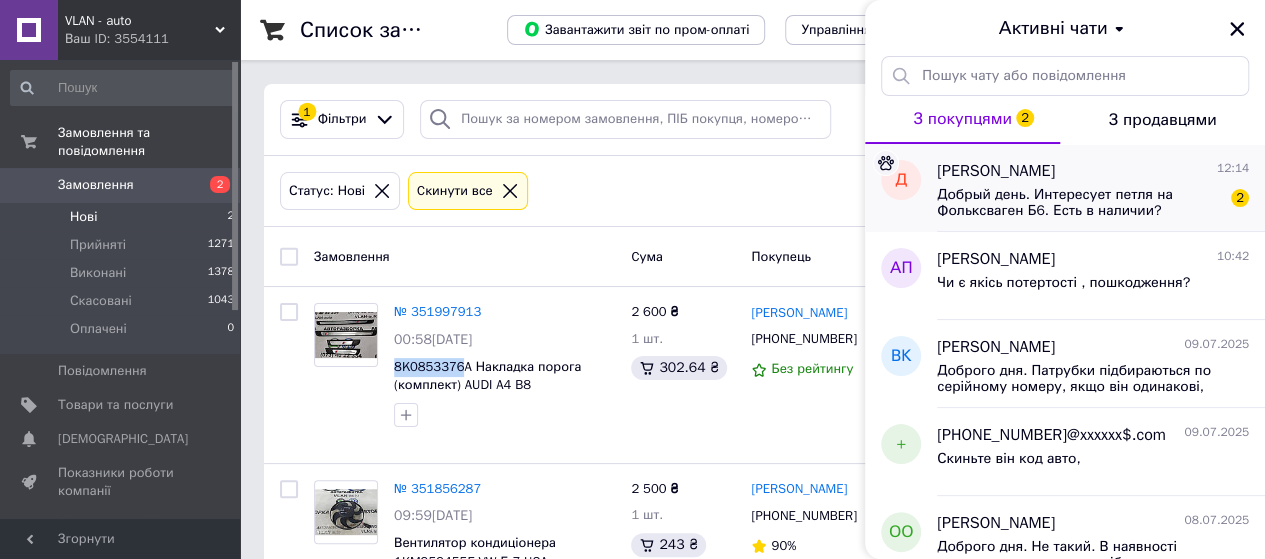 click on "Добрый день. Интересует петля на Фольксваген Б6. Есть в наличии?" at bounding box center (1079, 203) 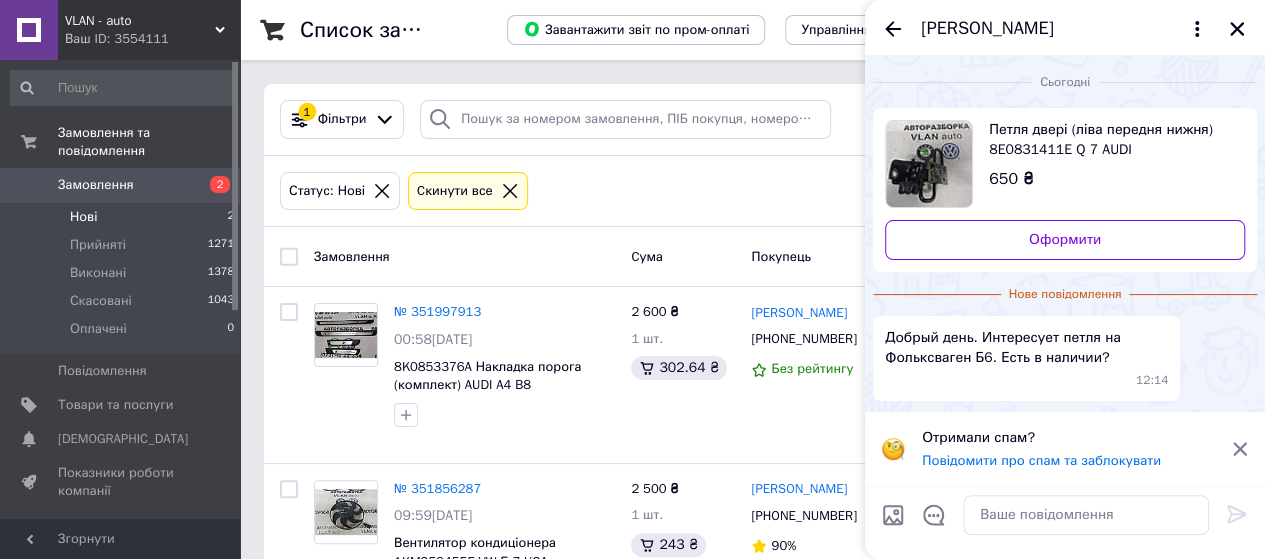 click 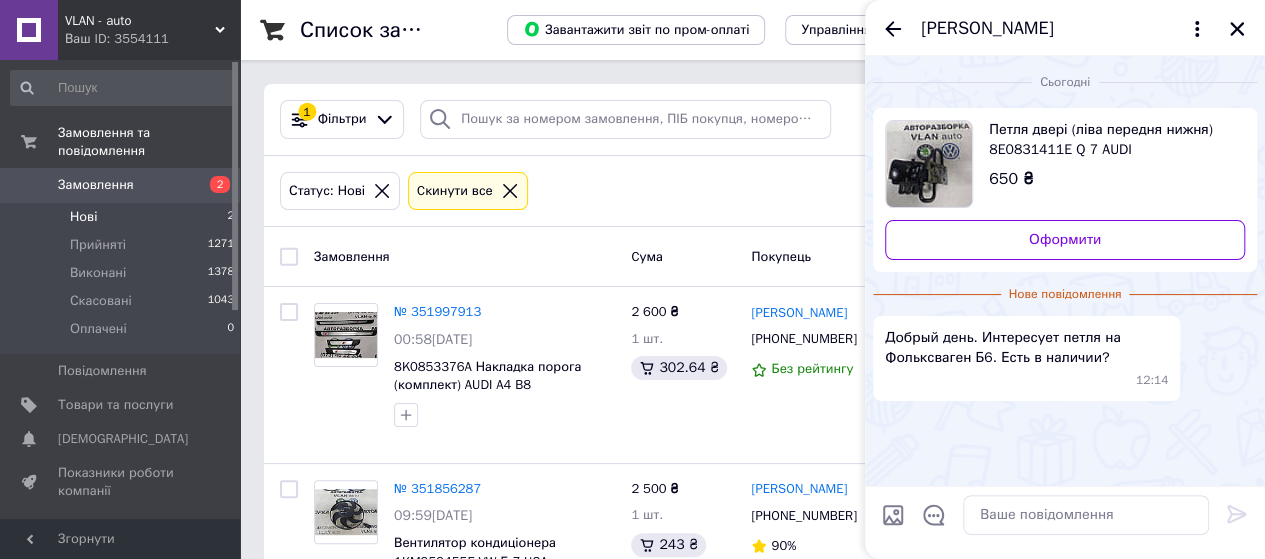click on "Петля двері (ліва  передня  нижня)	8E0831411E	Q 7	AUDI" at bounding box center (1109, 140) 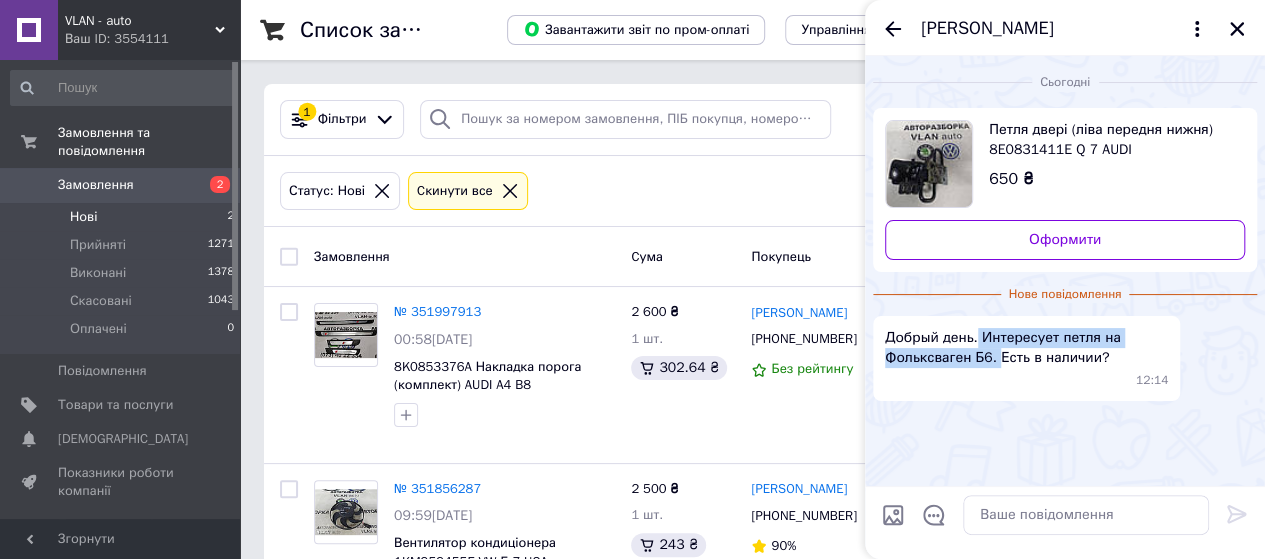 drag, startPoint x: 990, startPoint y: 361, endPoint x: 974, endPoint y: 330, distance: 34.88553 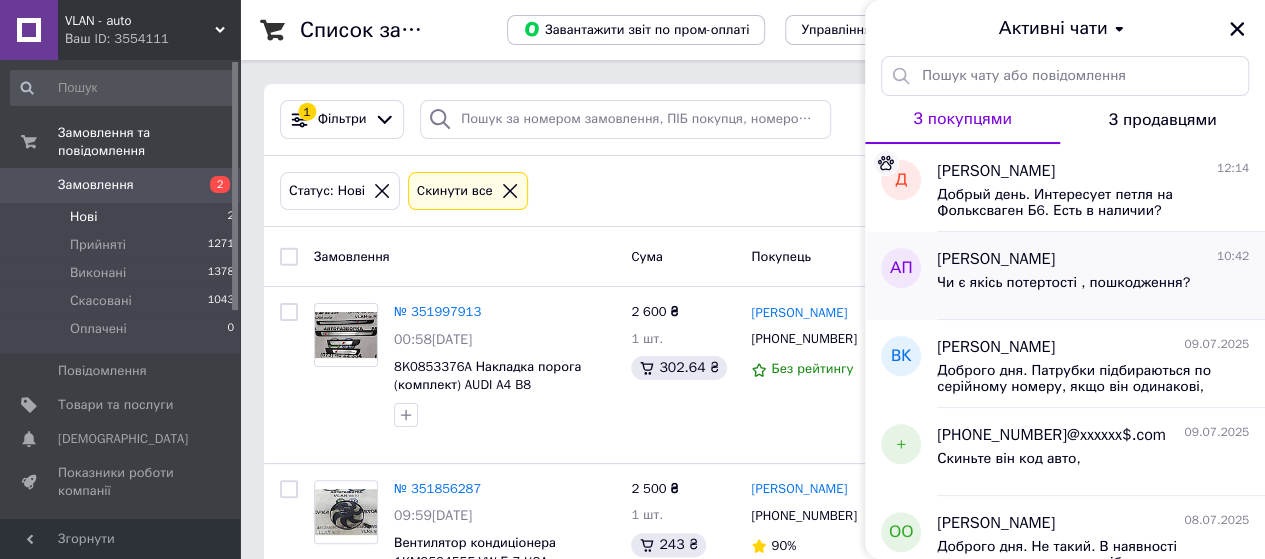 click on "Чи є якісь потертості , пошкодження?" at bounding box center [1063, 283] 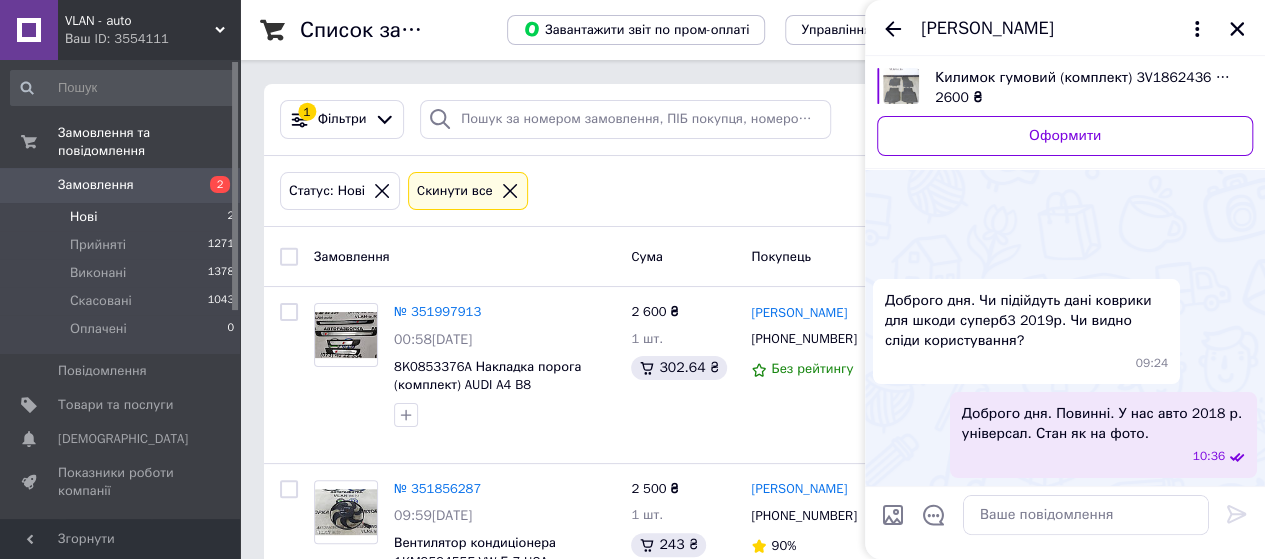 scroll, scrollTop: 146, scrollLeft: 0, axis: vertical 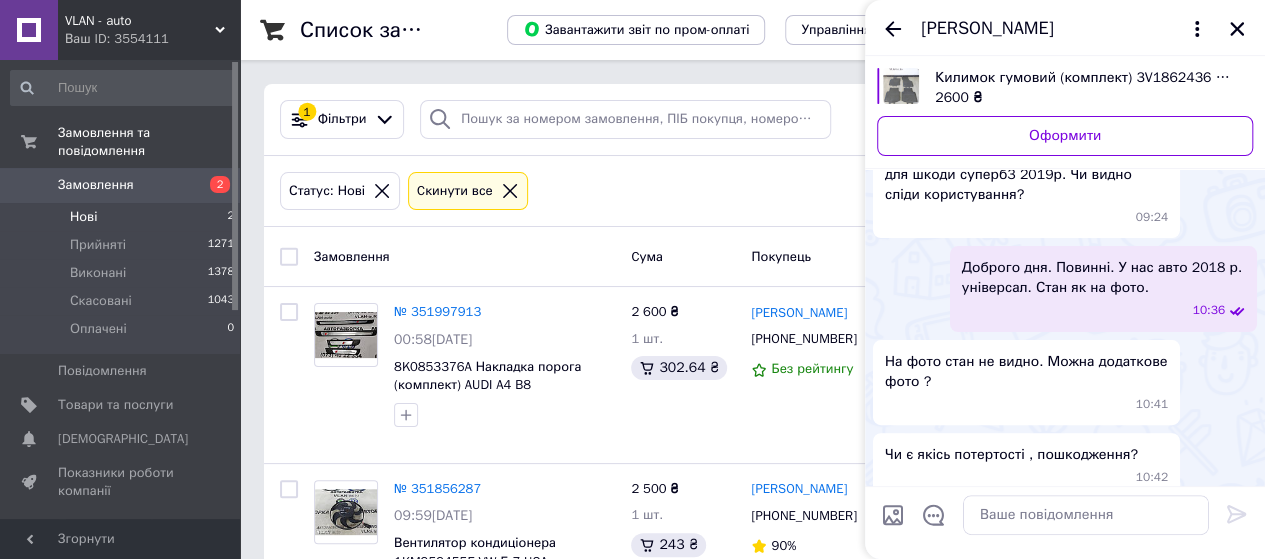 click on "[PERSON_NAME]" at bounding box center [987, 29] 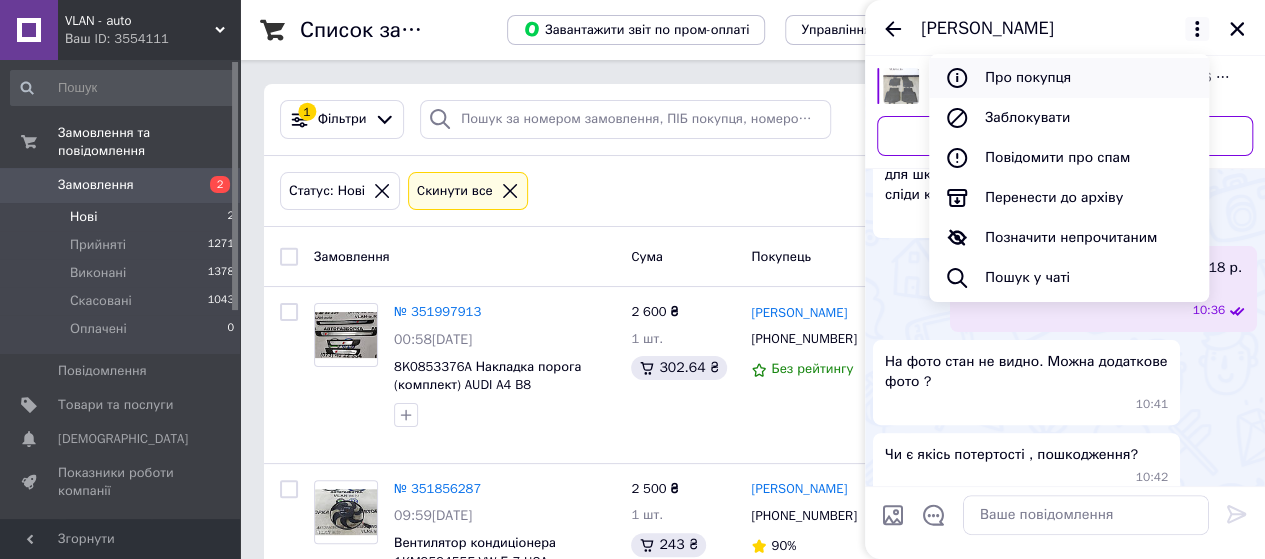 click on "Про покупця" at bounding box center (1069, 78) 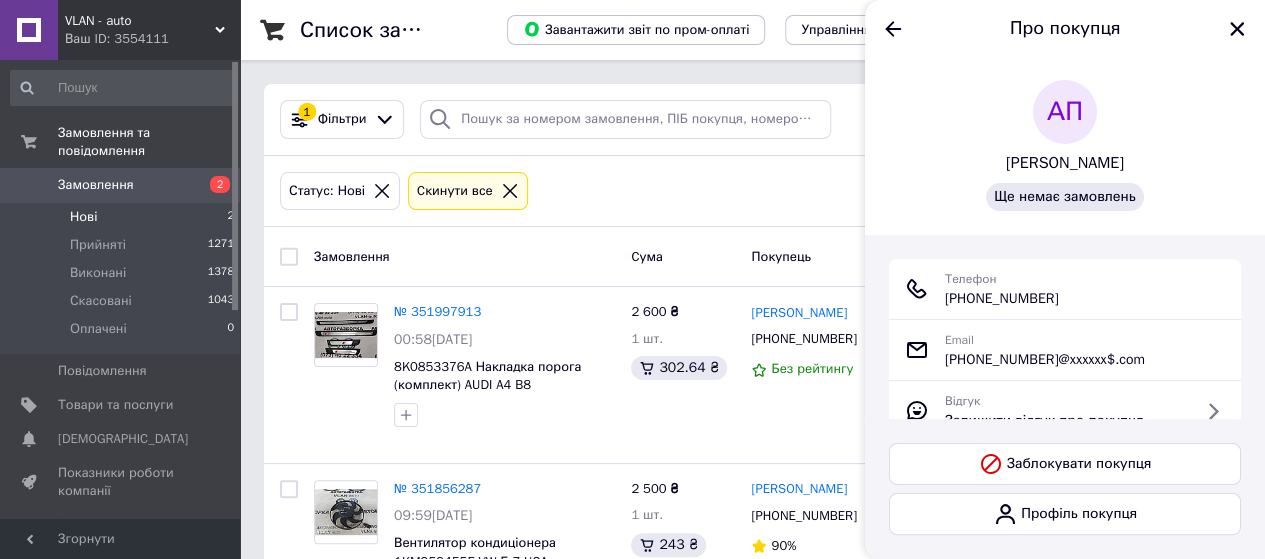 drag, startPoint x: 1100, startPoint y: 301, endPoint x: 945, endPoint y: 313, distance: 155.46382 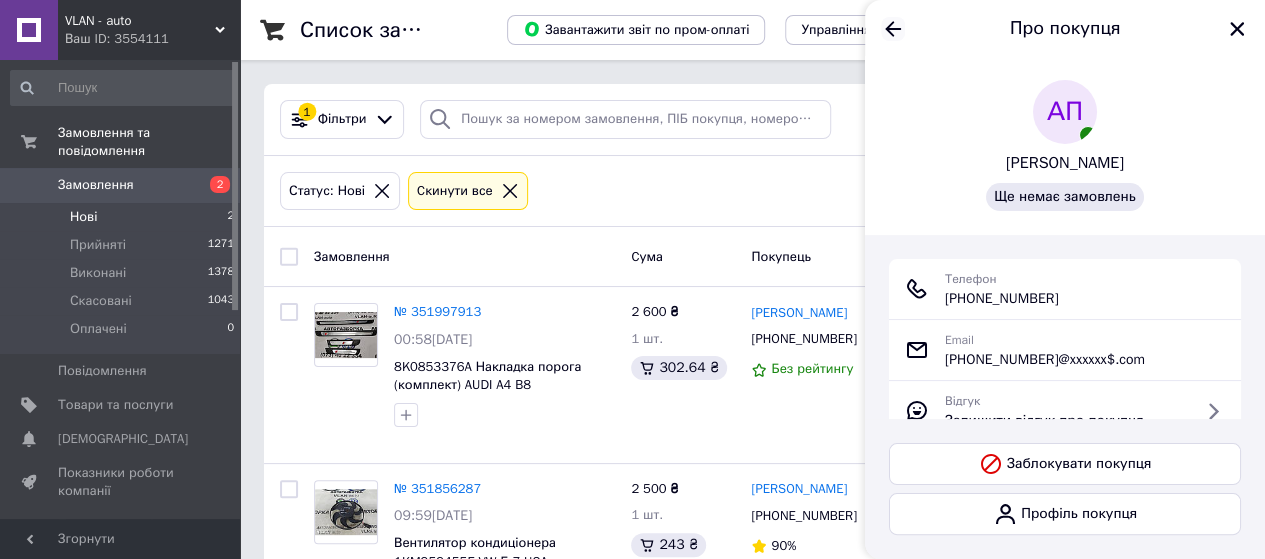 click 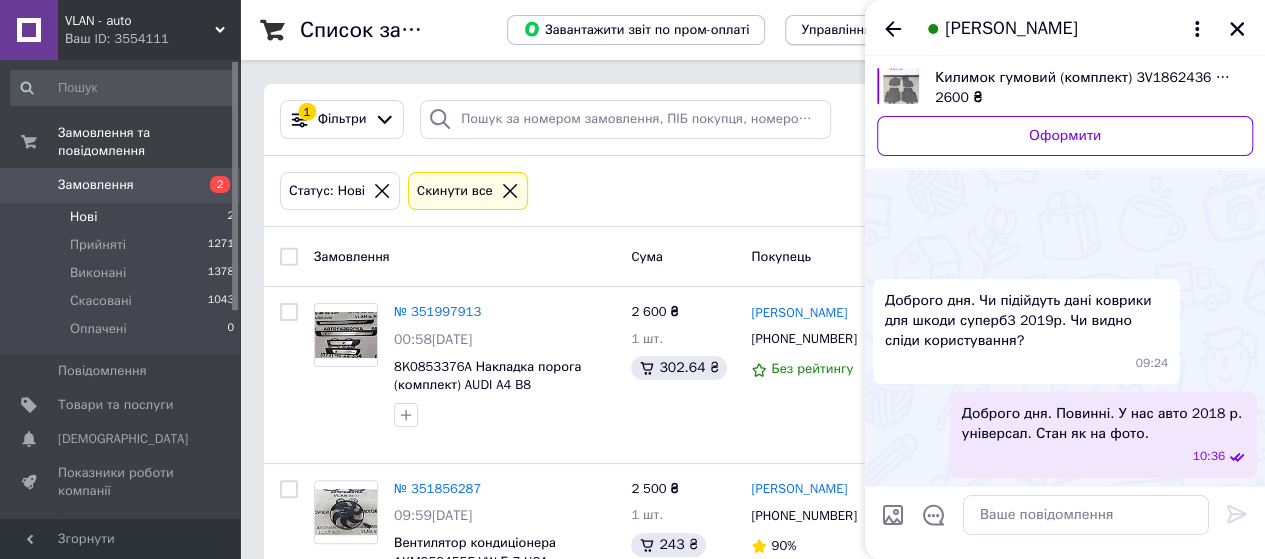 scroll, scrollTop: 146, scrollLeft: 0, axis: vertical 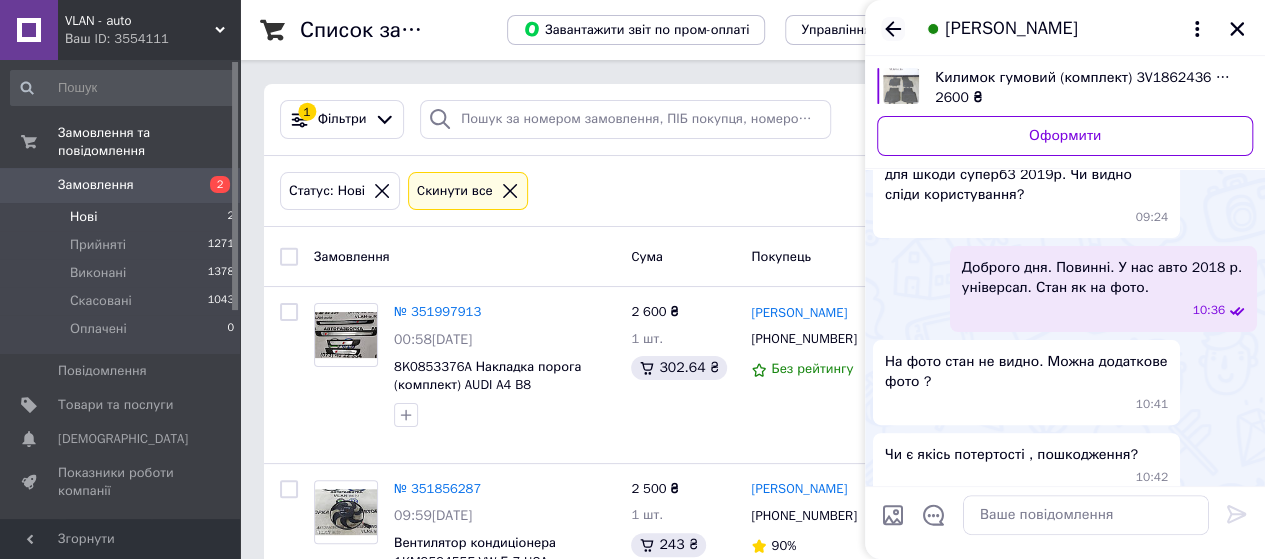 click 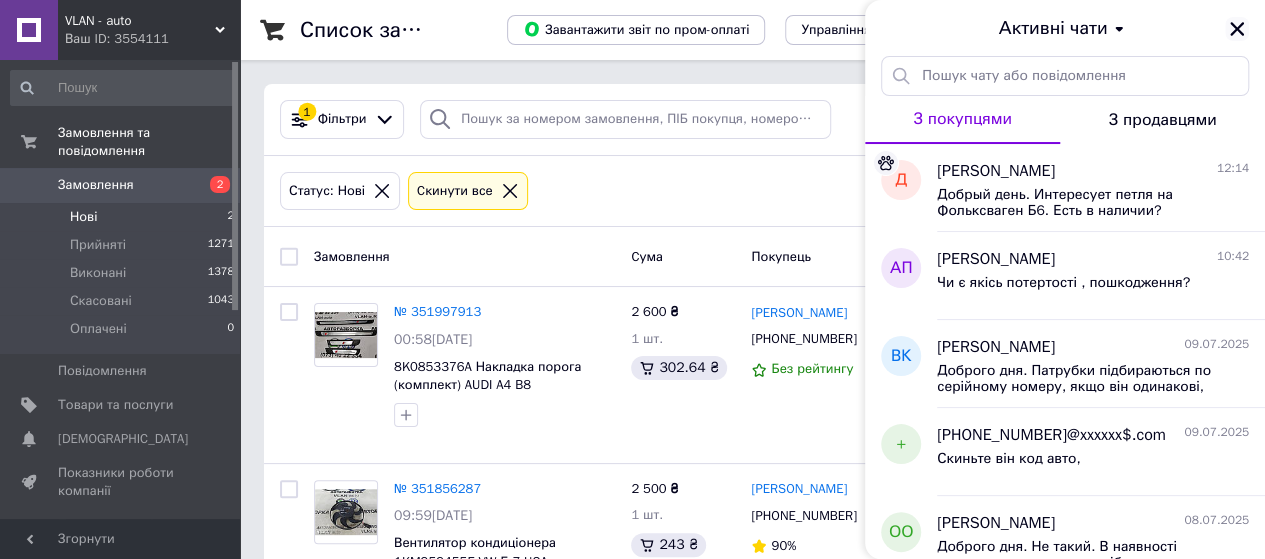click 